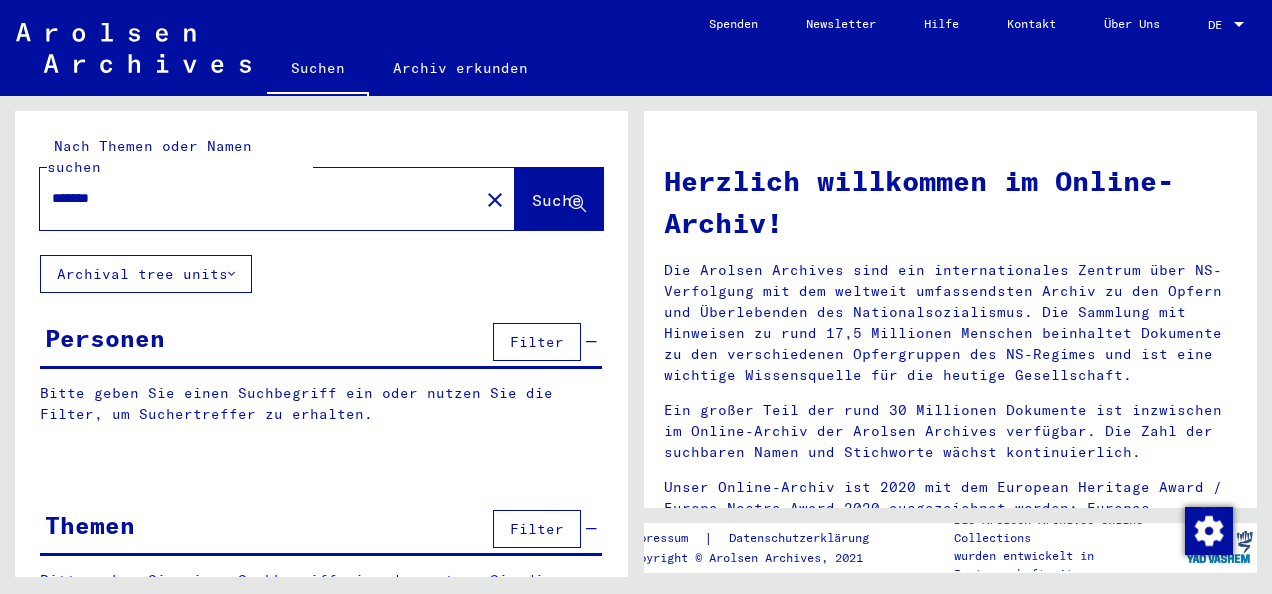 scroll, scrollTop: 0, scrollLeft: 0, axis: both 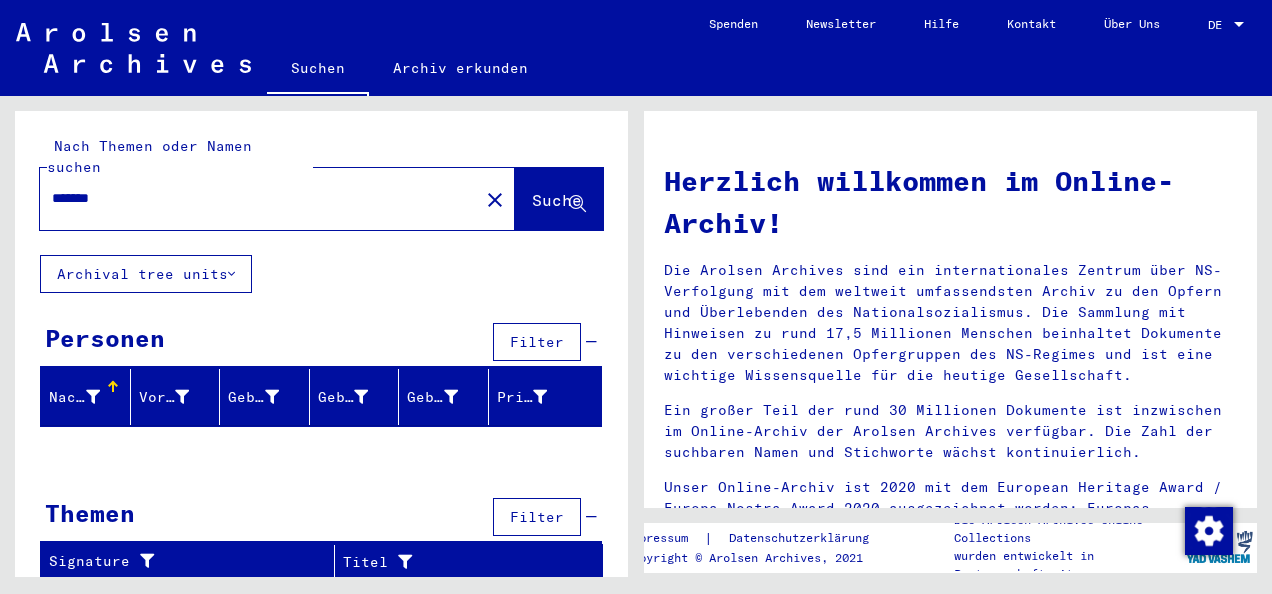 click on "*******" at bounding box center (253, 198) 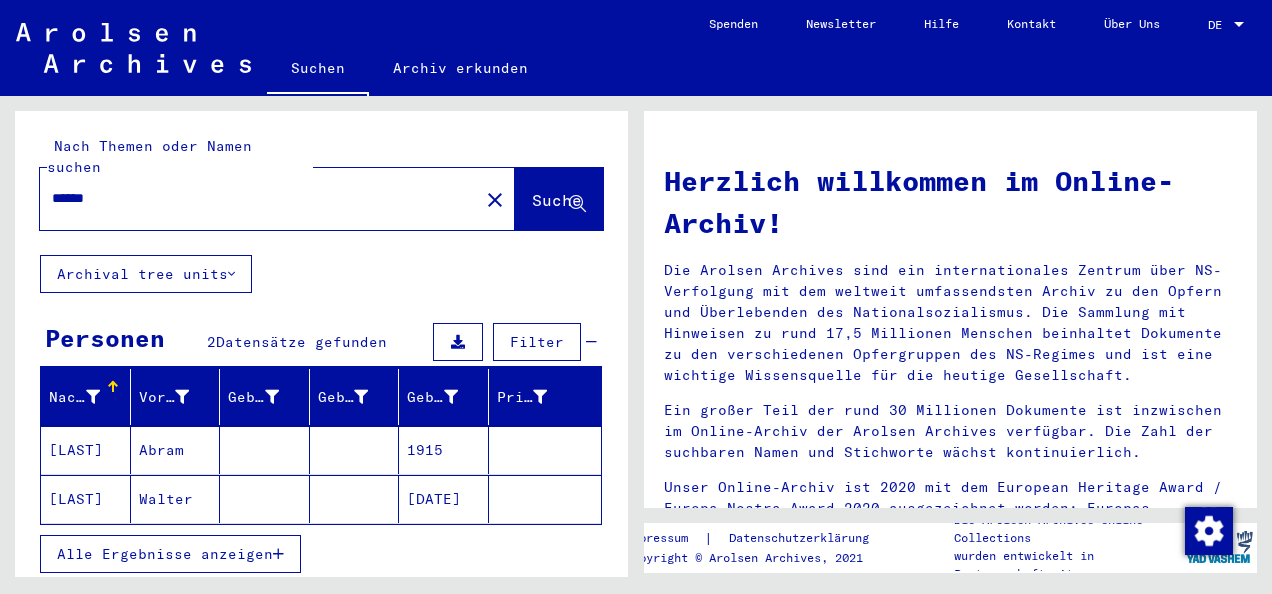 click on "[LAST]" at bounding box center (86, 499) 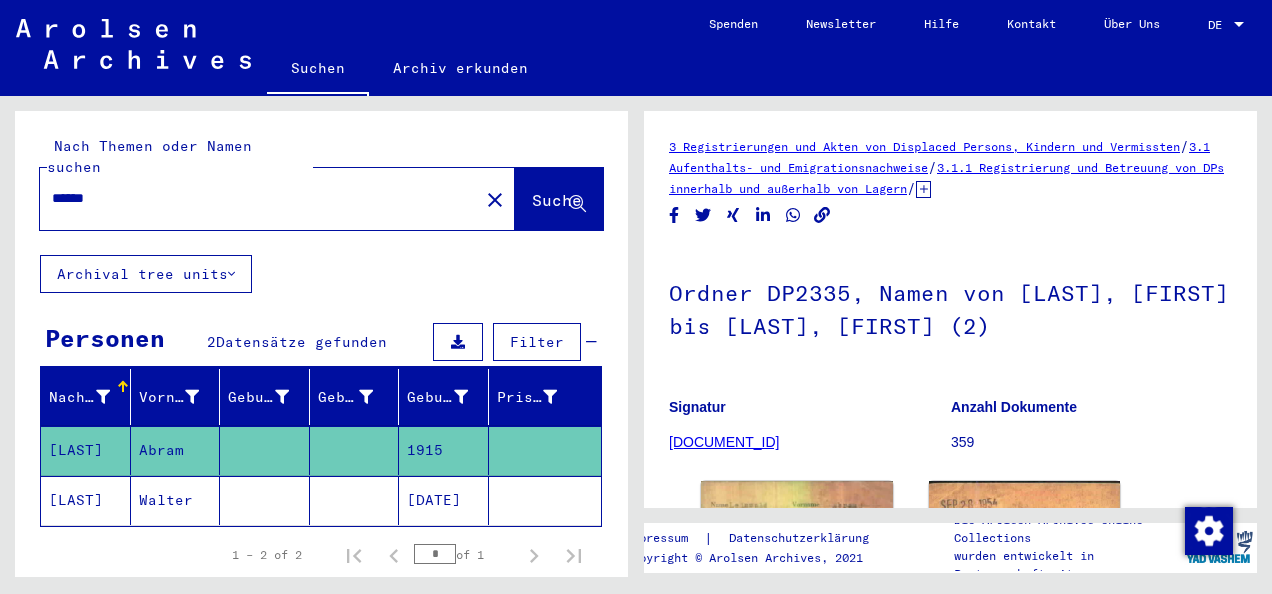 scroll, scrollTop: 0, scrollLeft: 0, axis: both 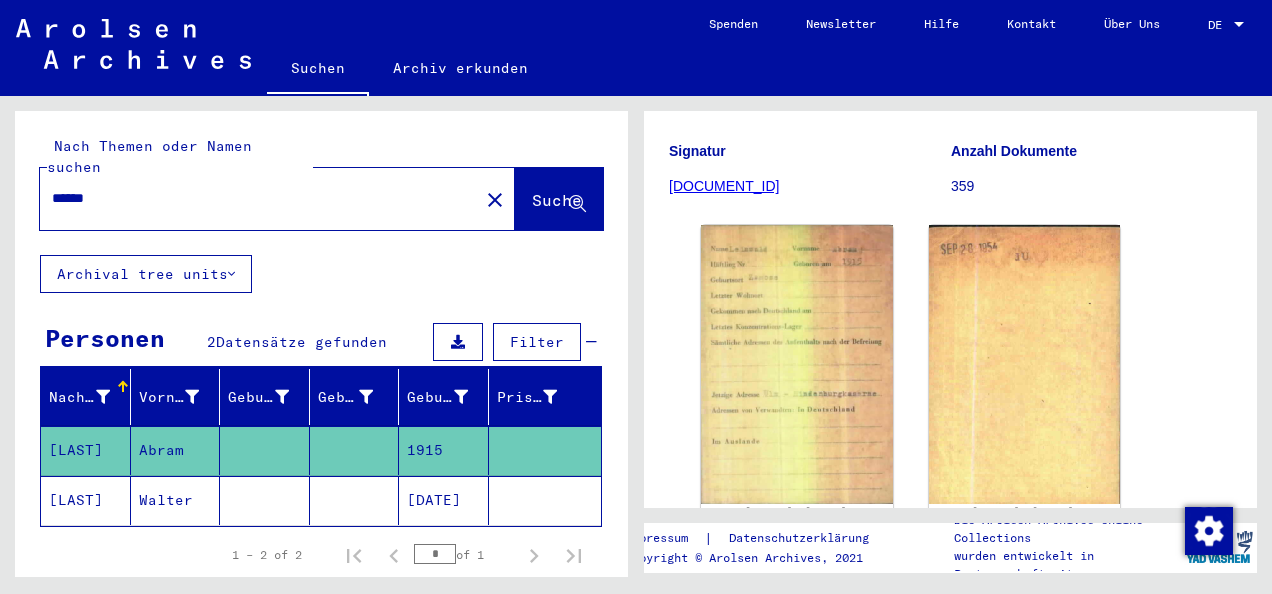 click on "[LAST]" 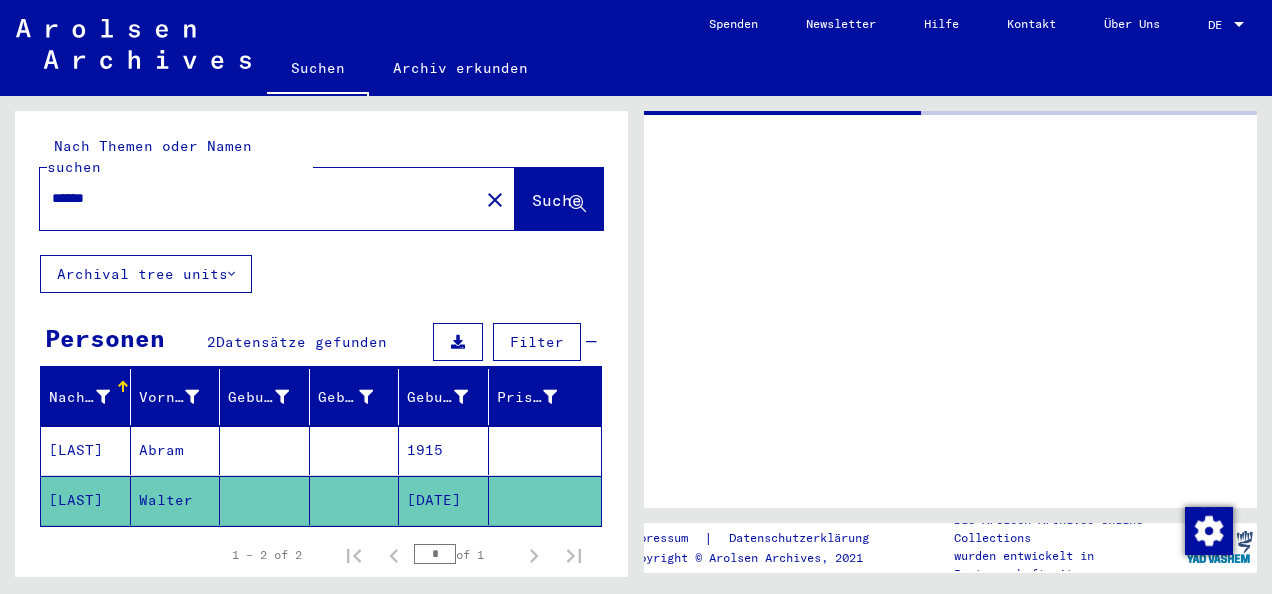 scroll, scrollTop: 0, scrollLeft: 0, axis: both 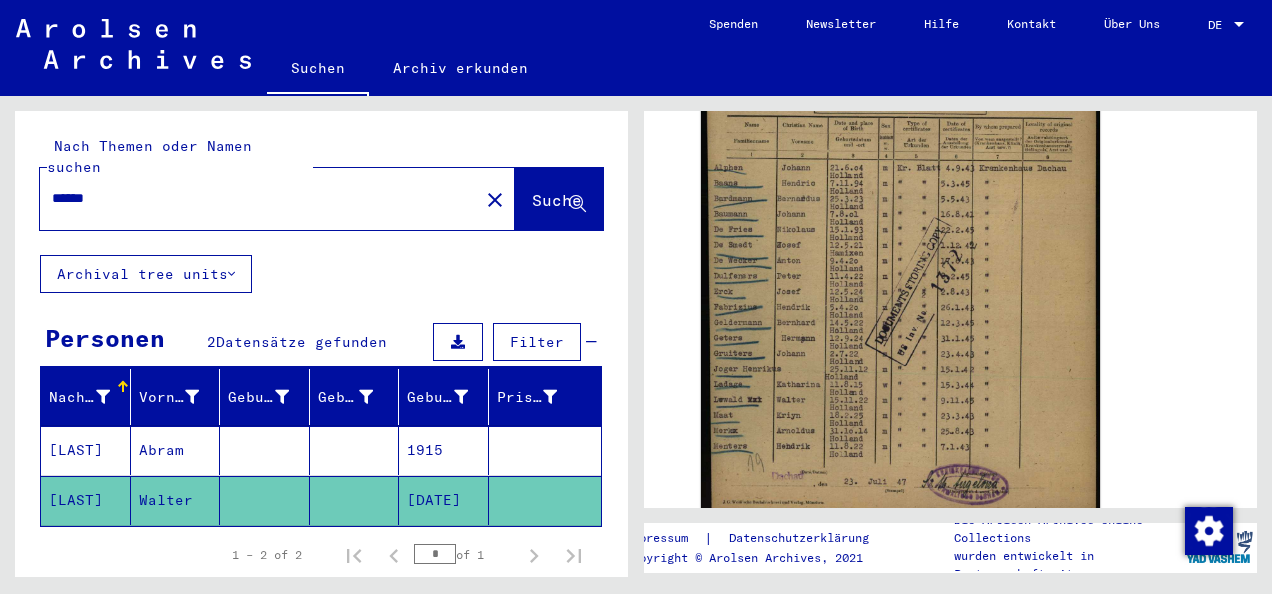 click on "******" 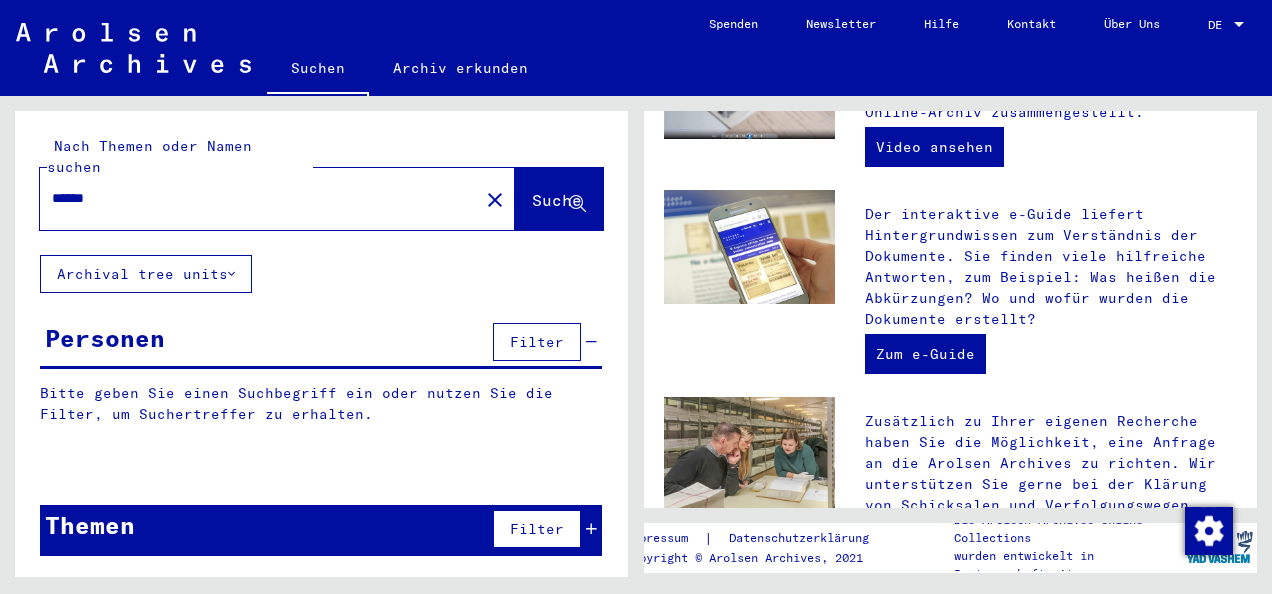scroll, scrollTop: 0, scrollLeft: 0, axis: both 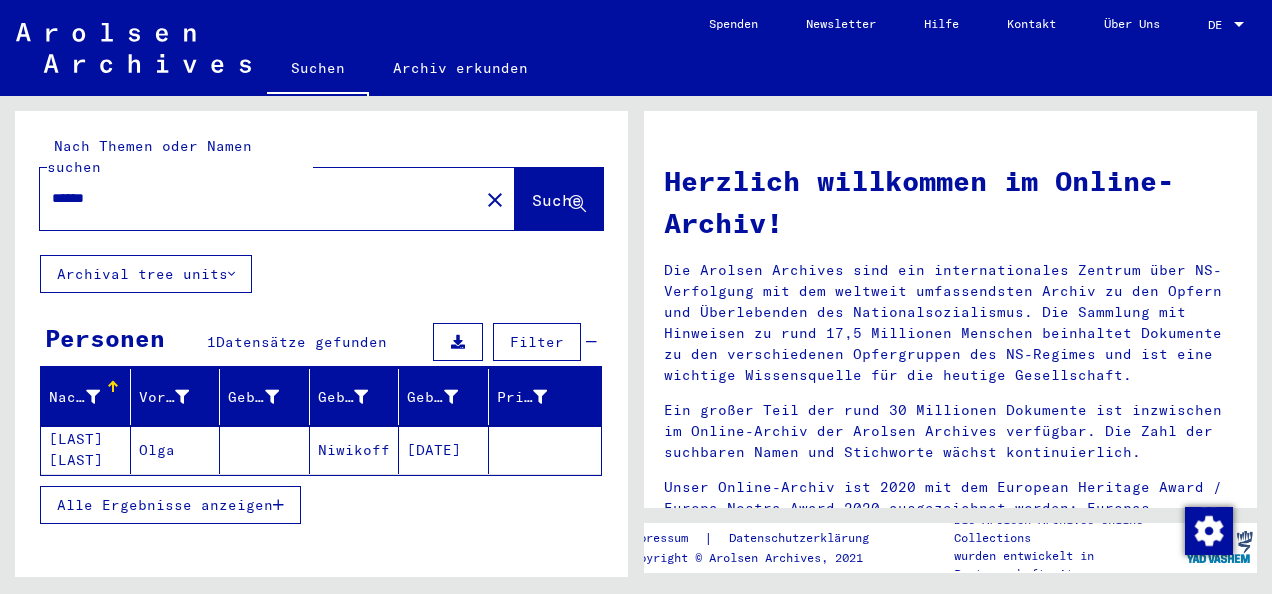 click on "[LAST] [LAST]" 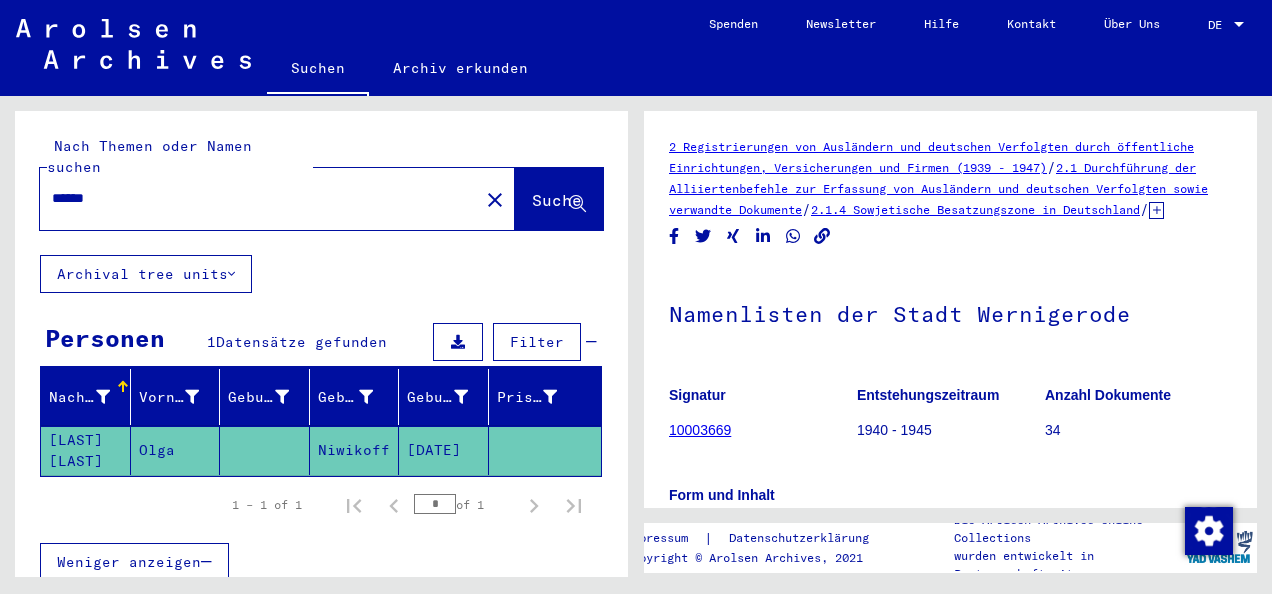 scroll, scrollTop: 0, scrollLeft: 0, axis: both 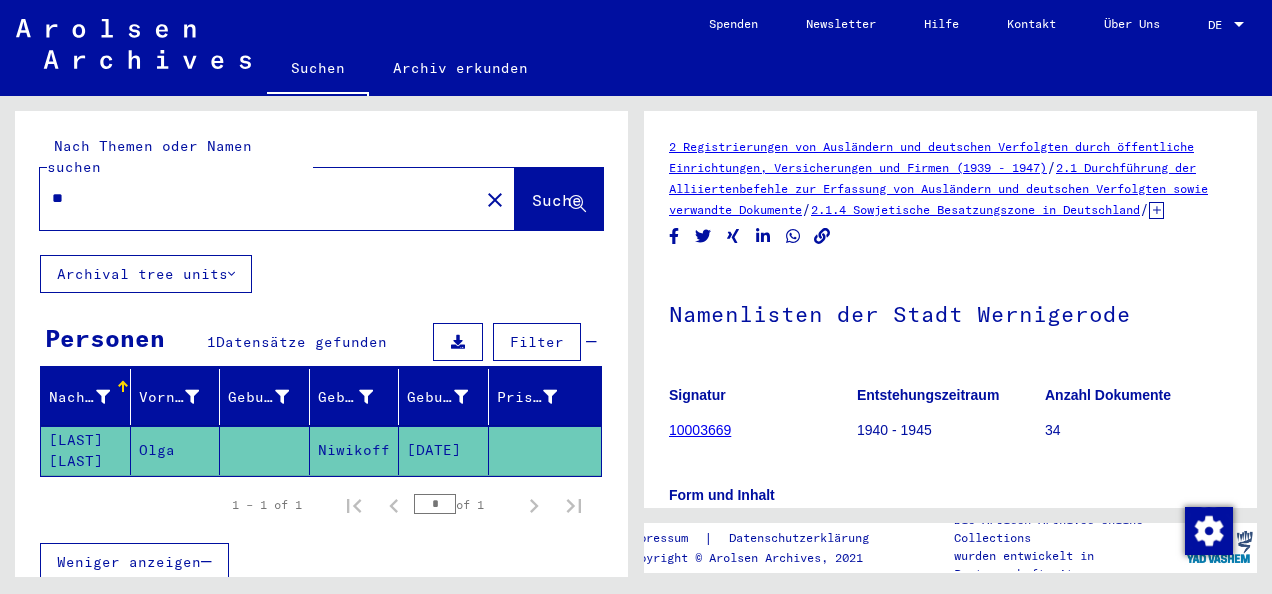 type on "*" 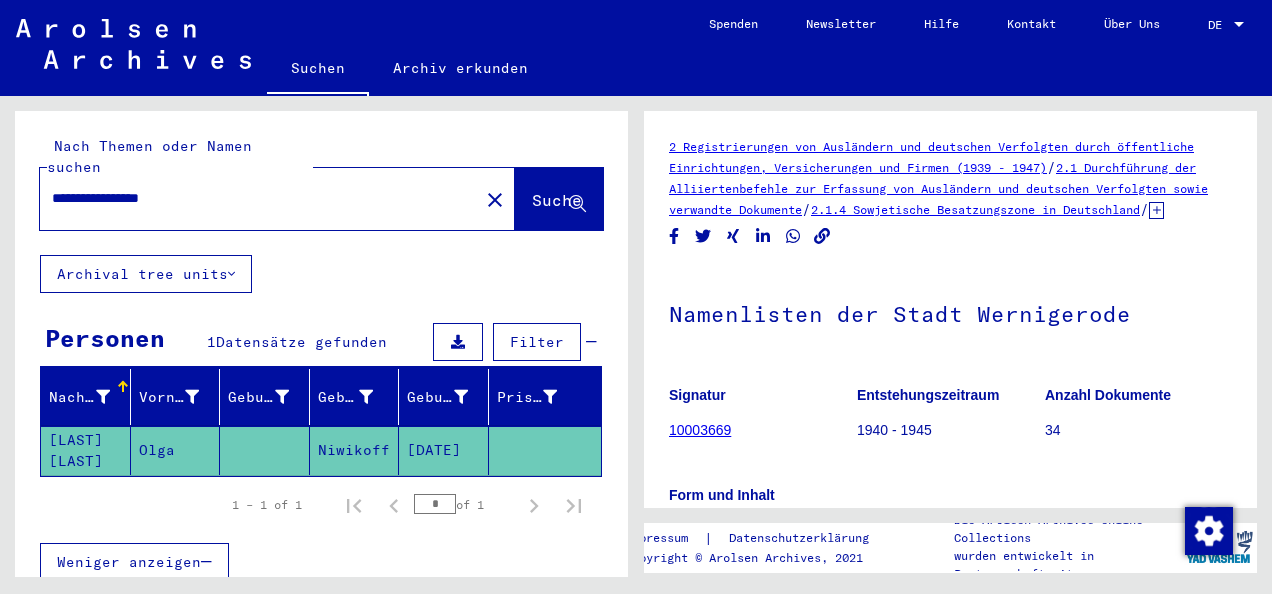 type on "**********" 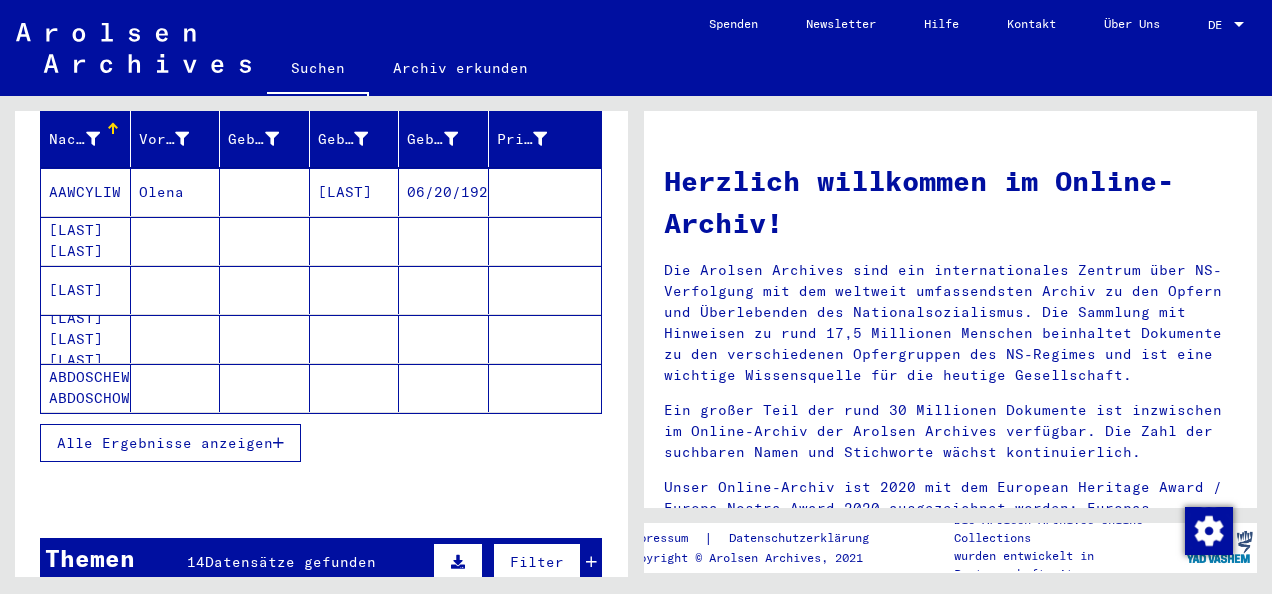 scroll, scrollTop: 284, scrollLeft: 0, axis: vertical 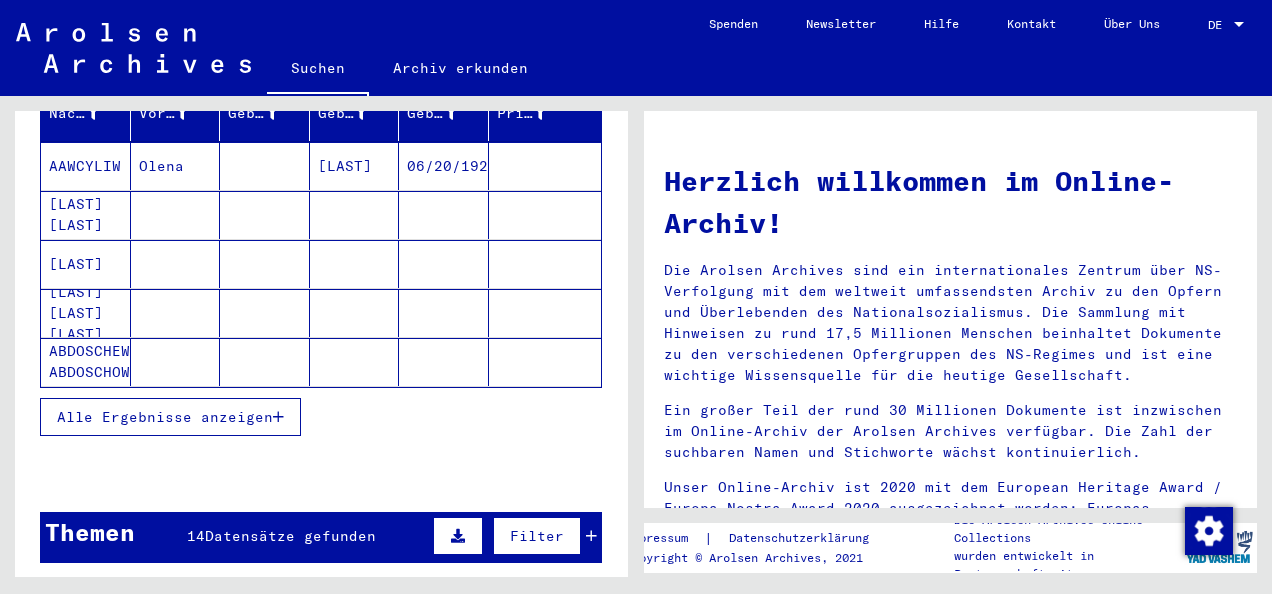click on "Alle Ergebnisse anzeigen" at bounding box center [165, 417] 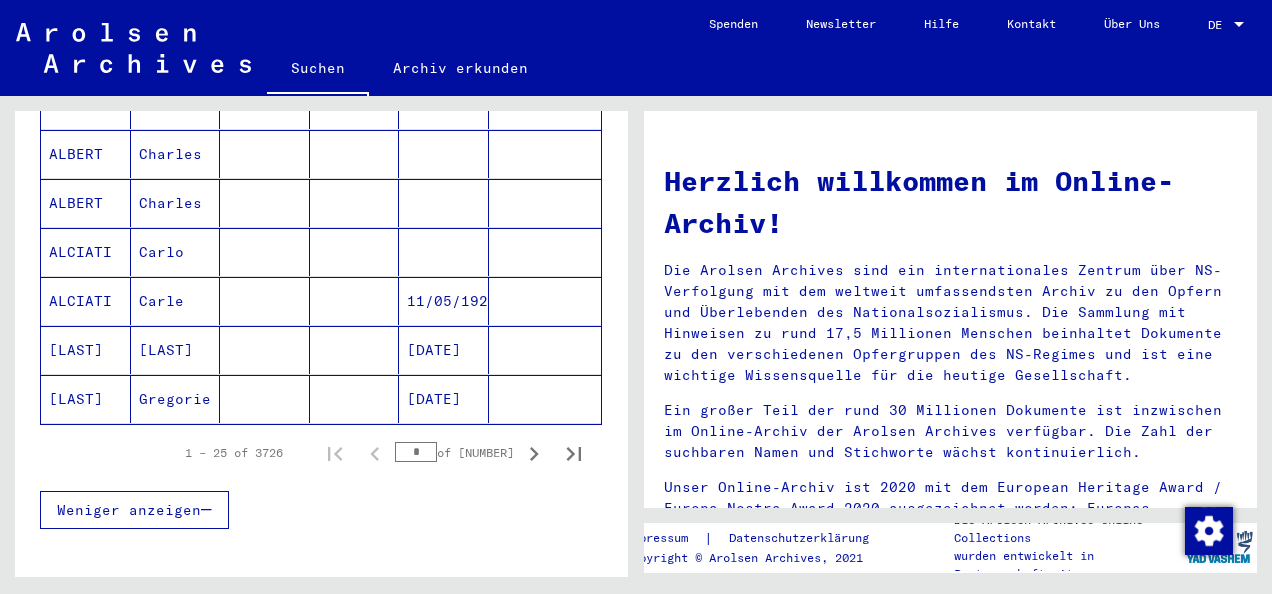 scroll, scrollTop: 1249, scrollLeft: 0, axis: vertical 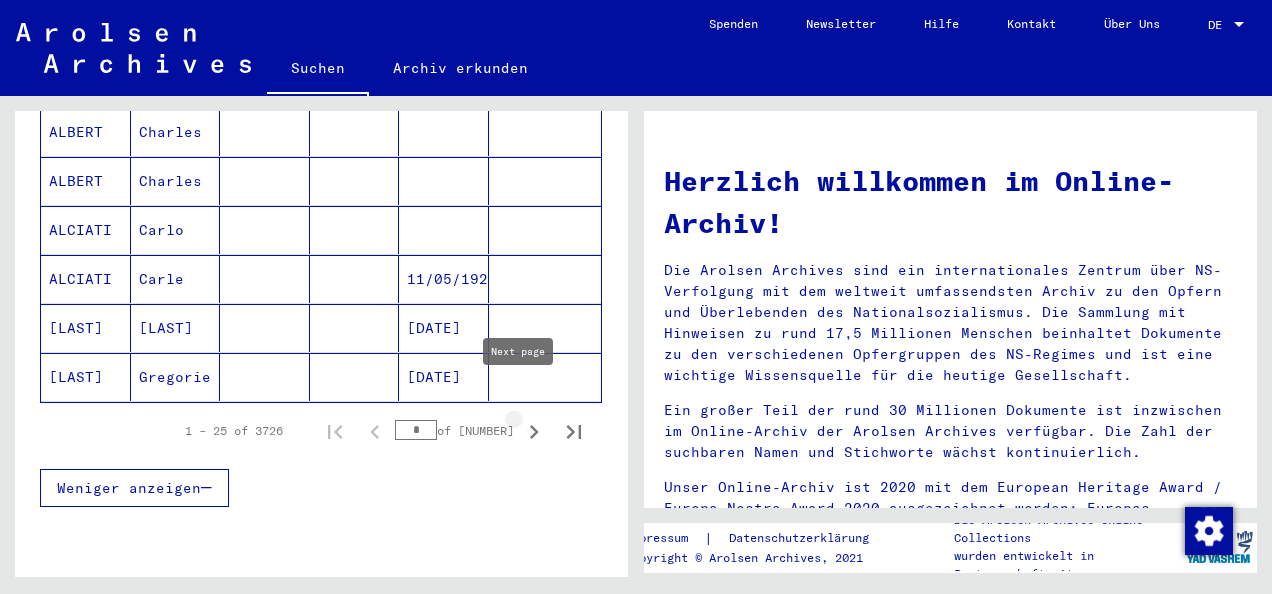 click 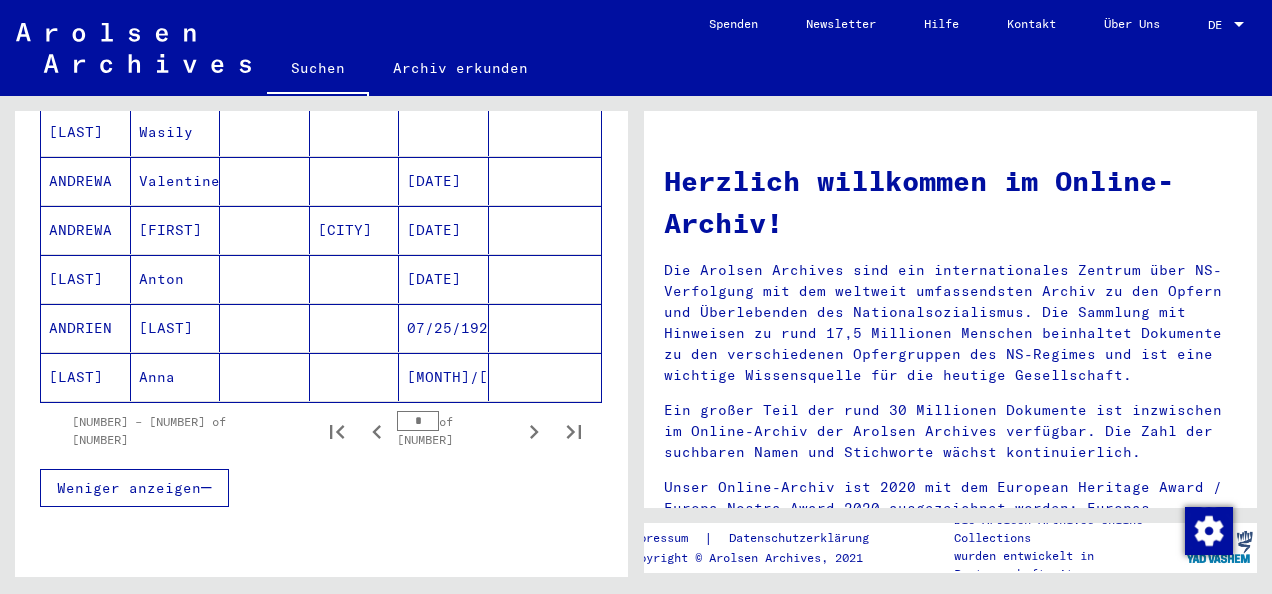 click 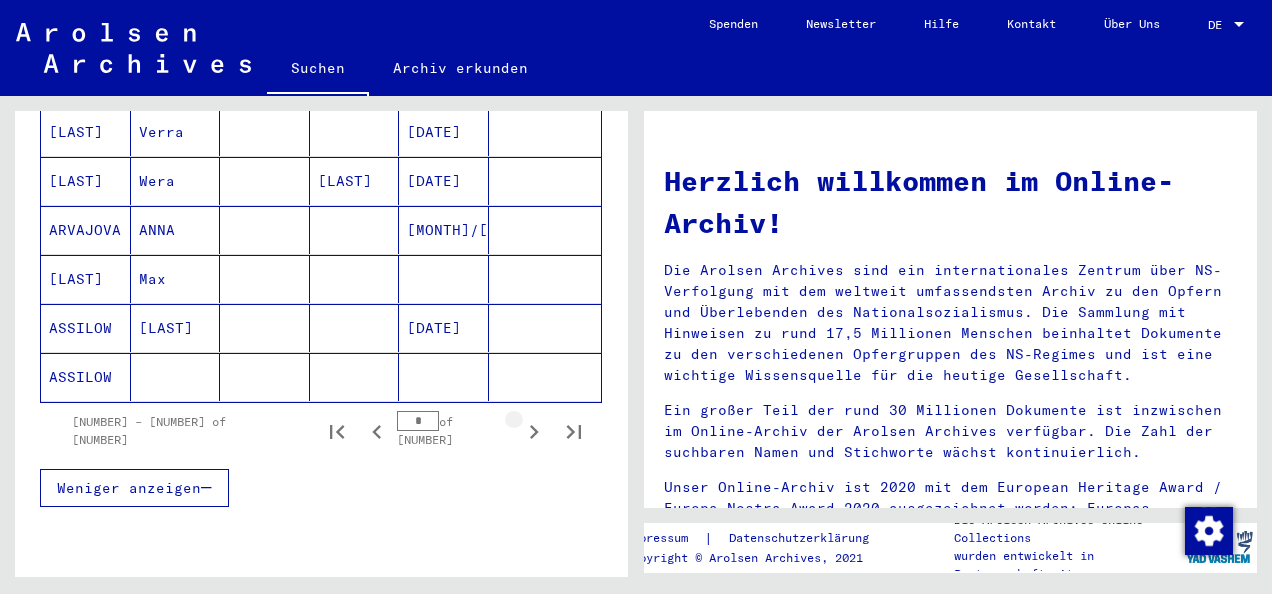 click 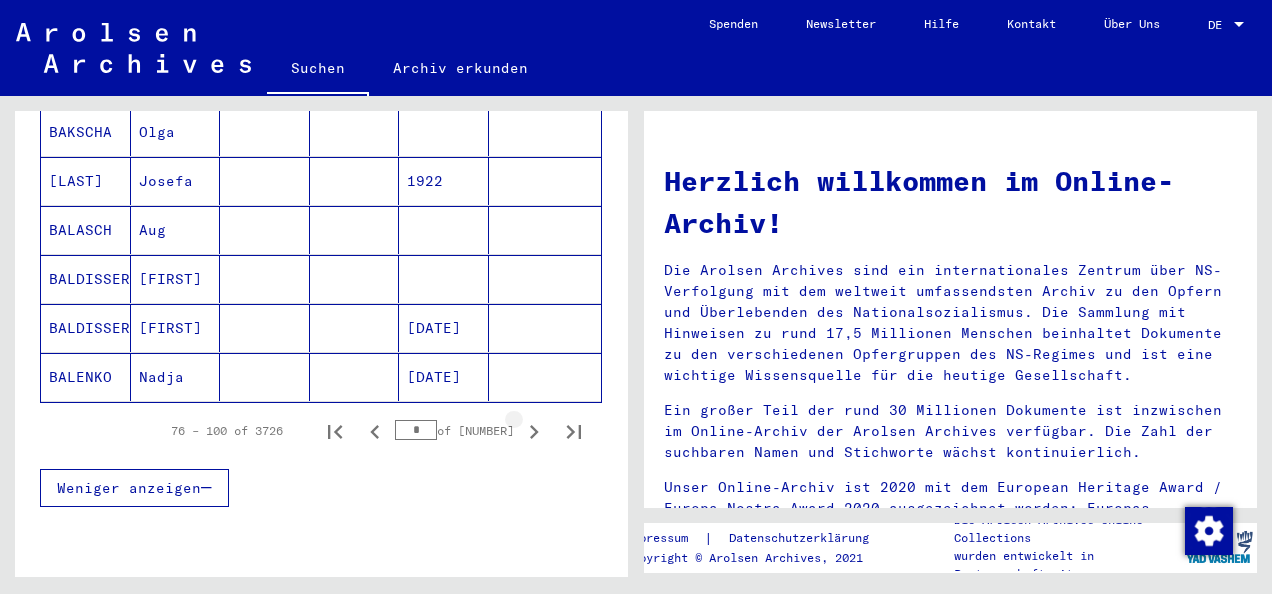 click 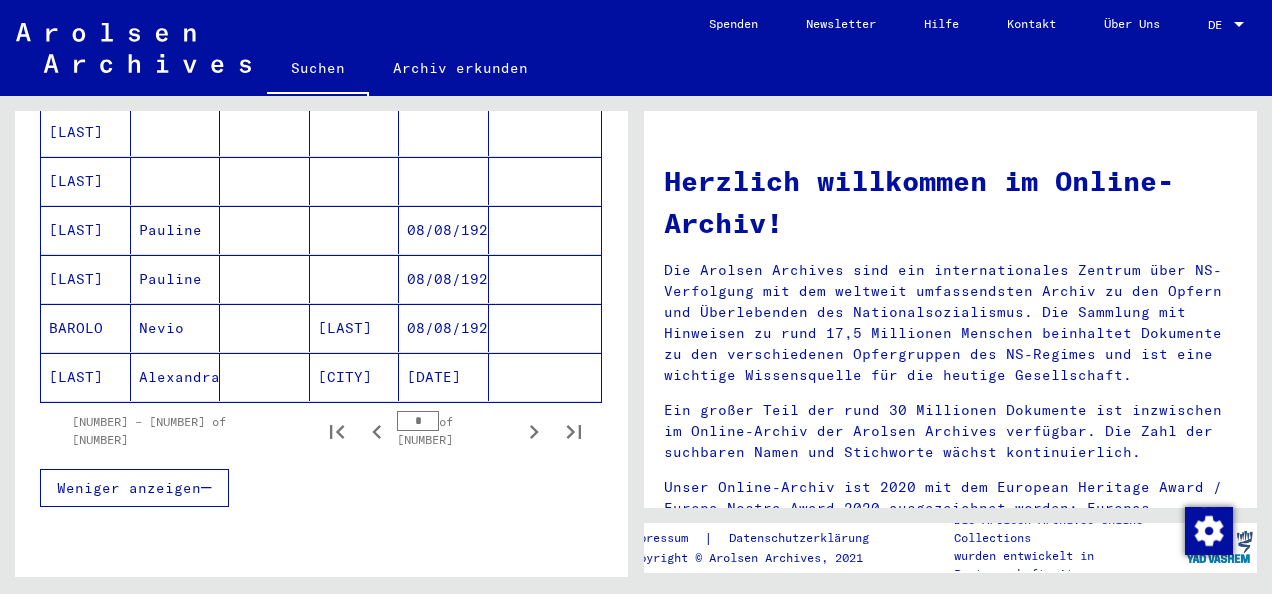 click 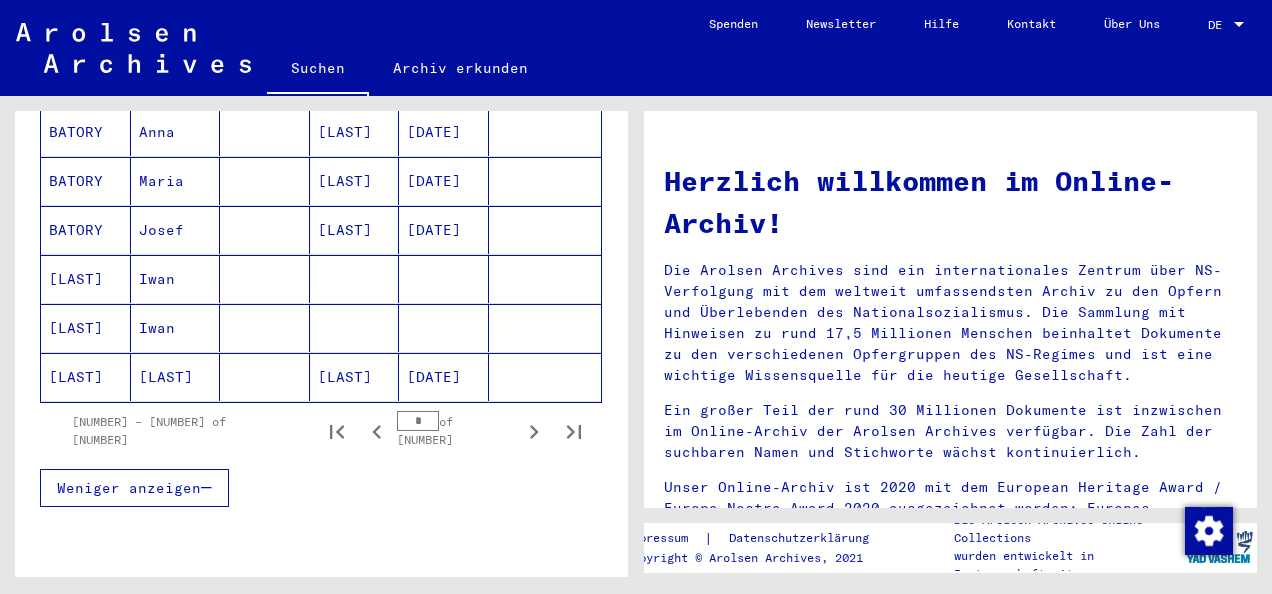 click 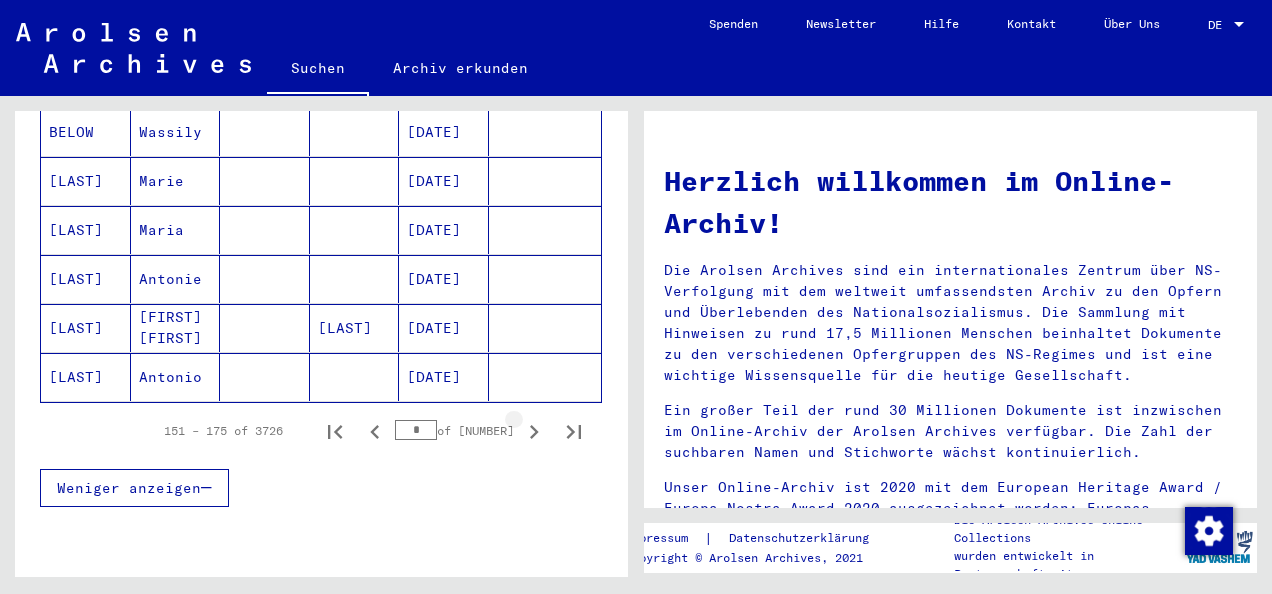 click 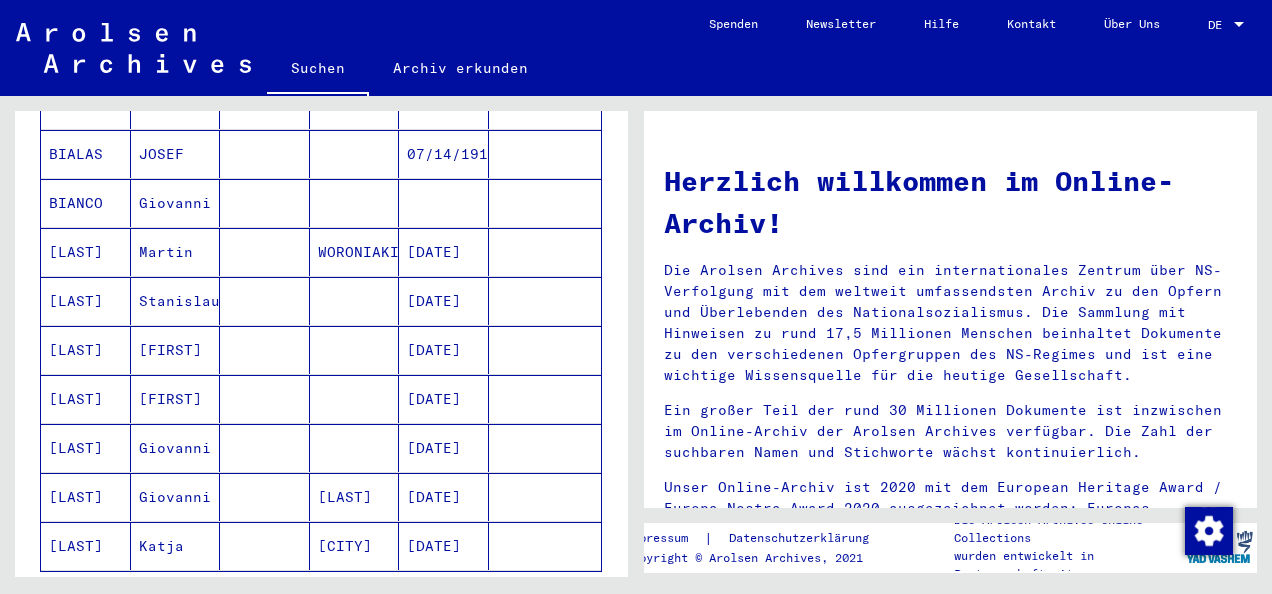 scroll, scrollTop: 1090, scrollLeft: 0, axis: vertical 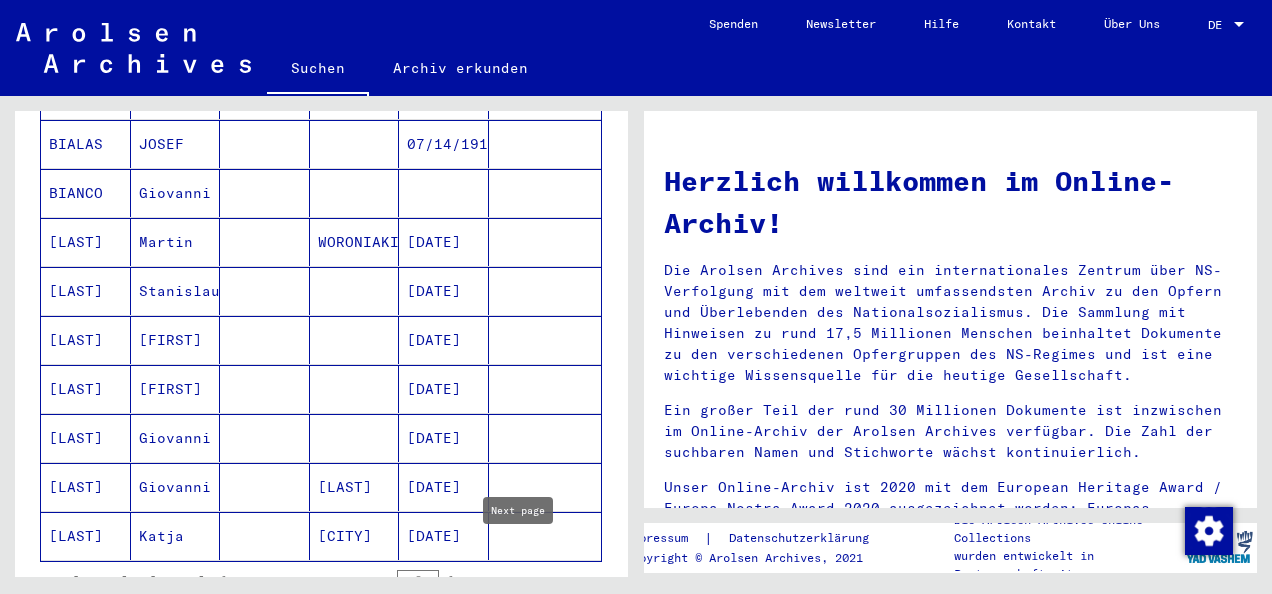 click 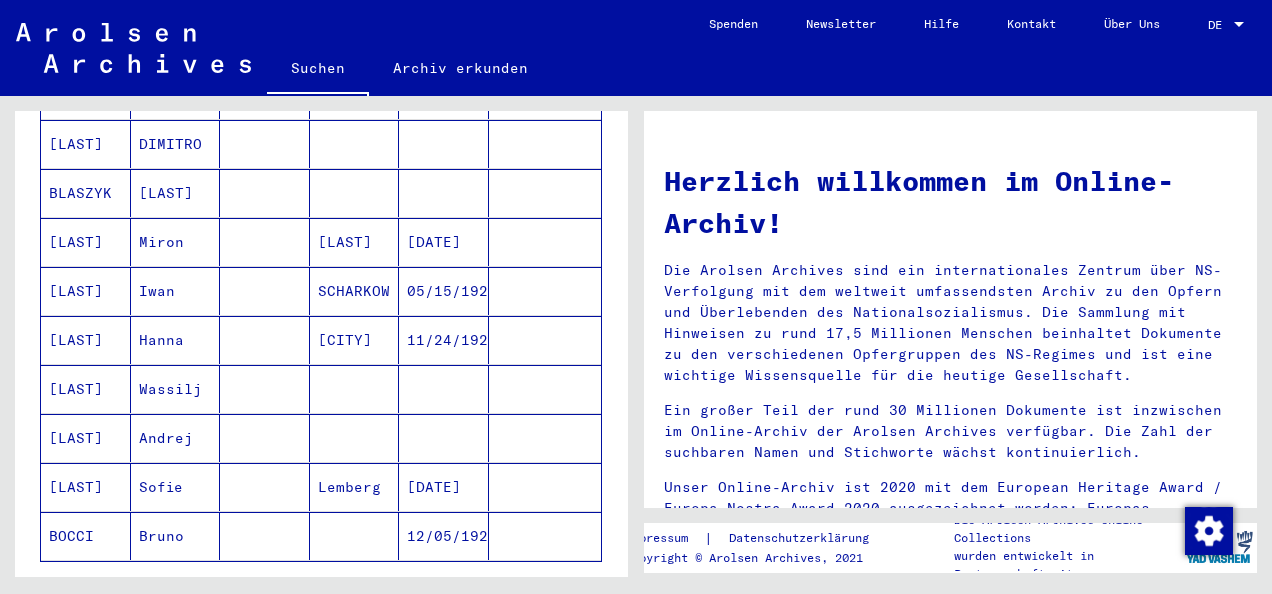 click 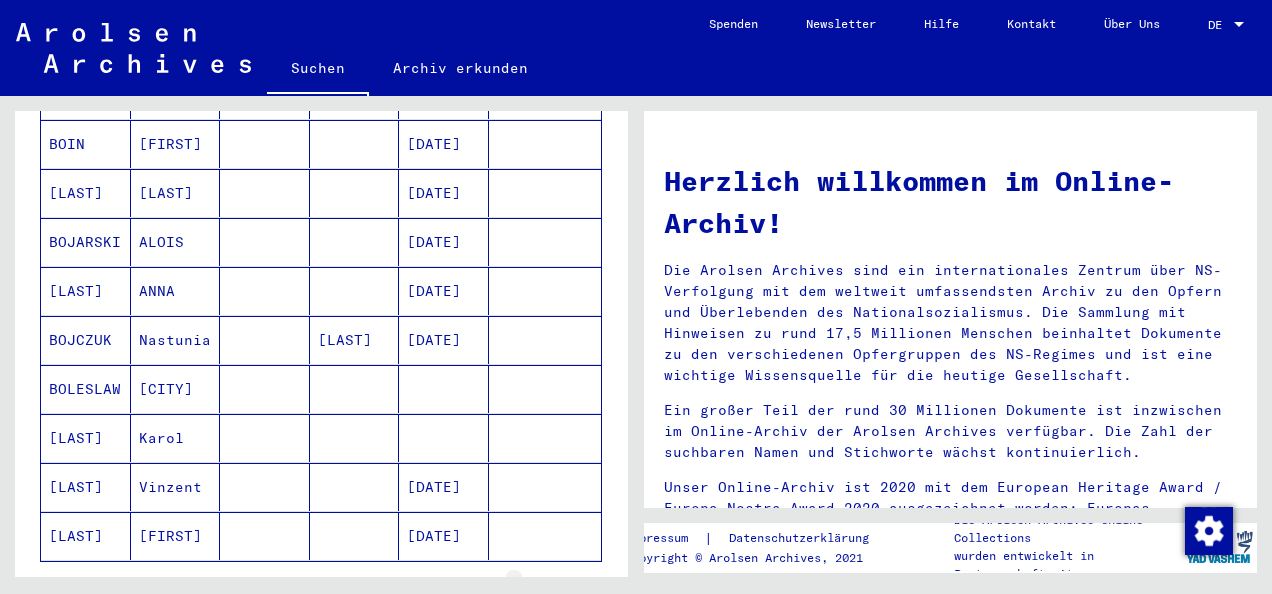 click 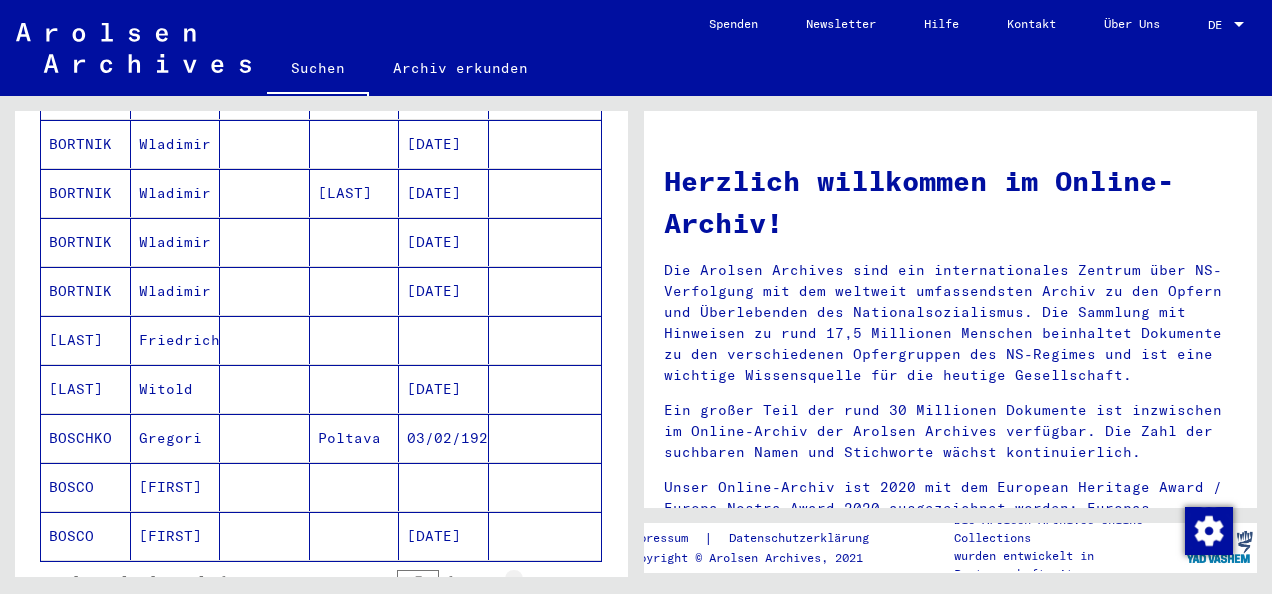 click 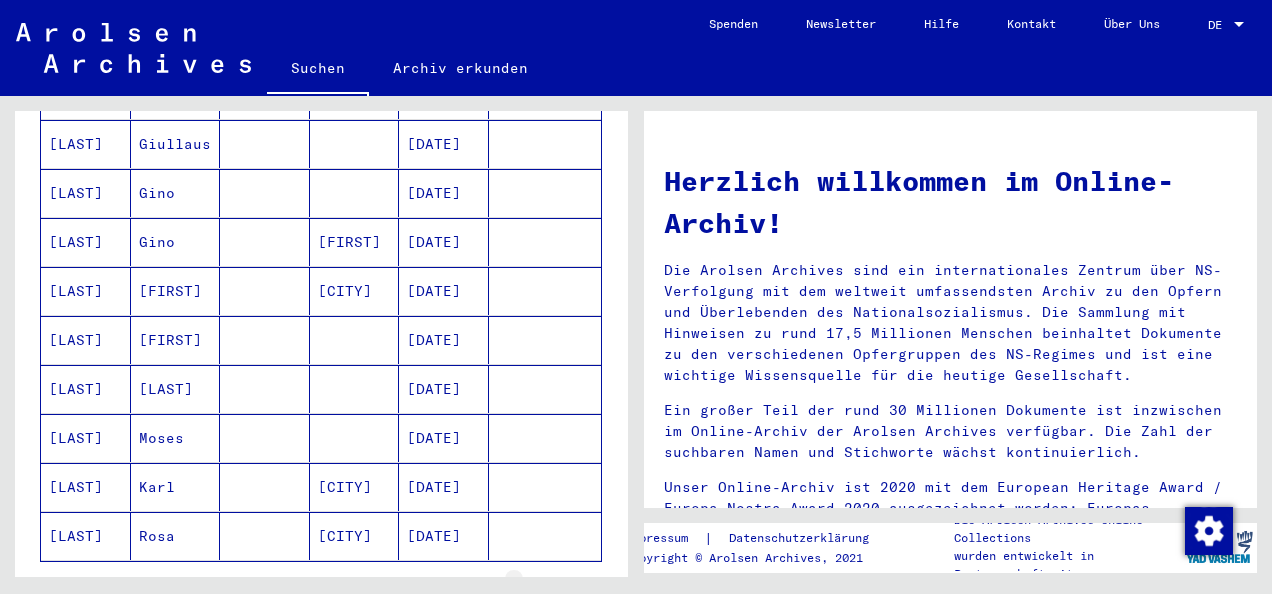 click 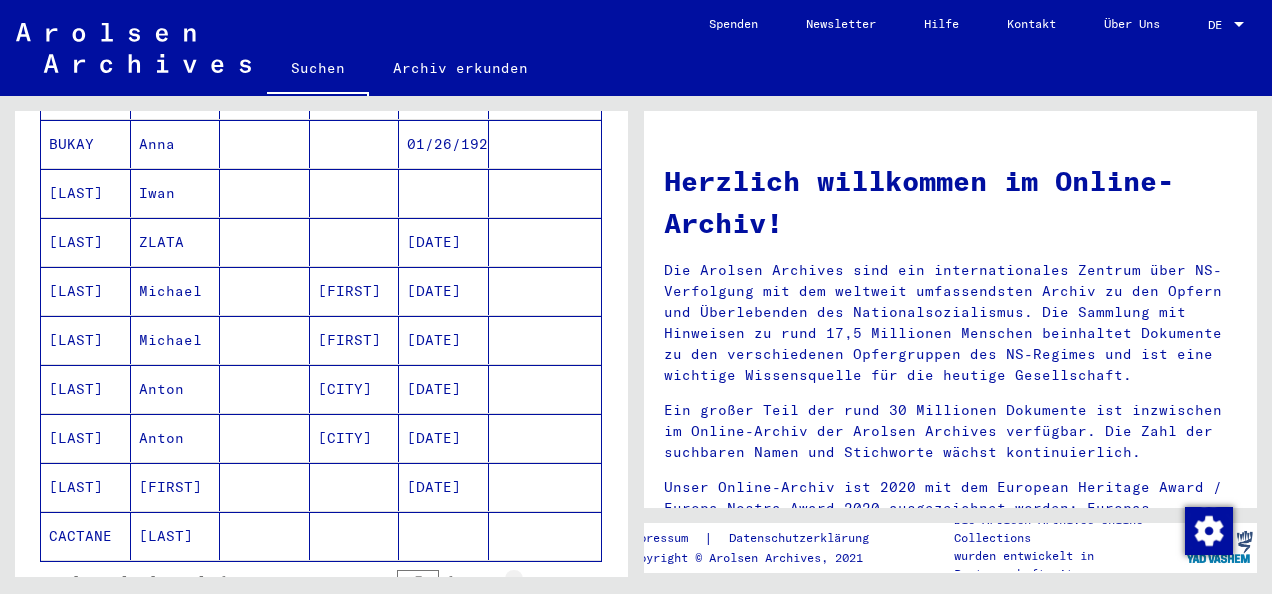 click 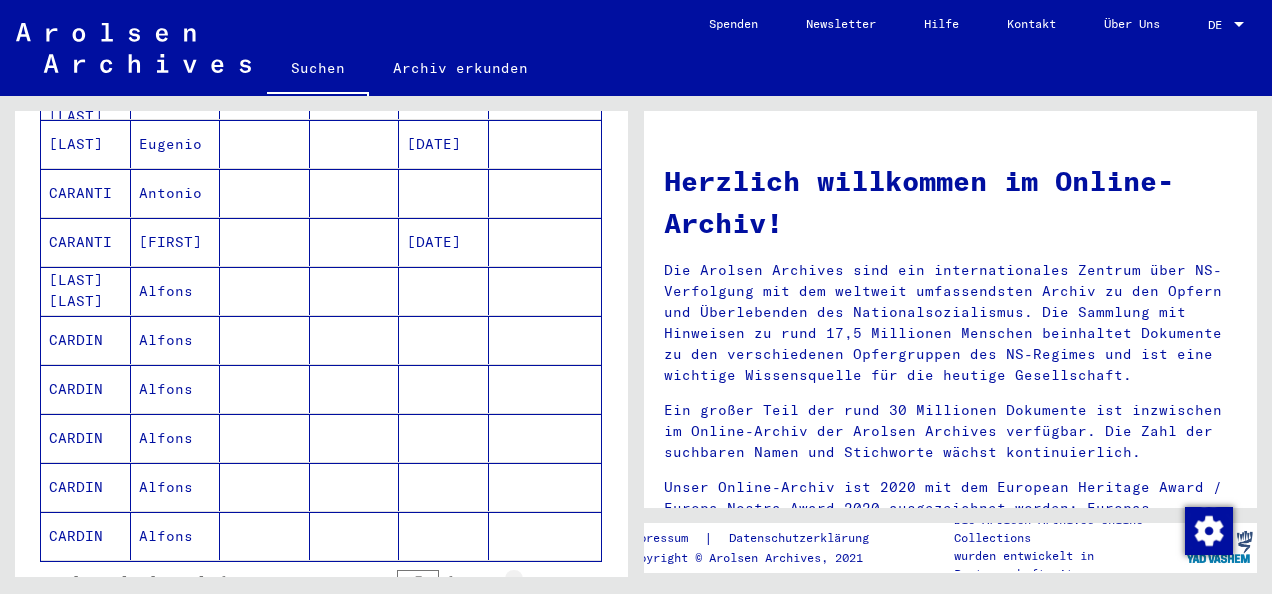 click 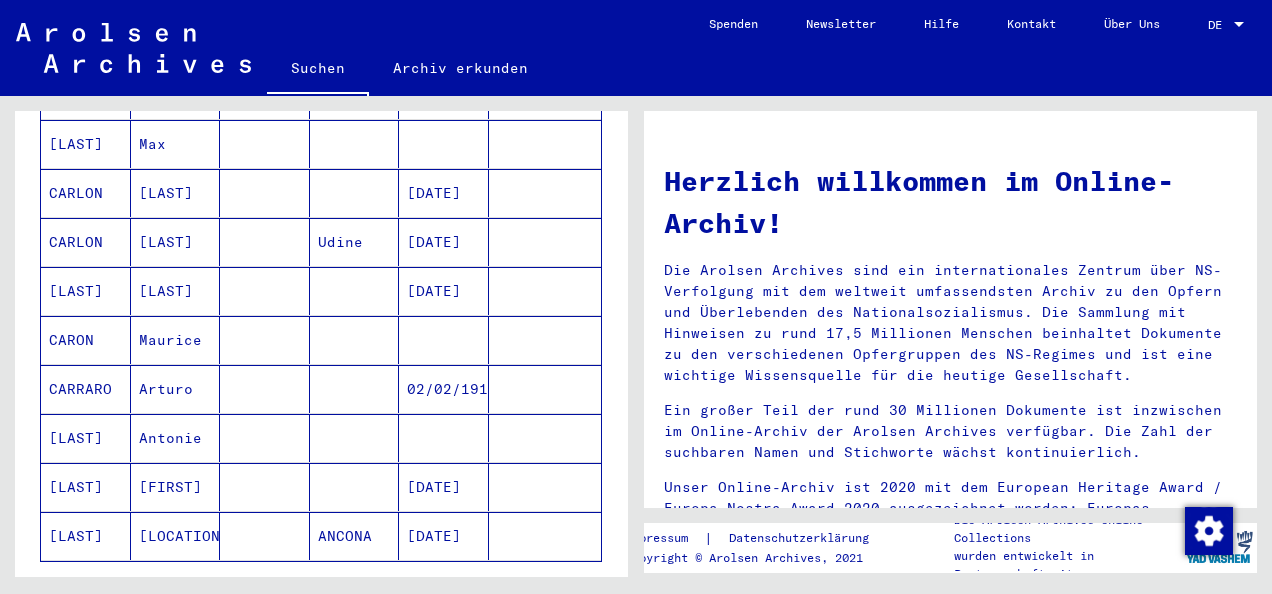 click 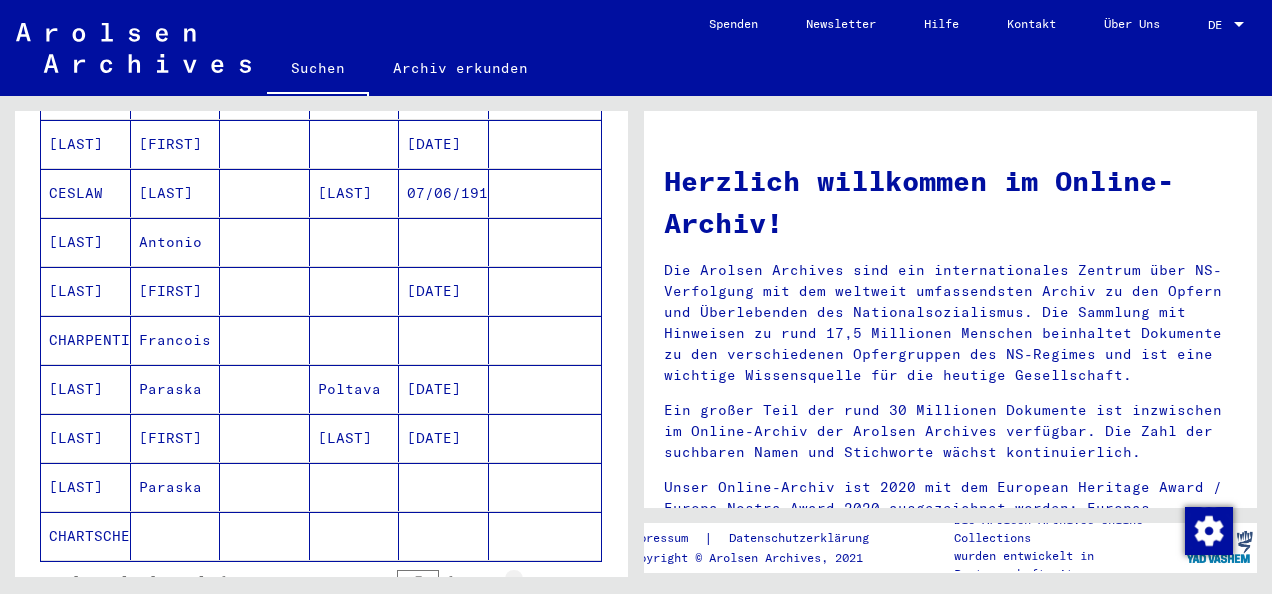 click 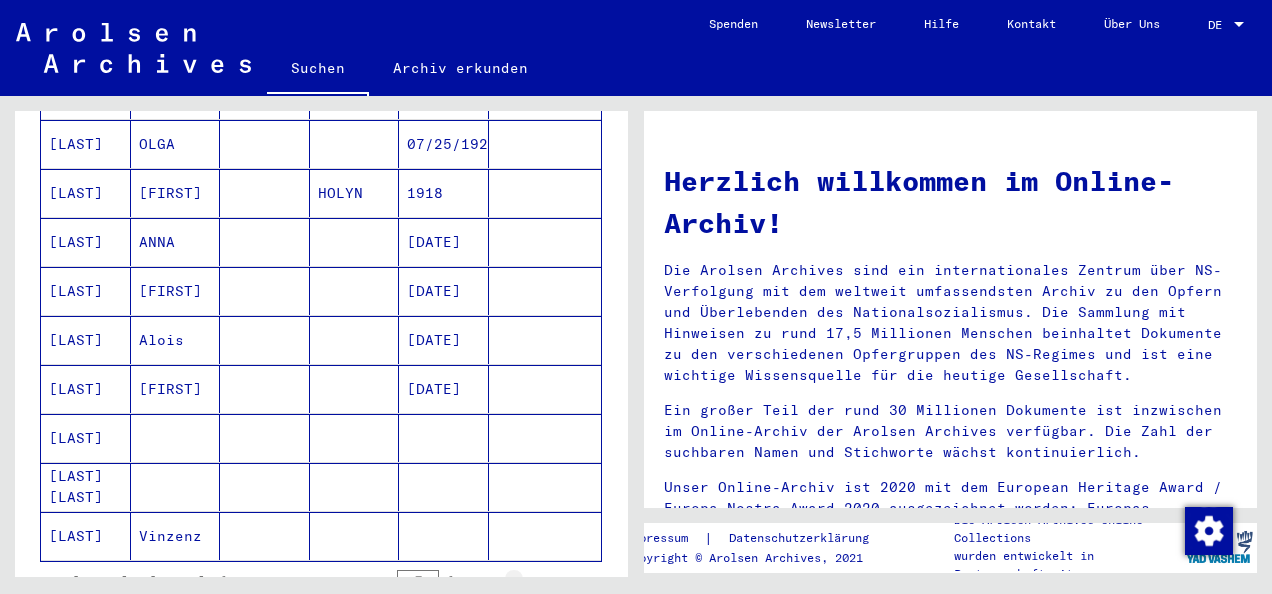 click 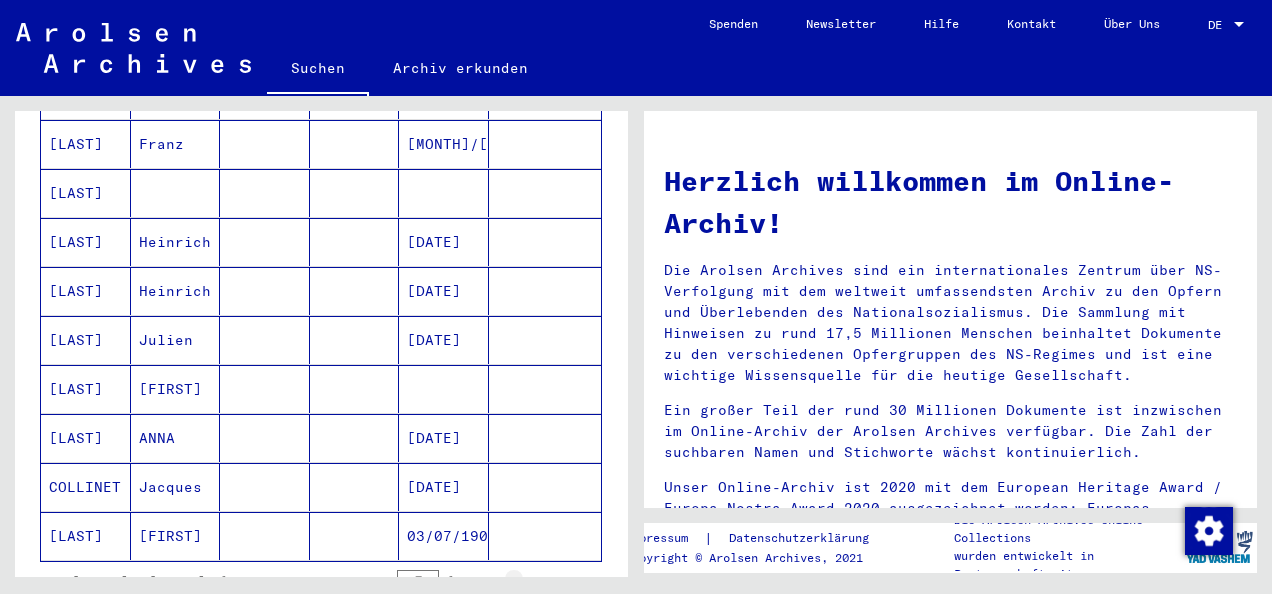 click 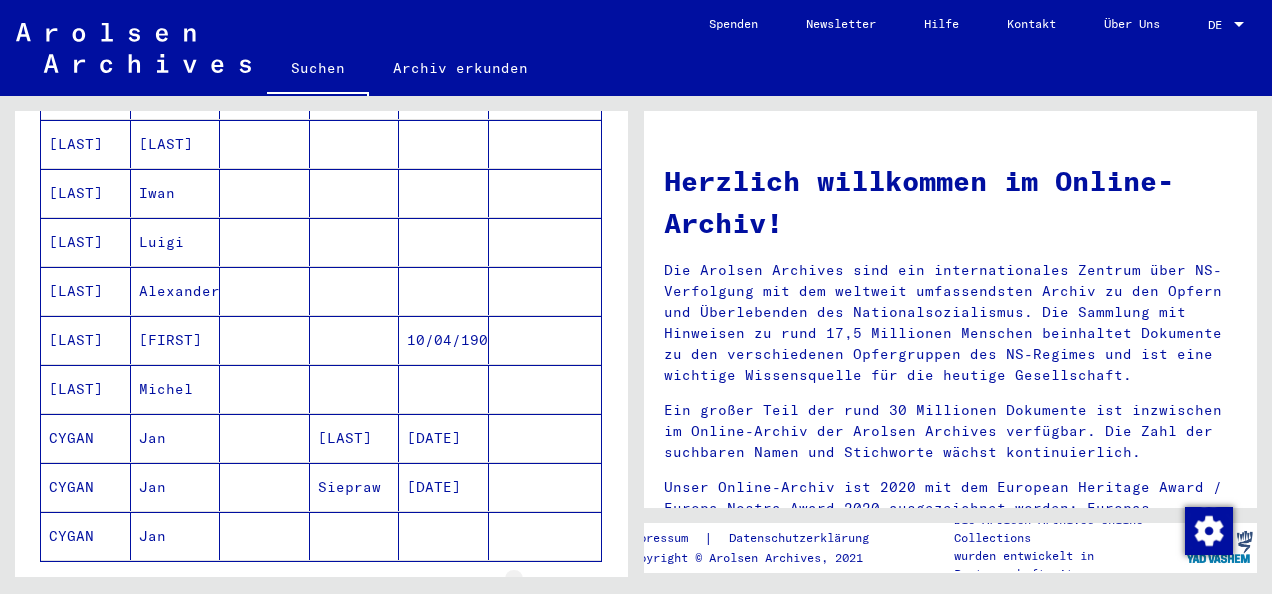 click 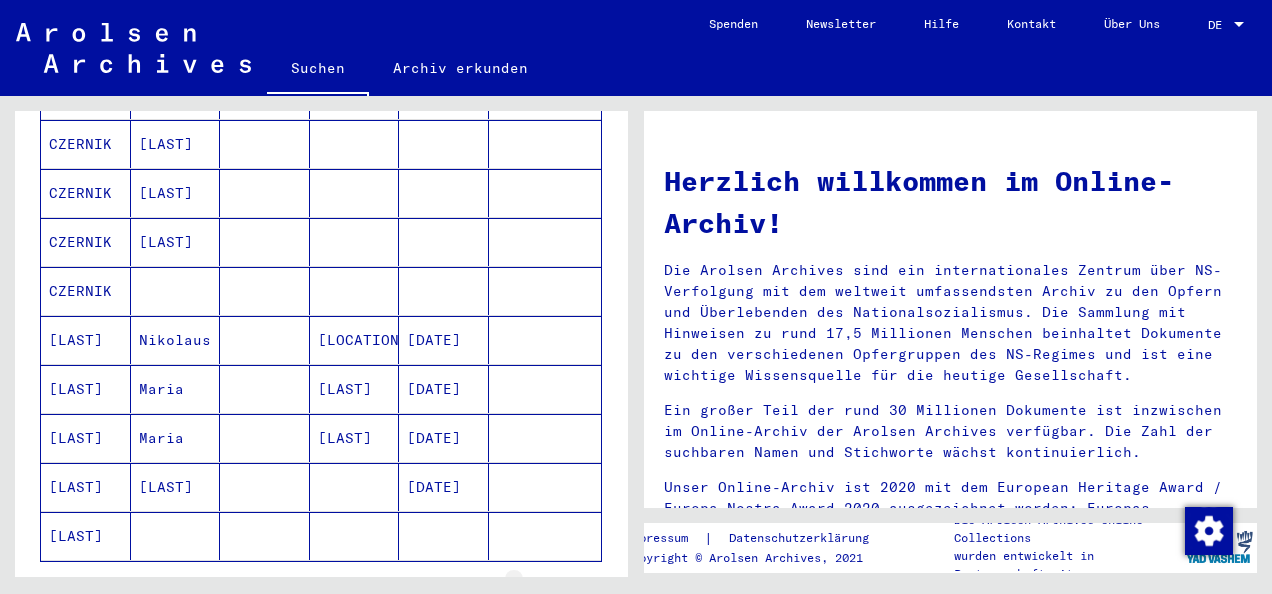 click 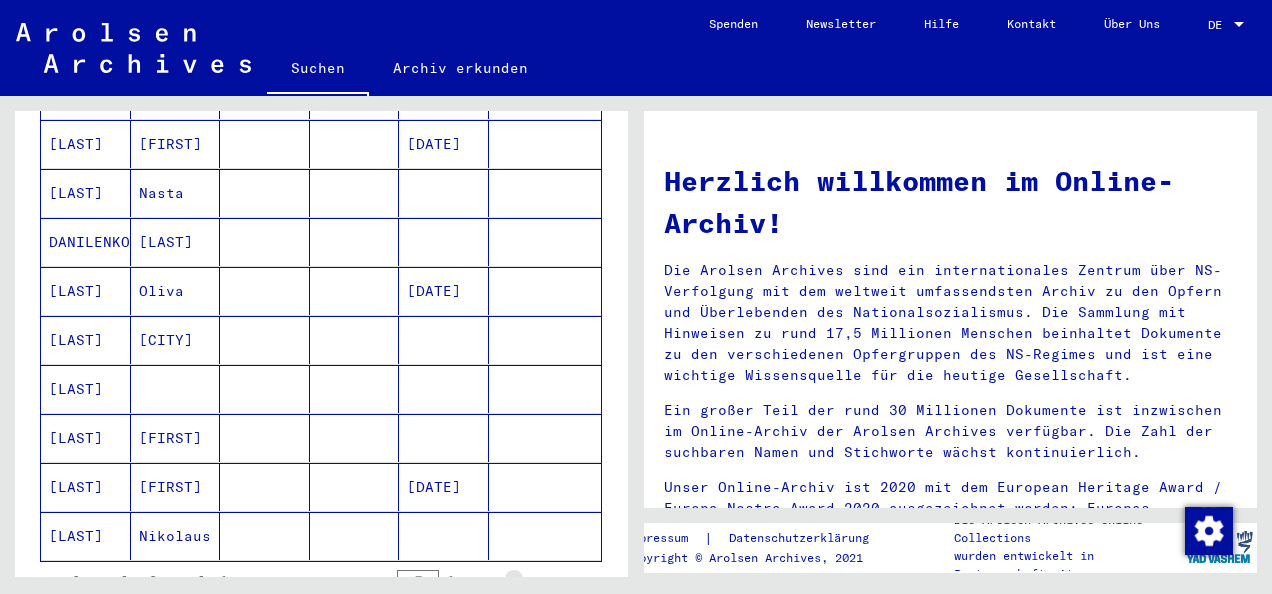 click 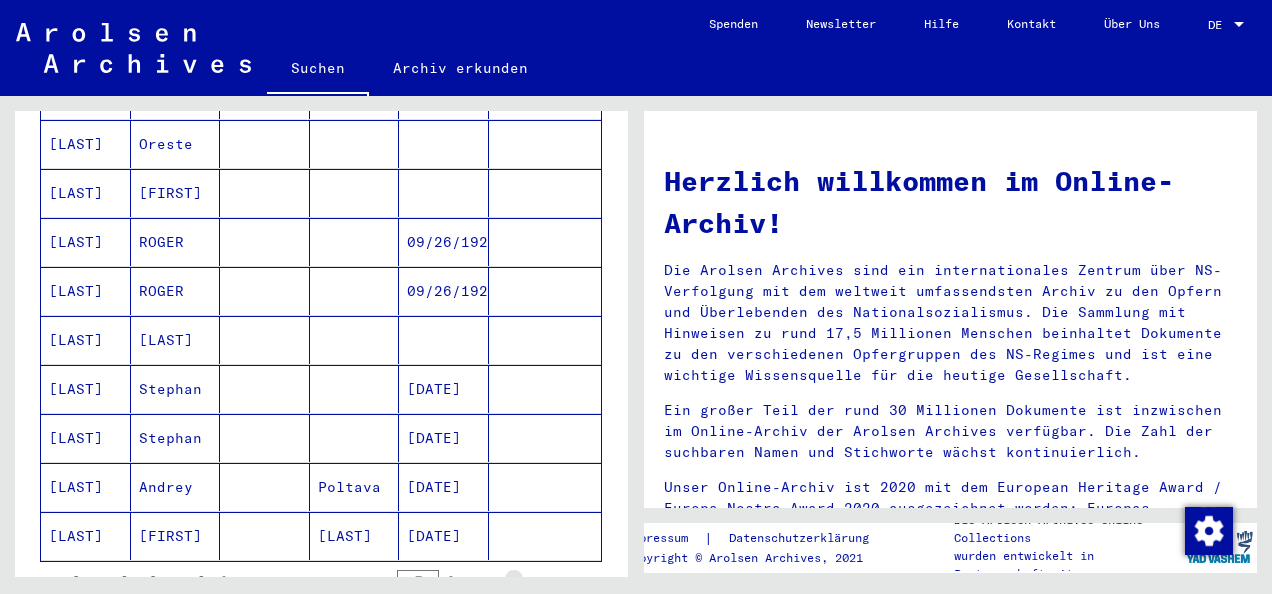 click 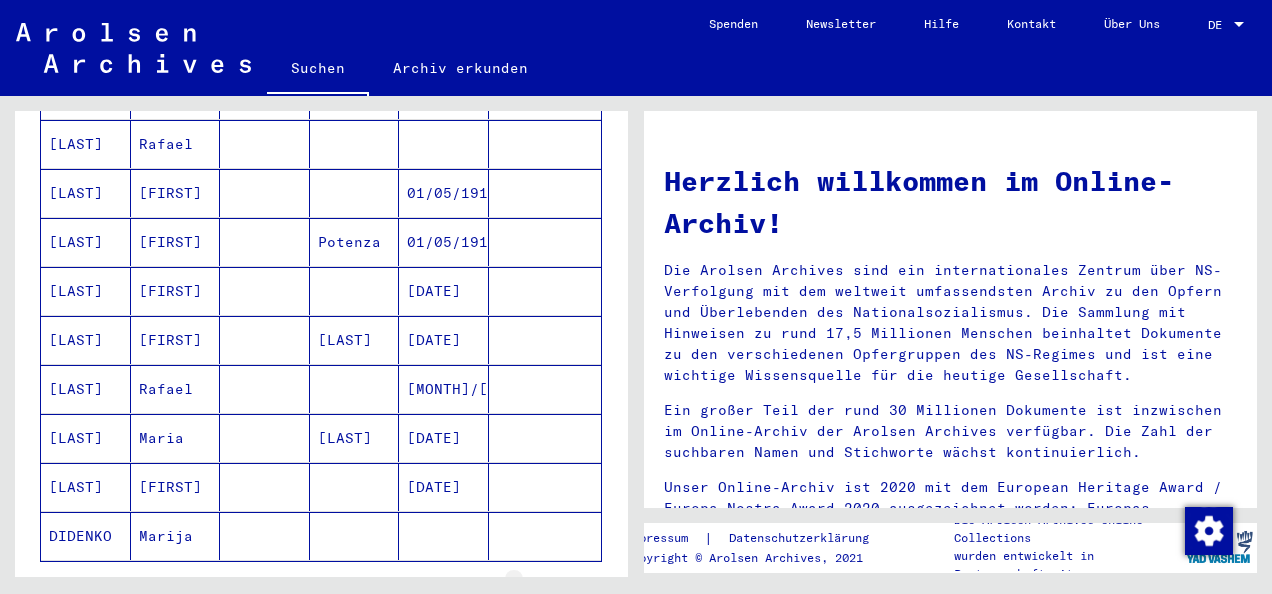 click 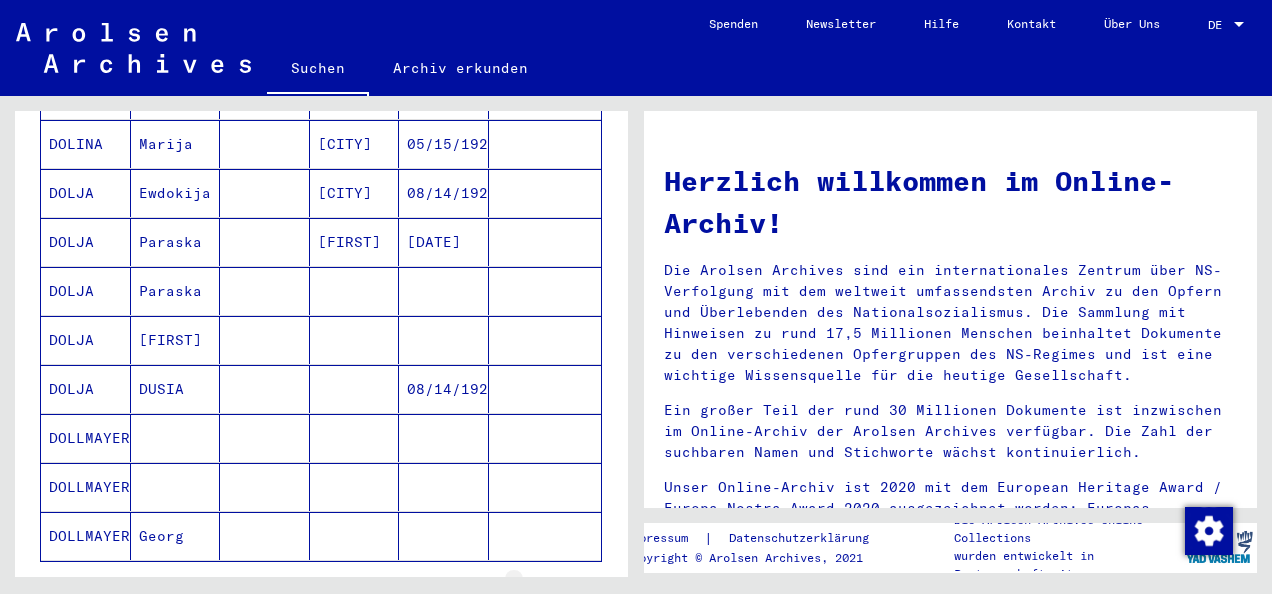 click 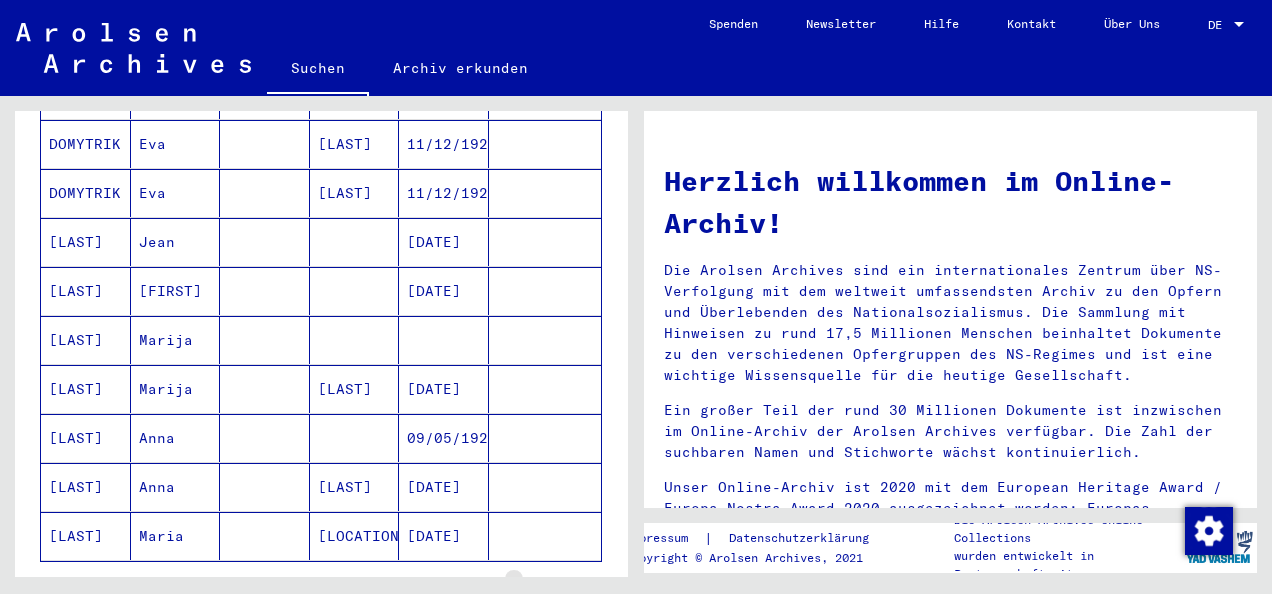 click 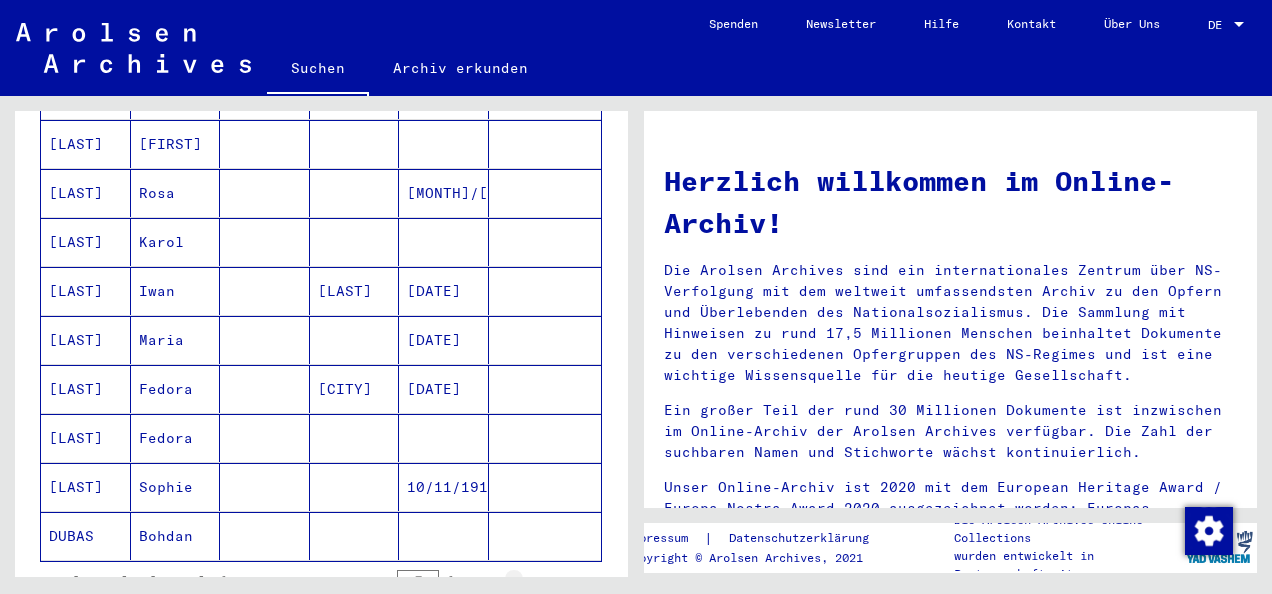 click 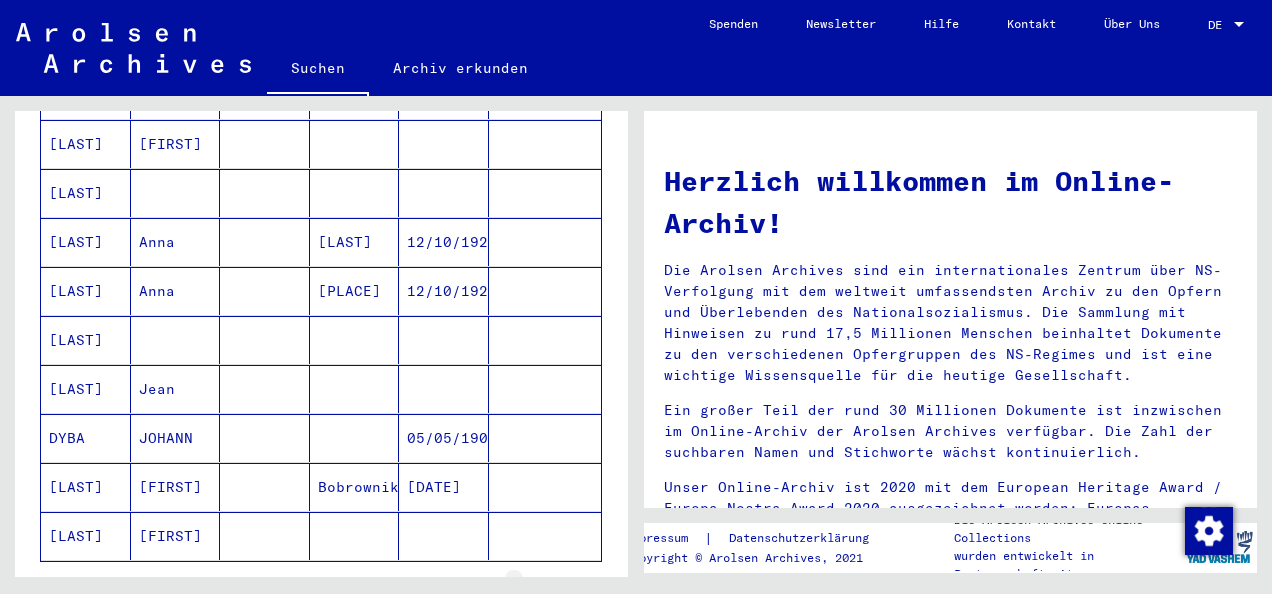 click 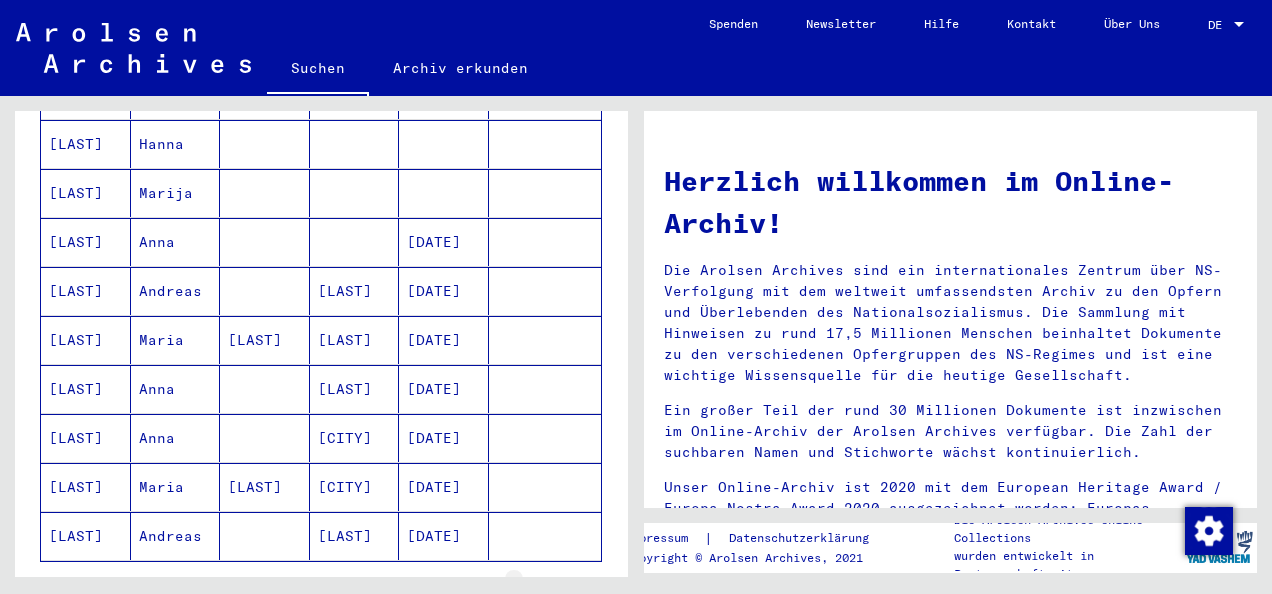click 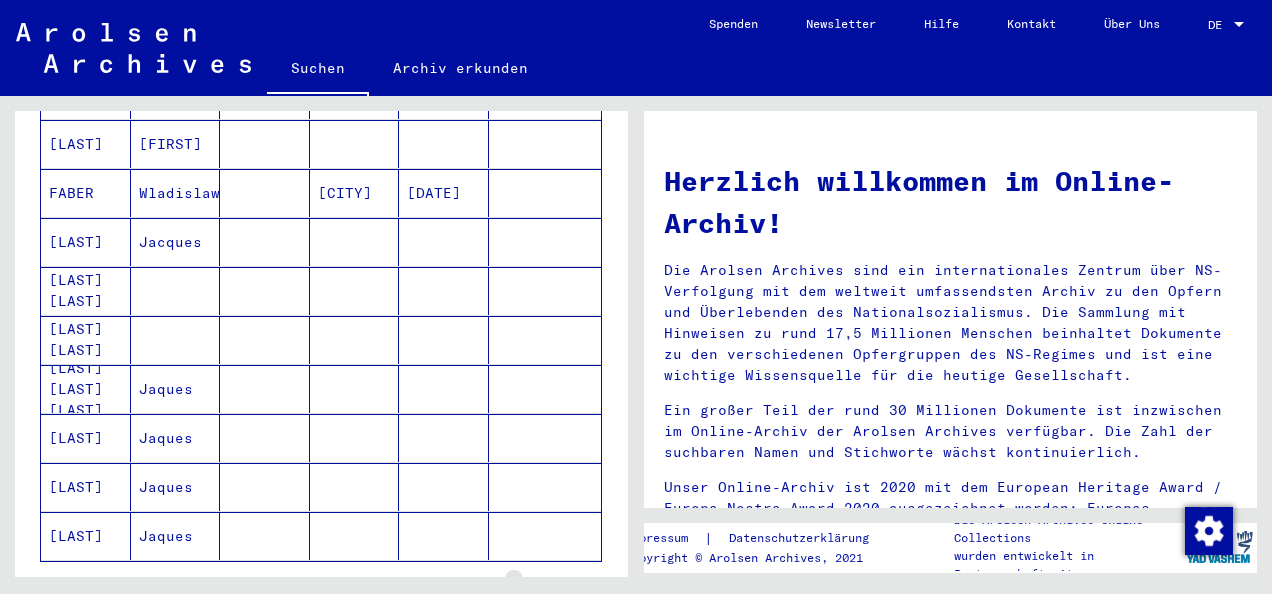 click 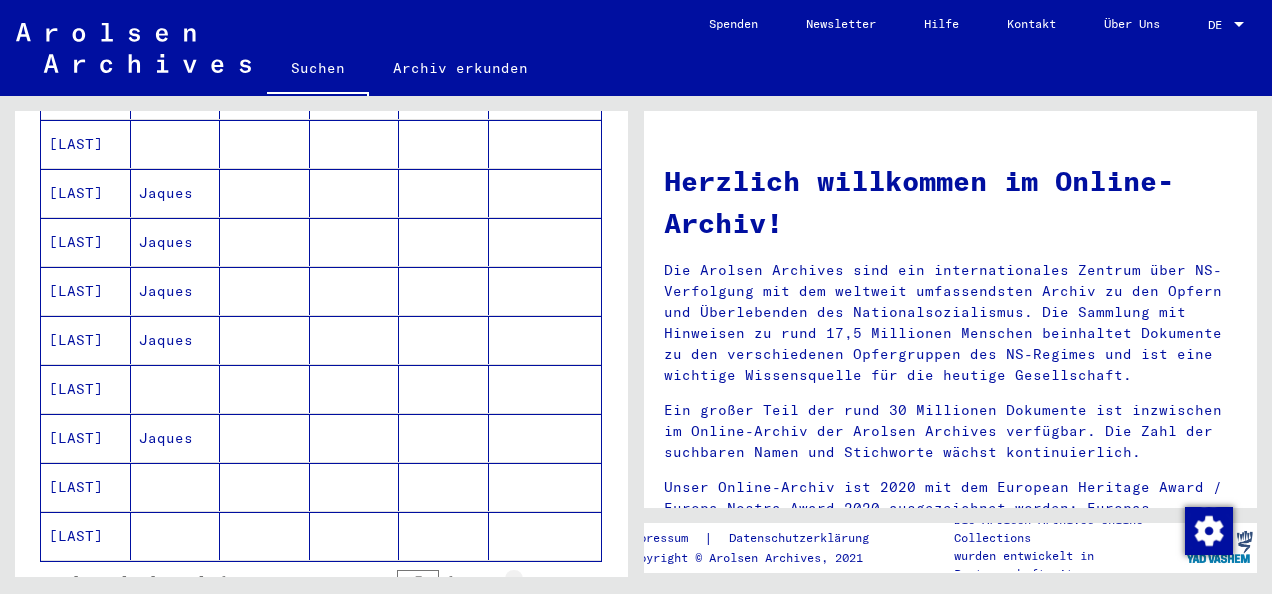 click 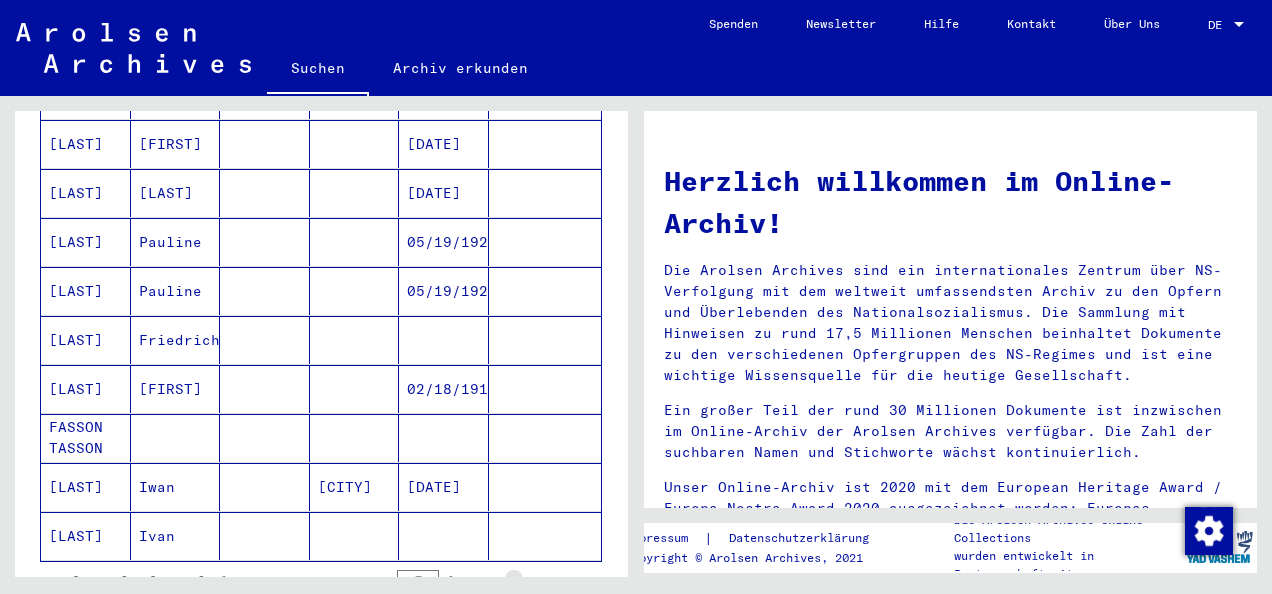 click 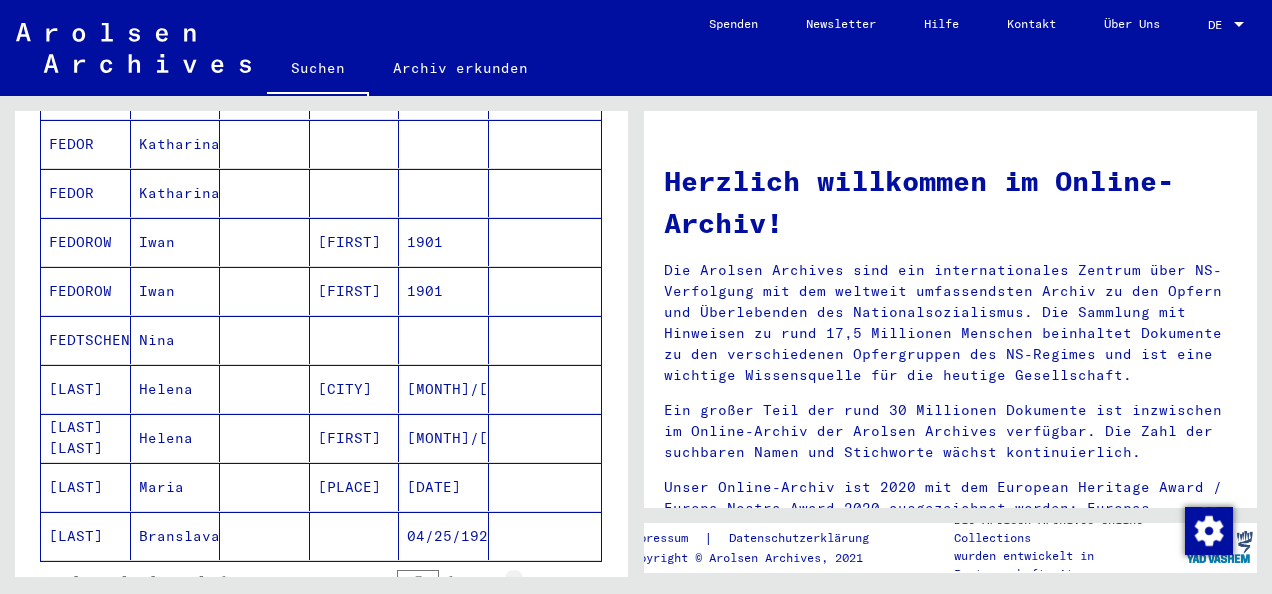 click 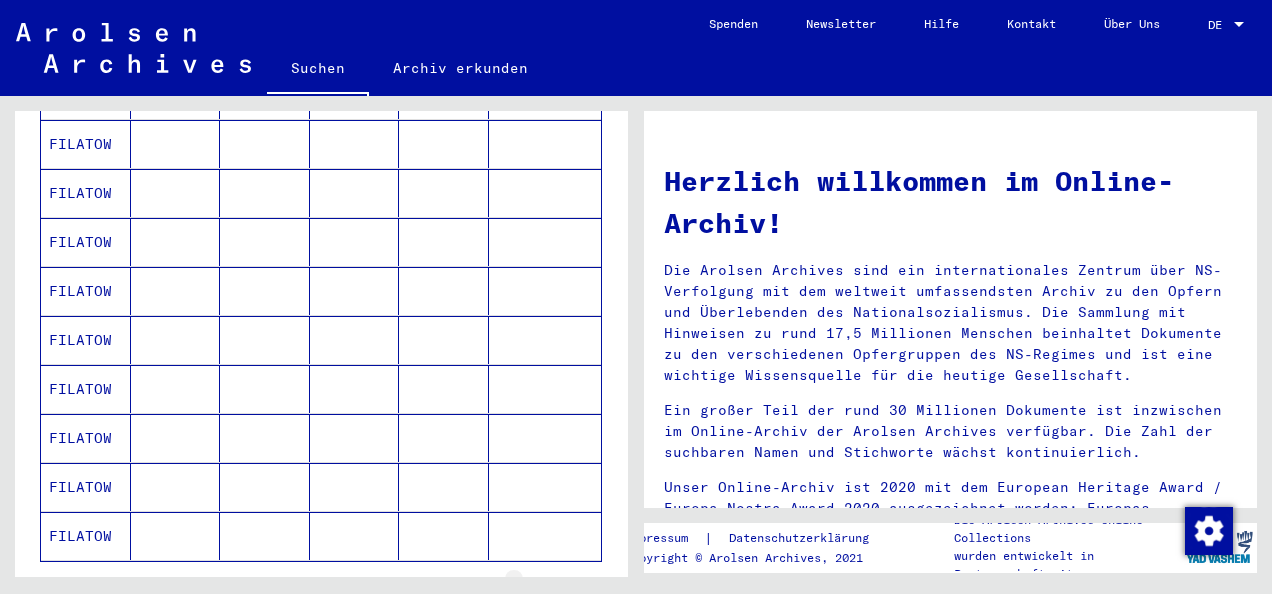 click 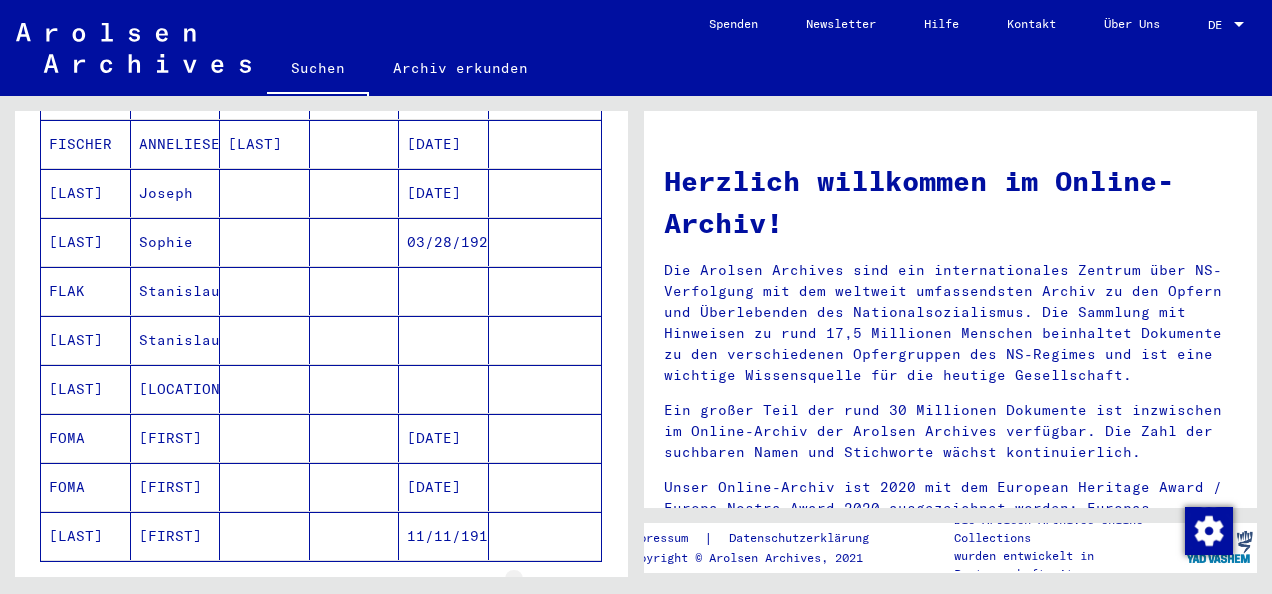 click 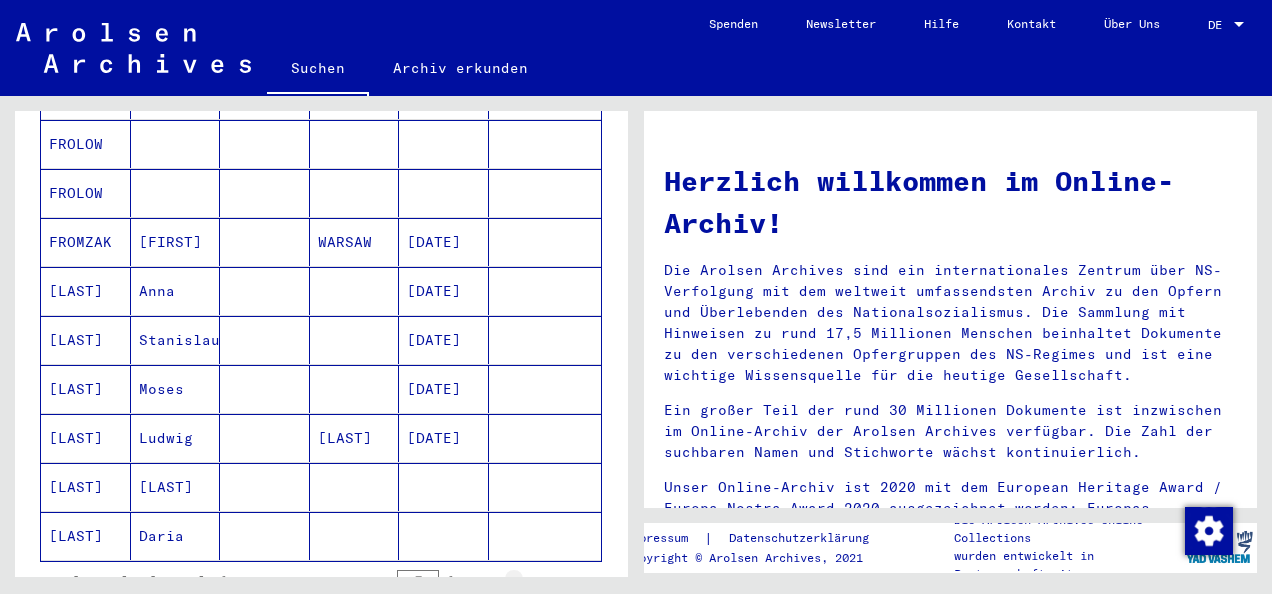 click 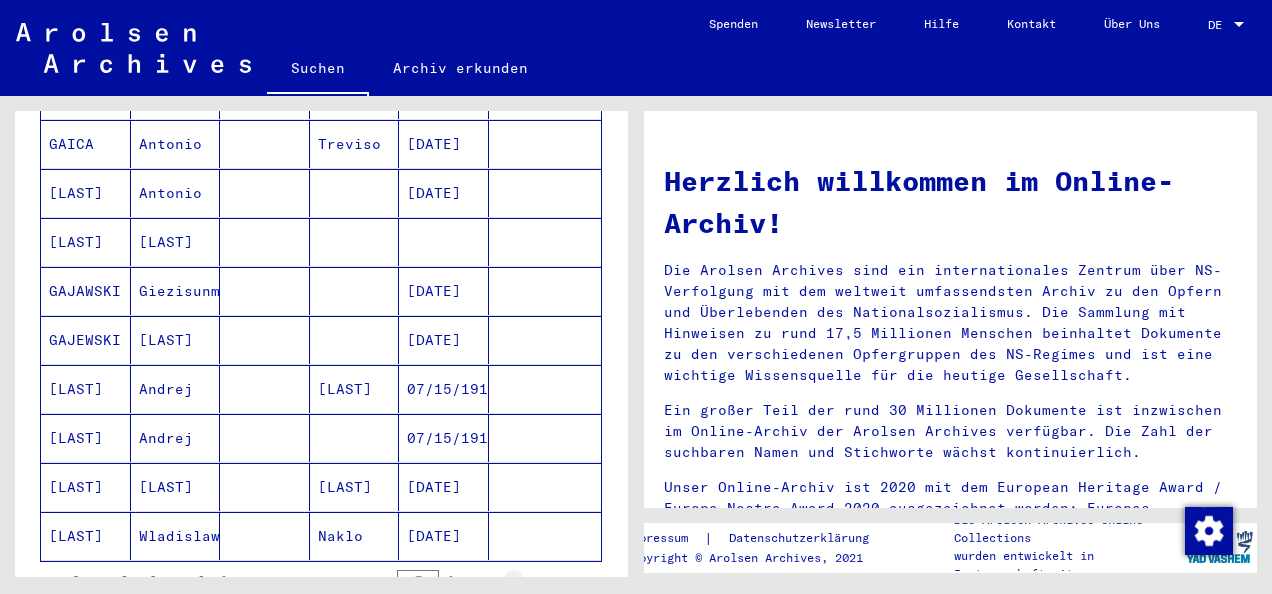 click 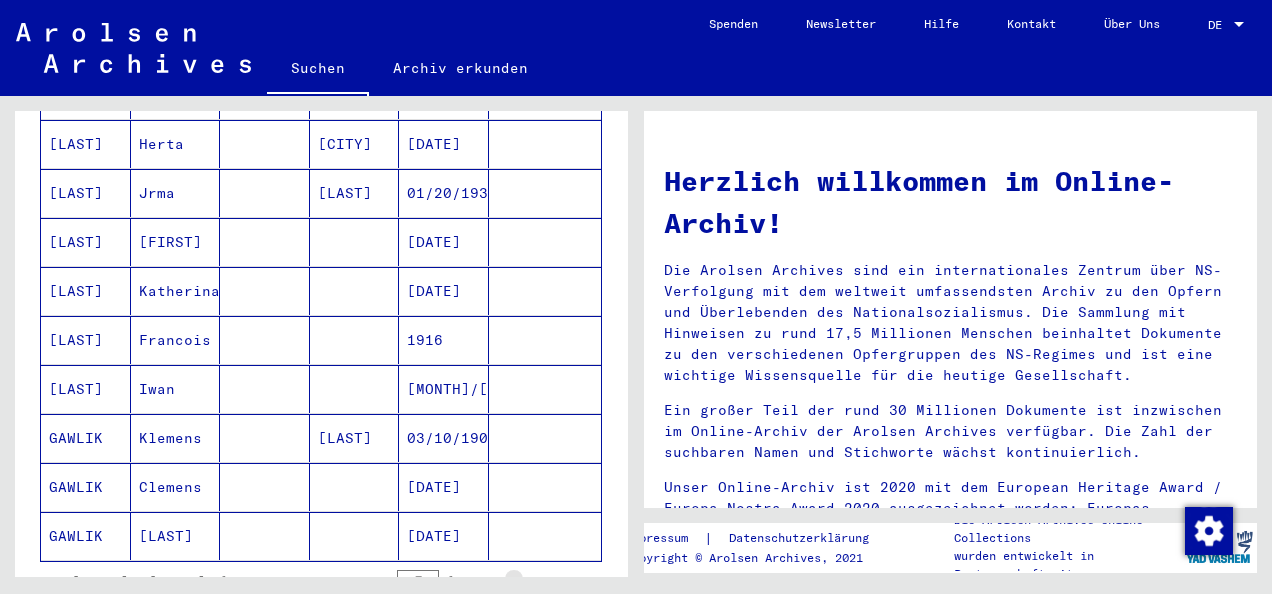 click 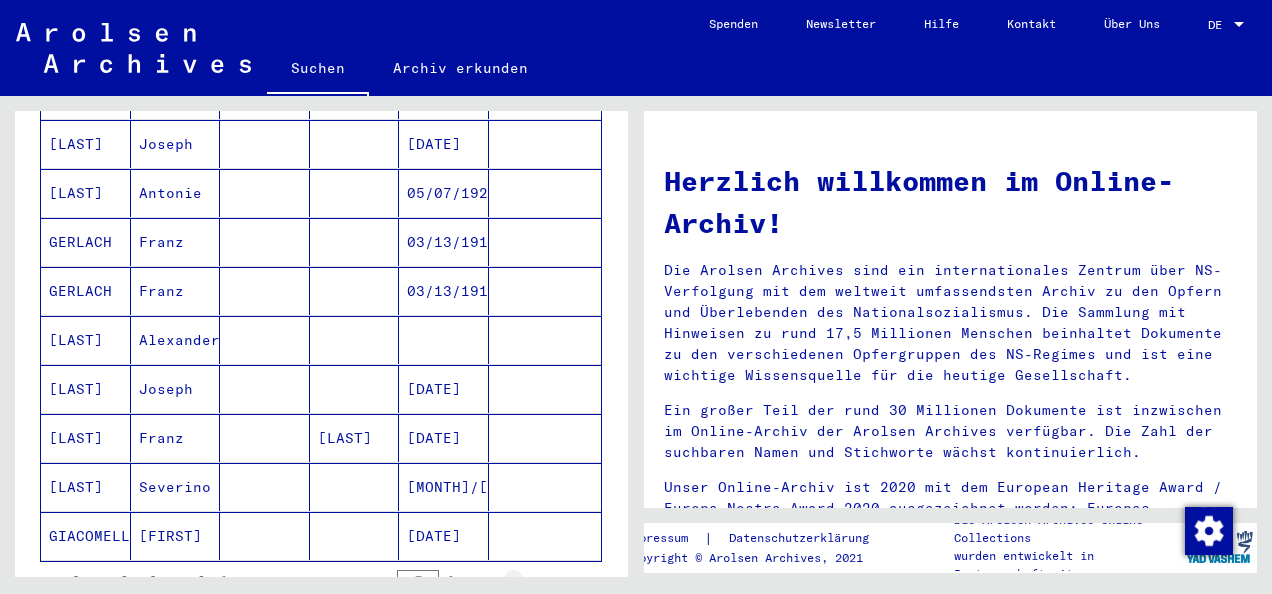 click 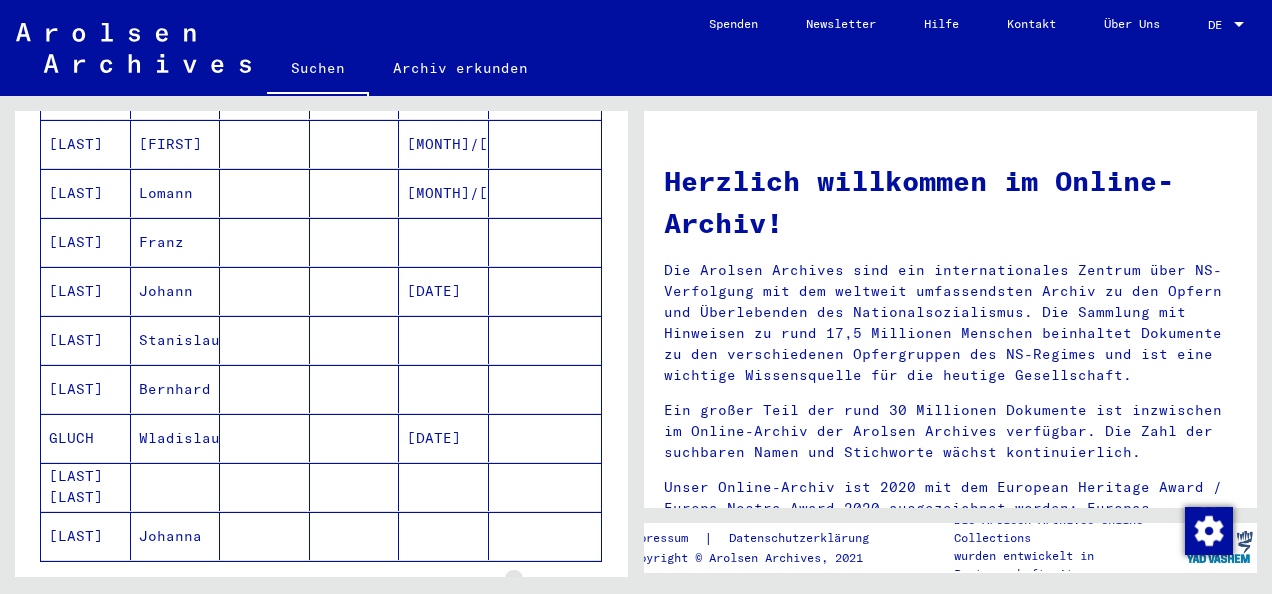 click 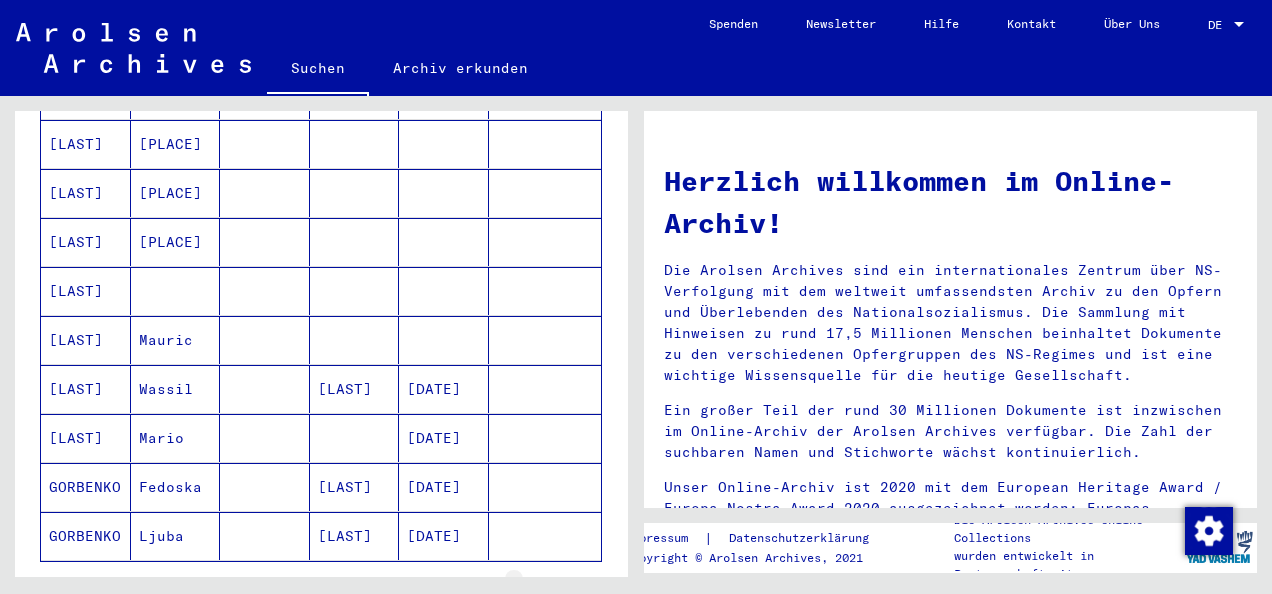 click 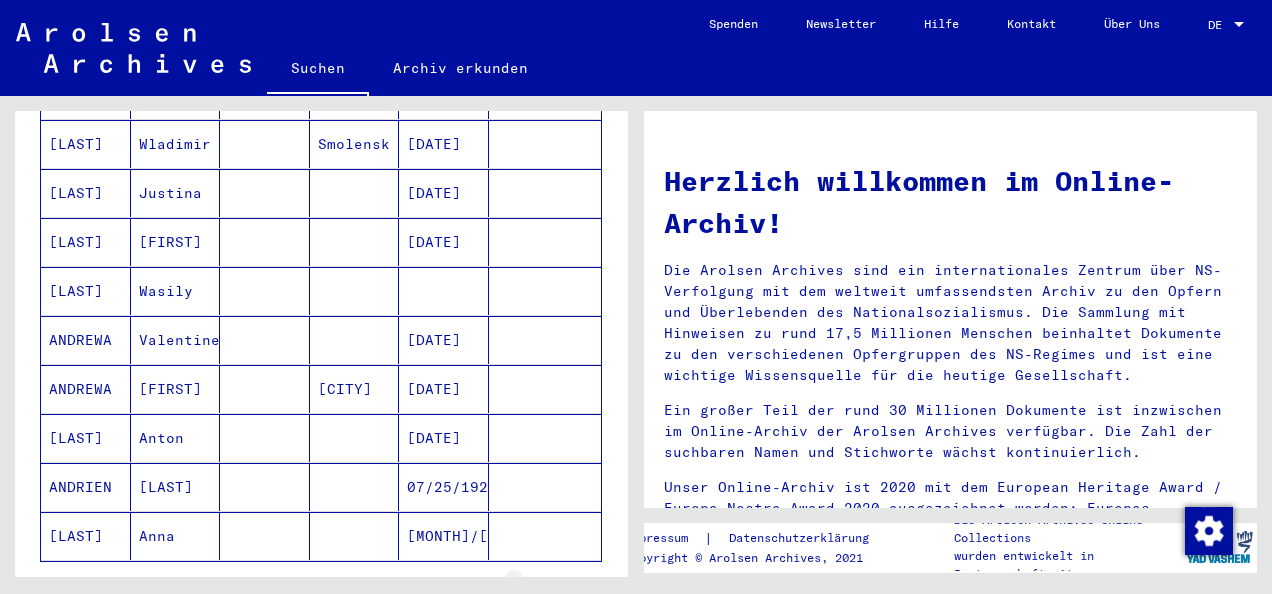 click 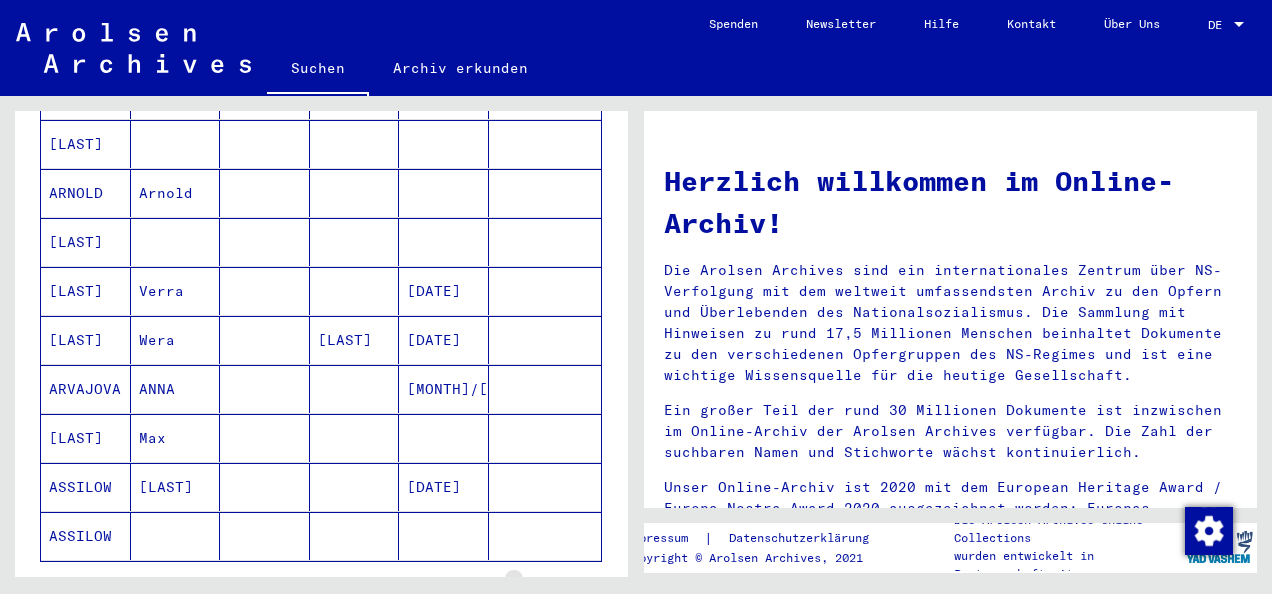 click 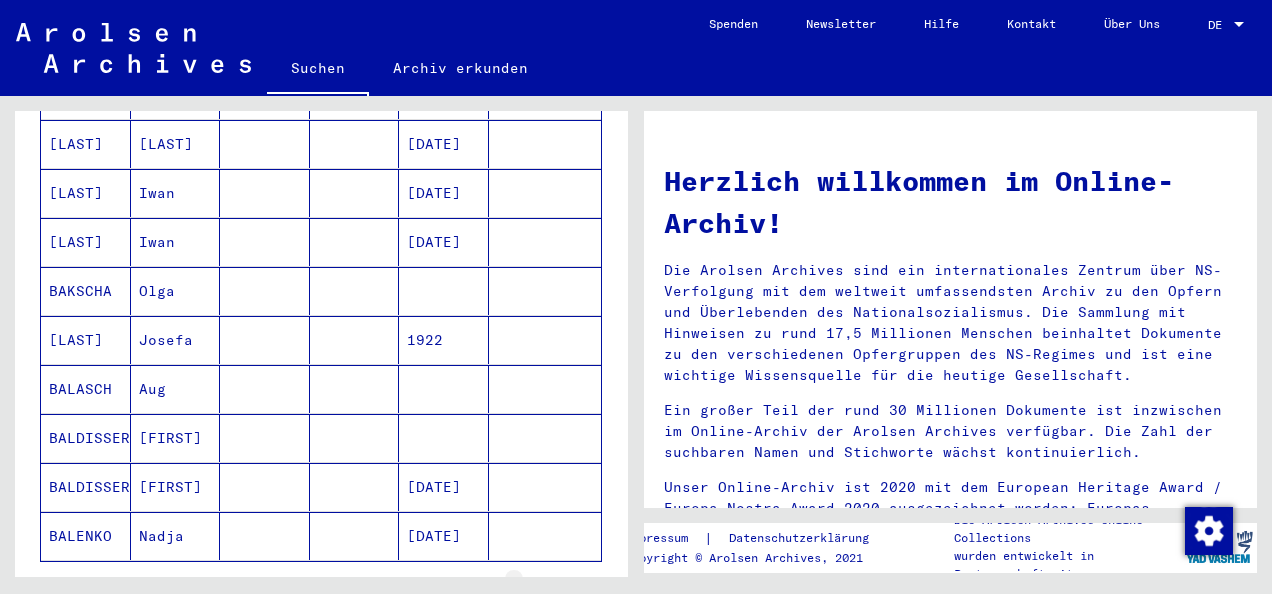 click 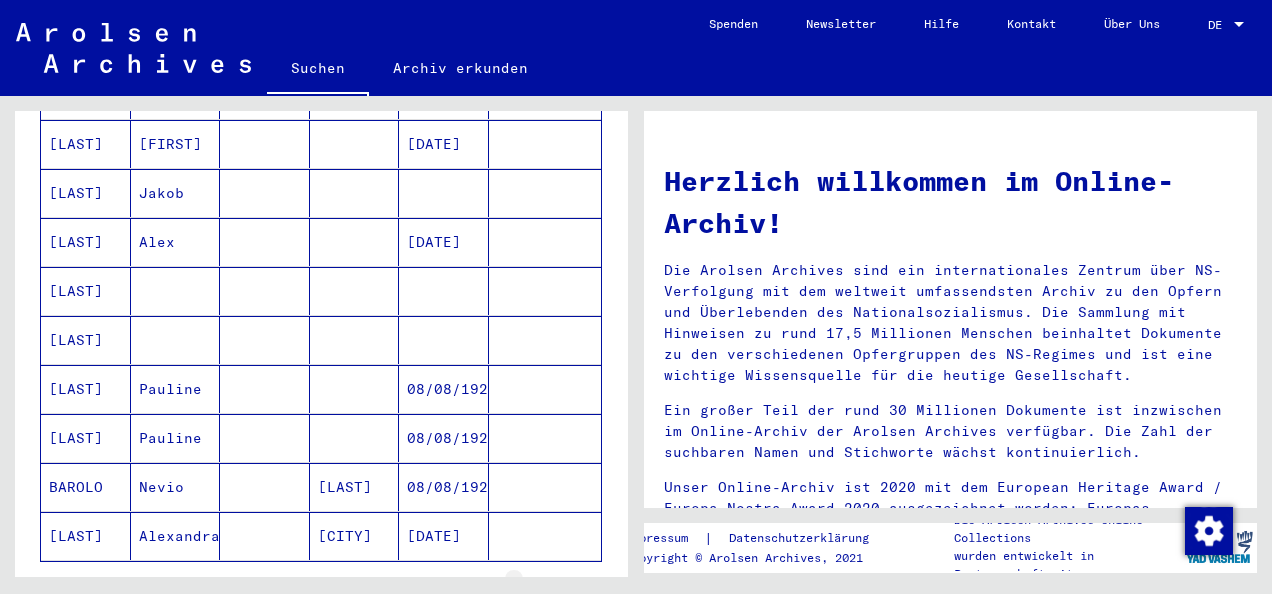 click 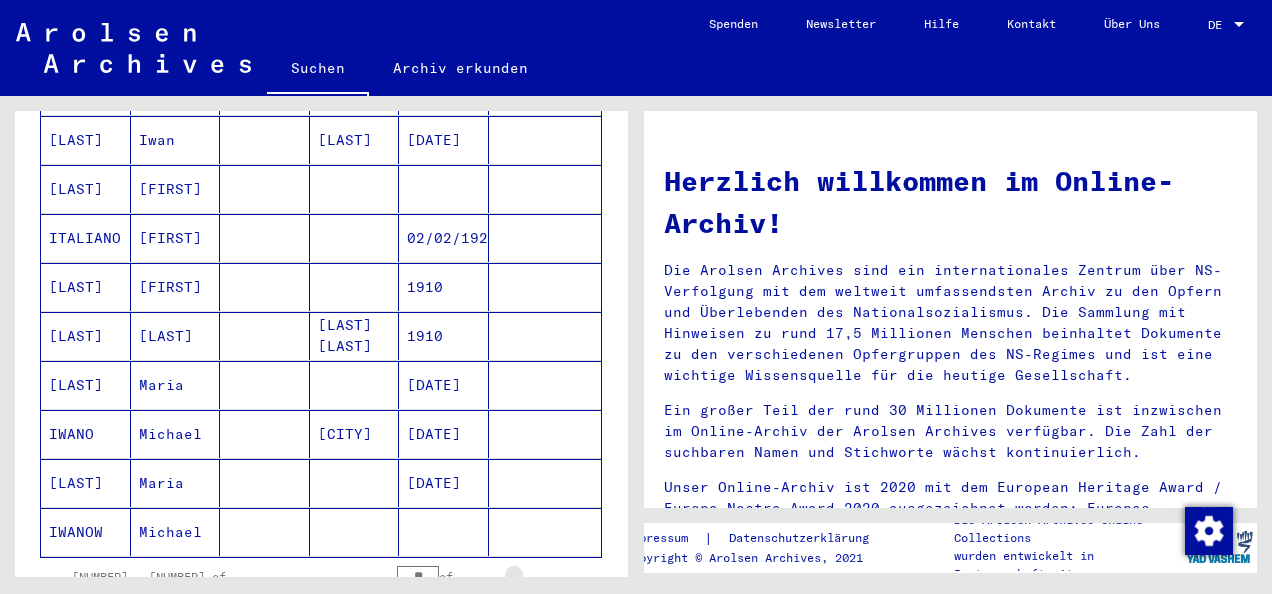 click 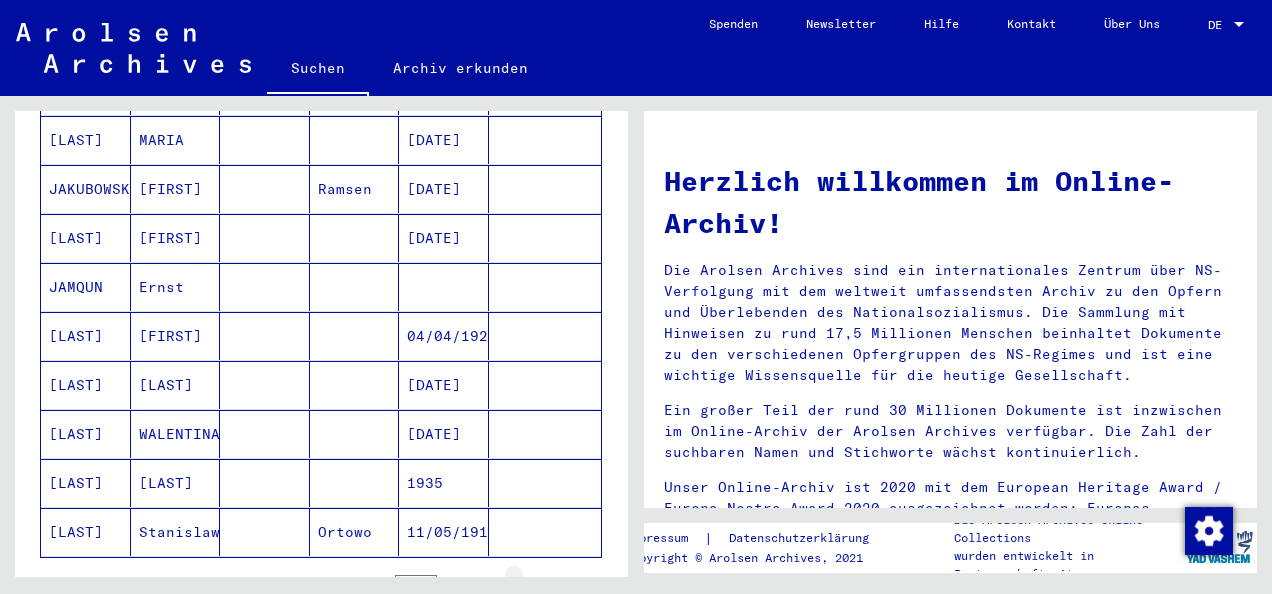 scroll, scrollTop: 1090, scrollLeft: 0, axis: vertical 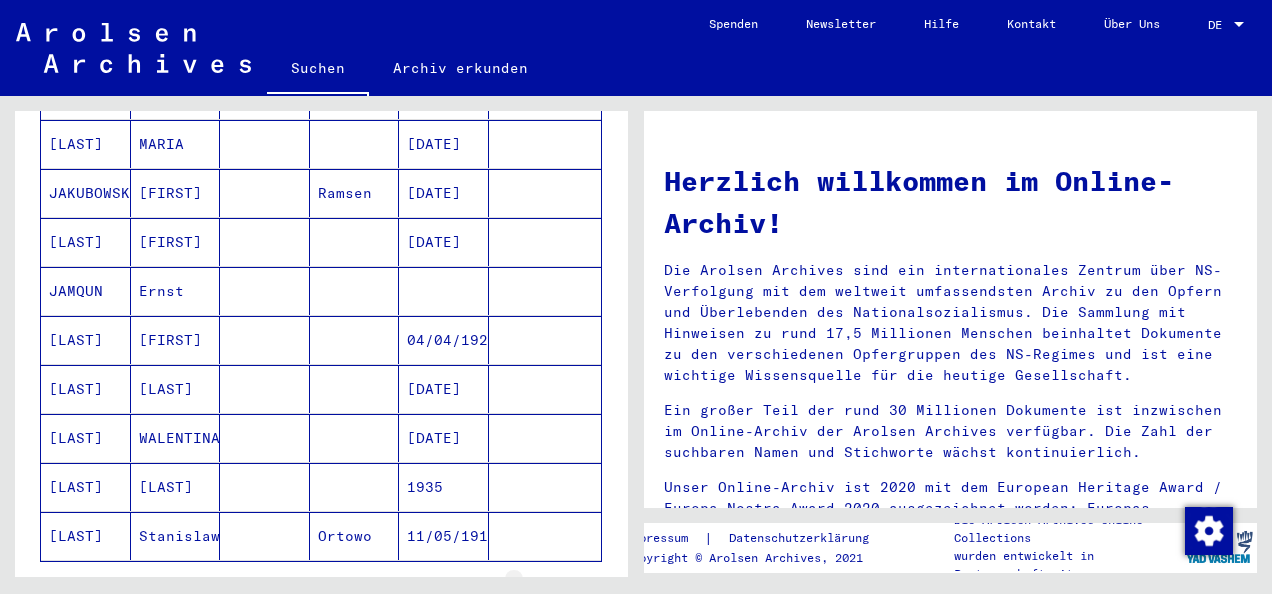 click 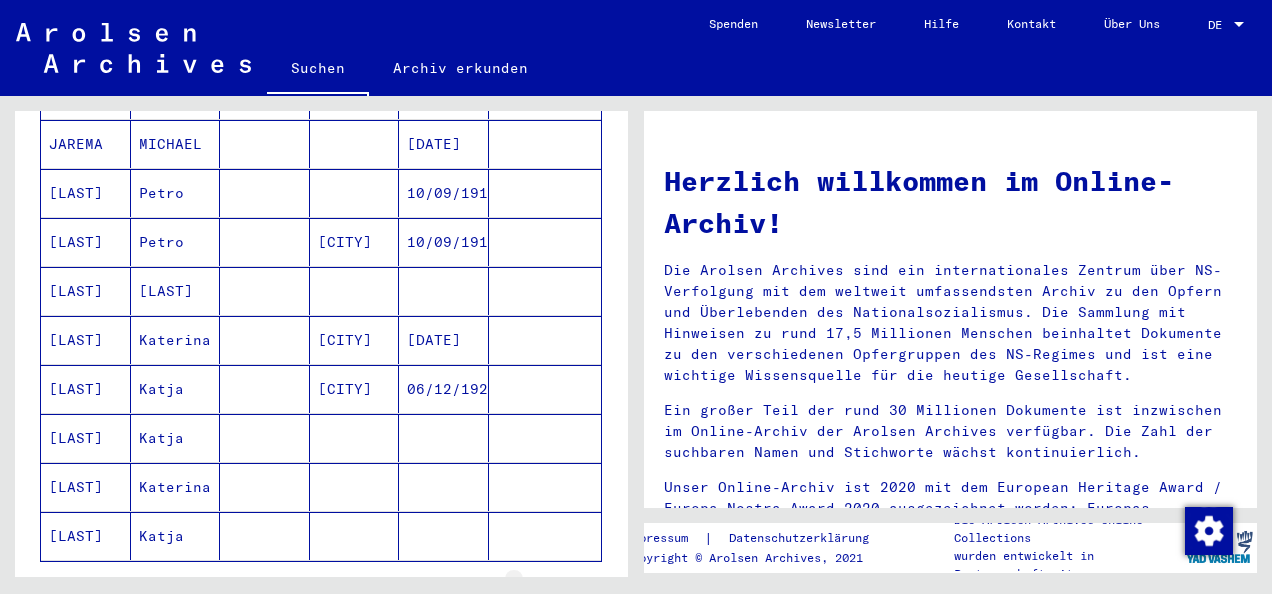 click 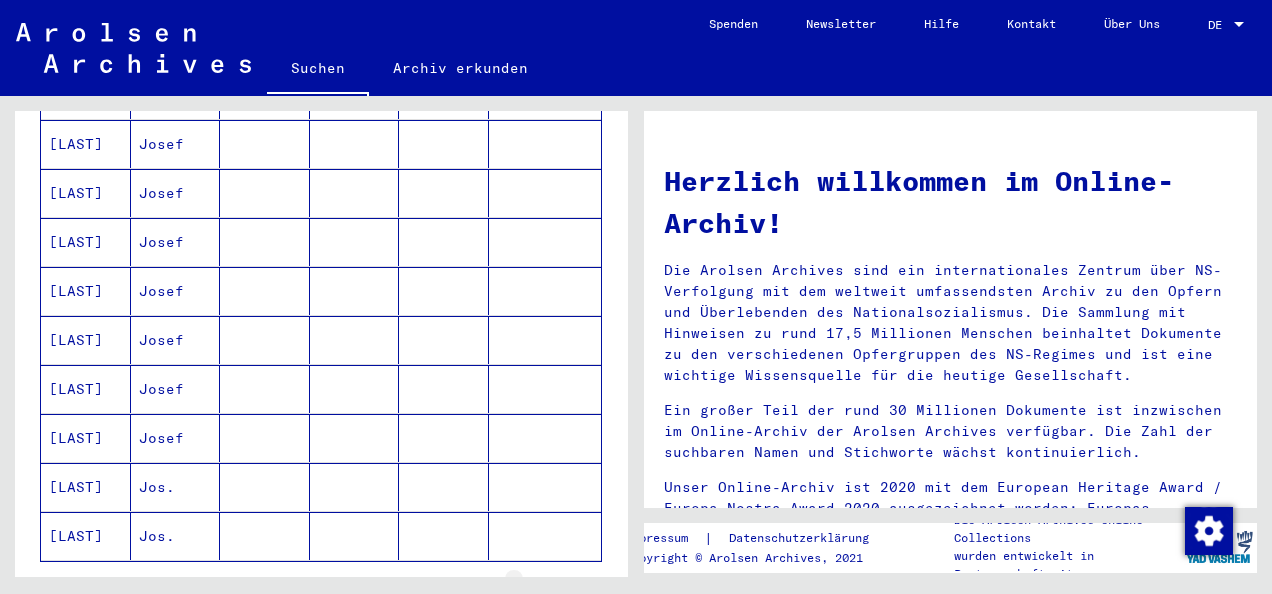 click 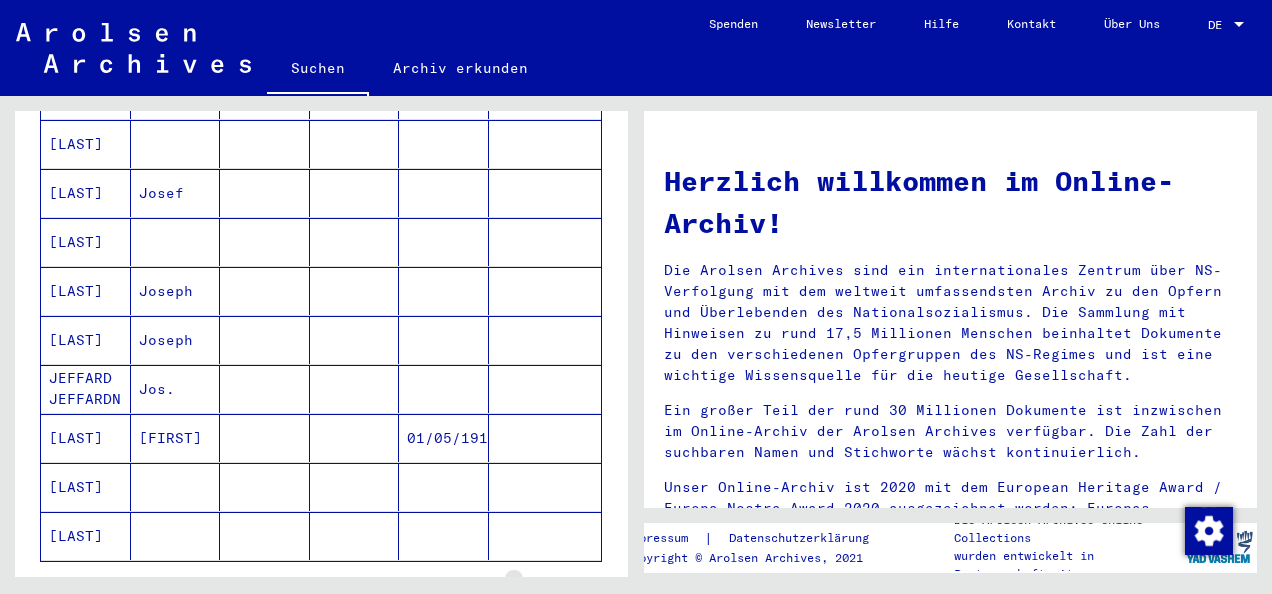 click 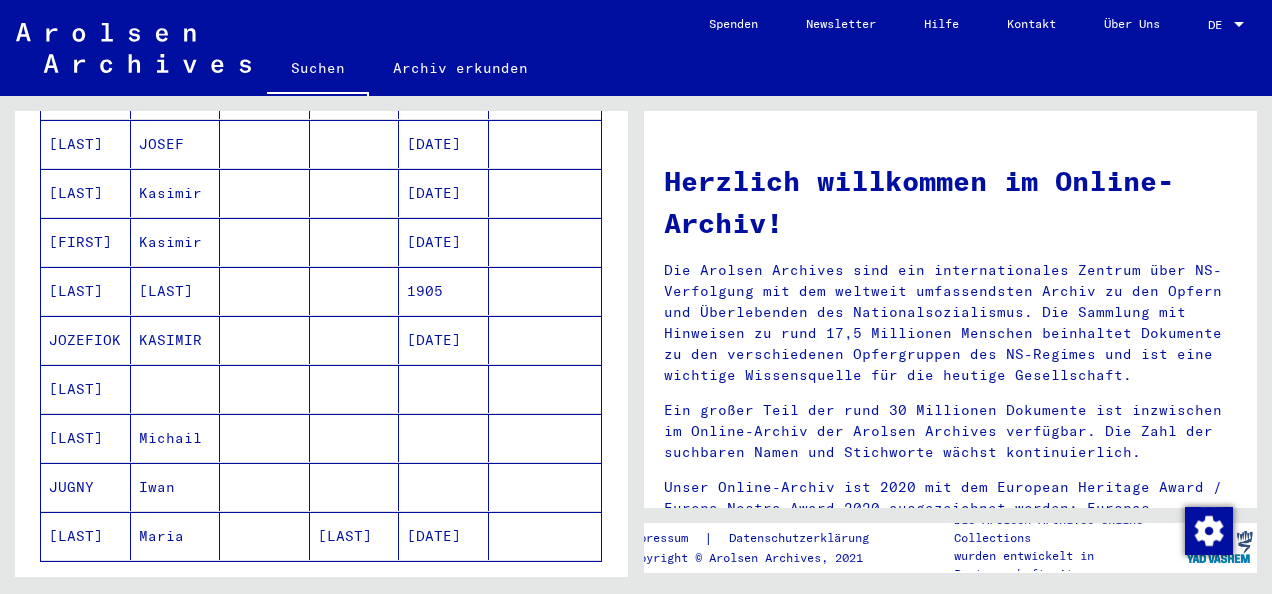 click 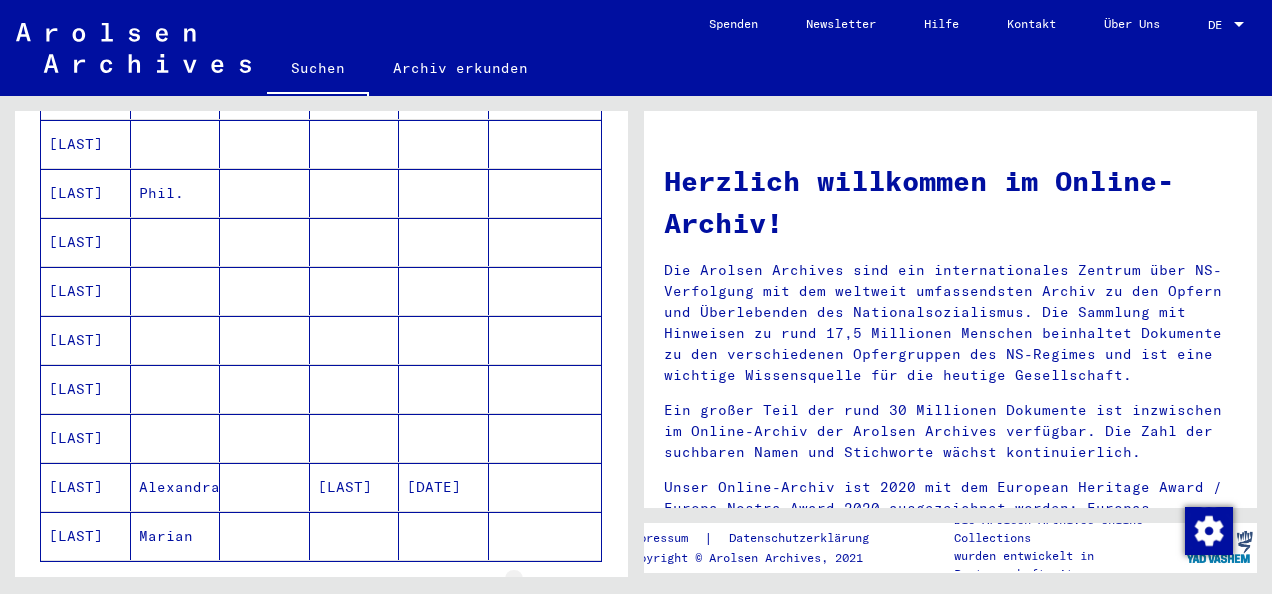 click 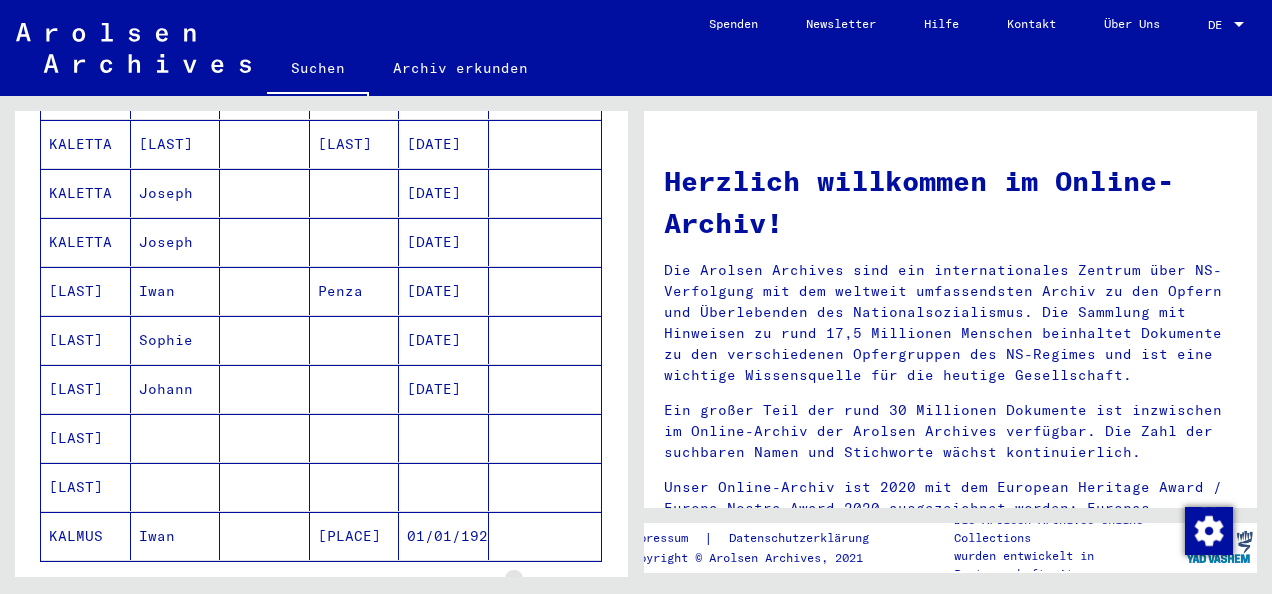 click 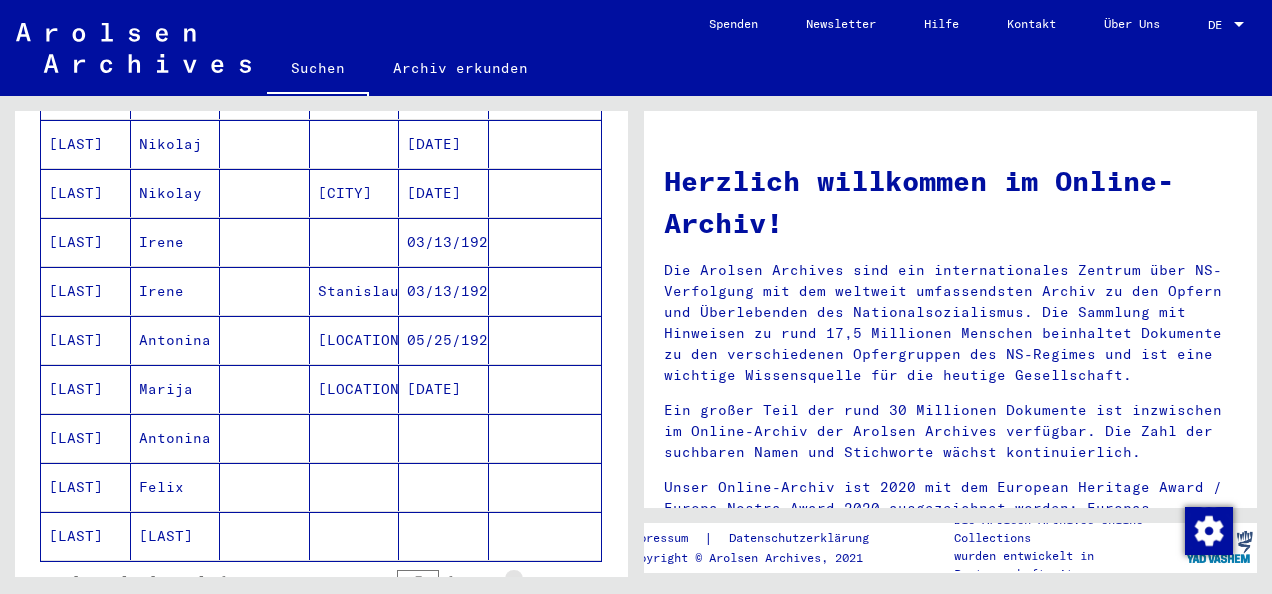 click 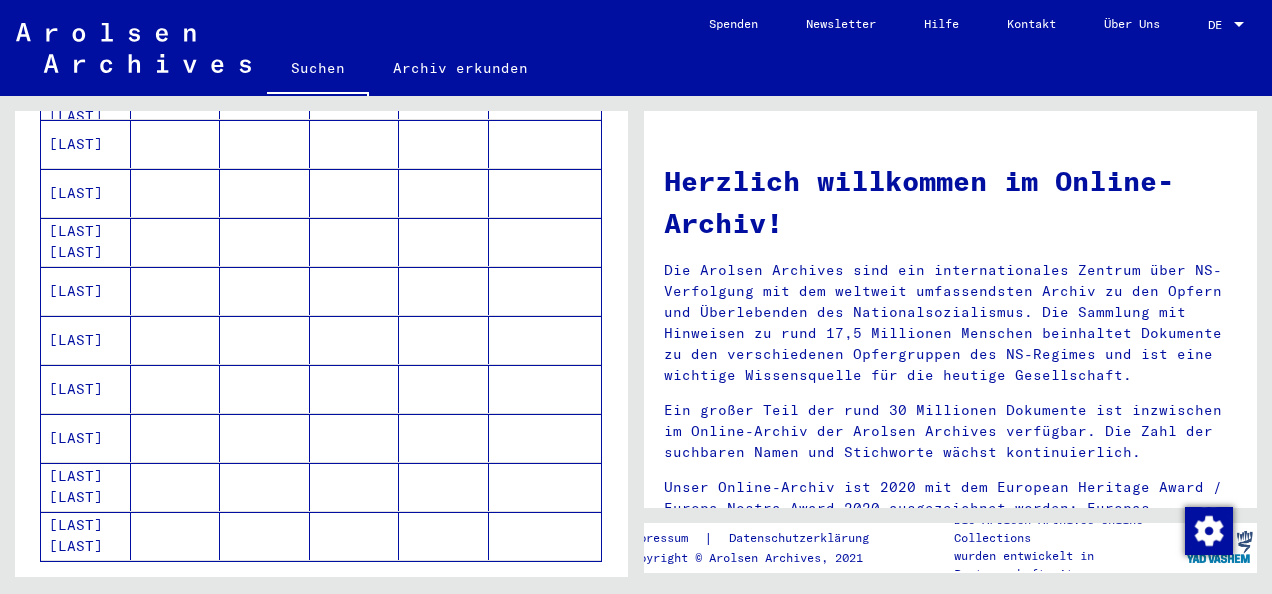 drag, startPoint x: 454, startPoint y: 338, endPoint x: 505, endPoint y: 523, distance: 191.90102 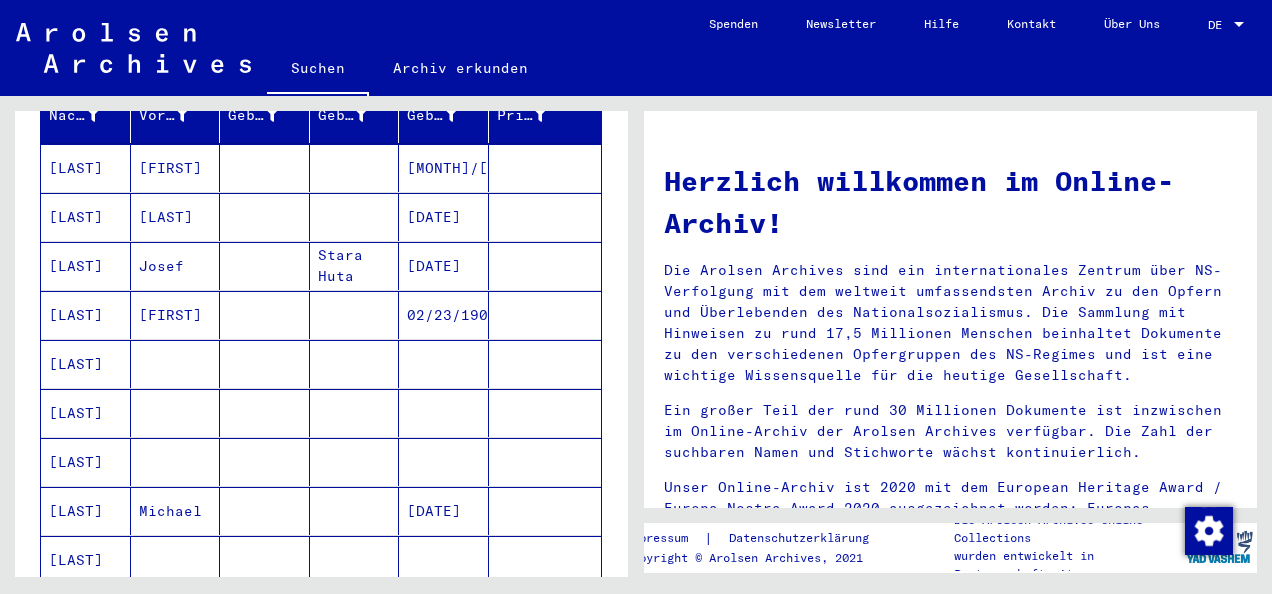 scroll, scrollTop: 0, scrollLeft: 0, axis: both 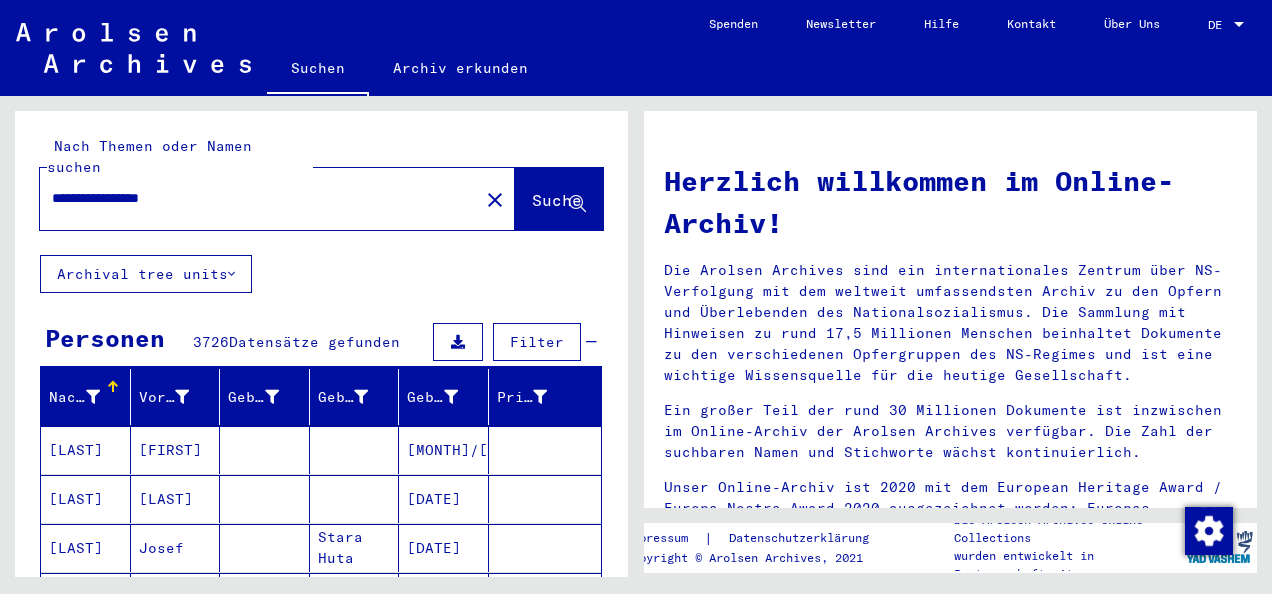 click on "close" 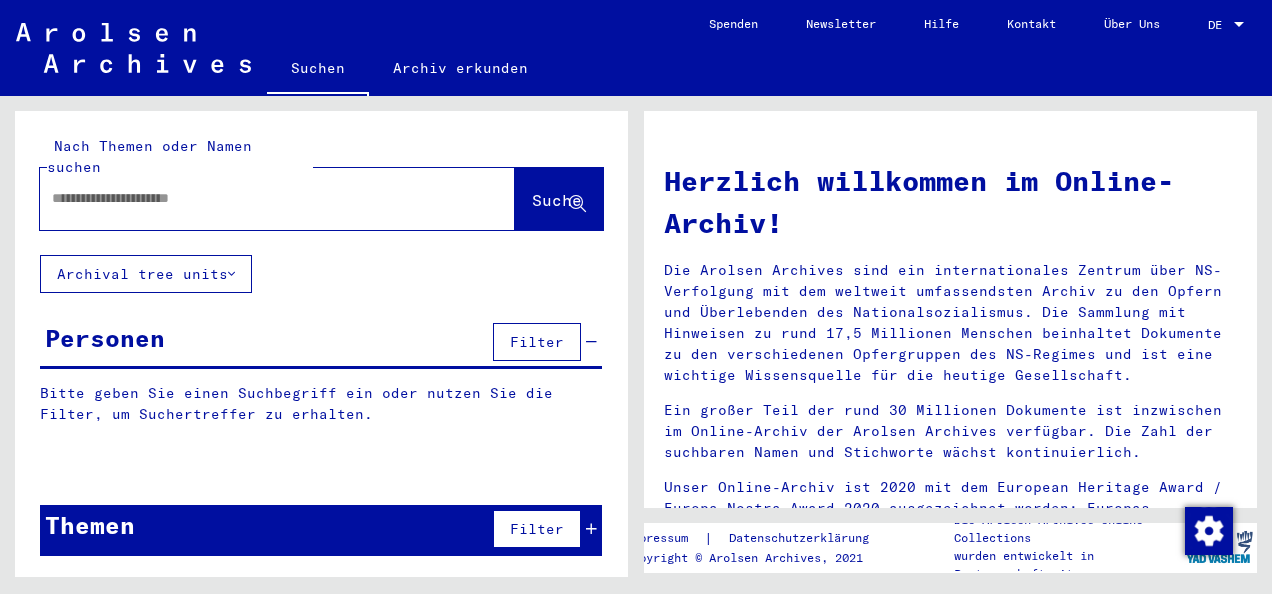 click 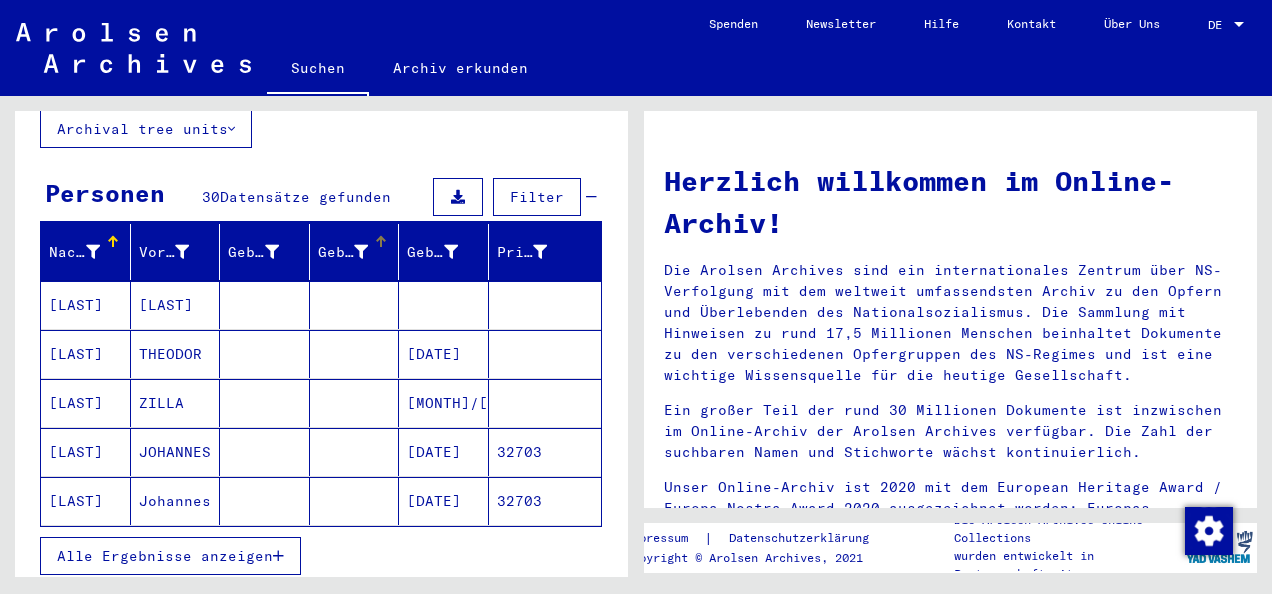 scroll, scrollTop: 196, scrollLeft: 0, axis: vertical 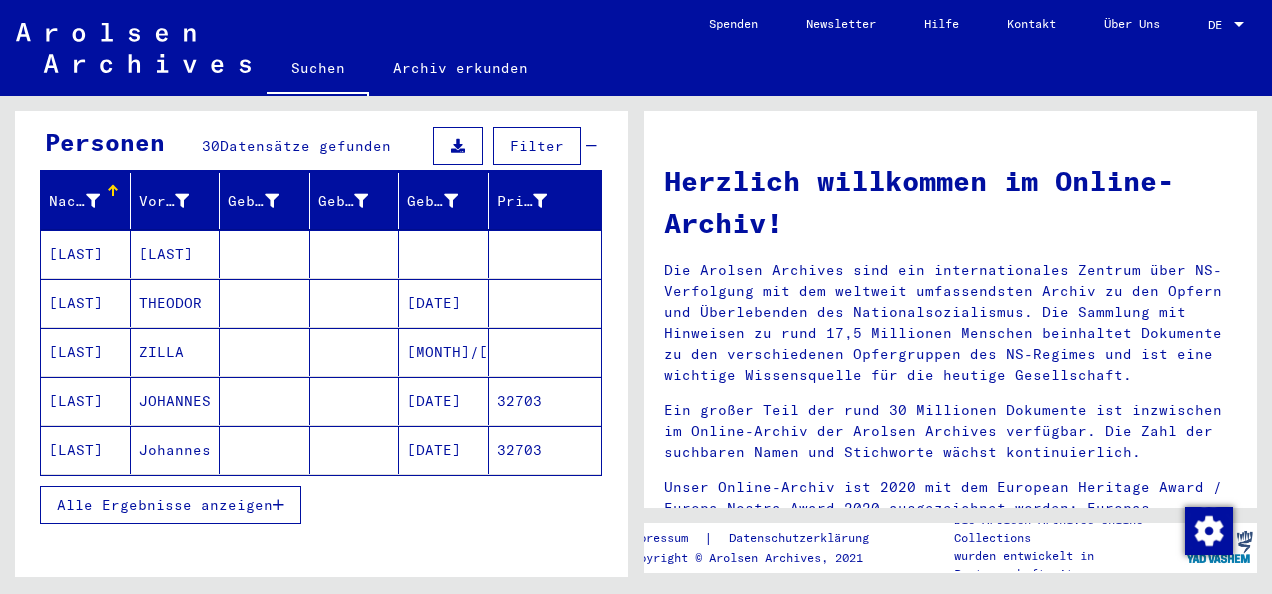 click on "Alle Ergebnisse anzeigen" at bounding box center (165, 505) 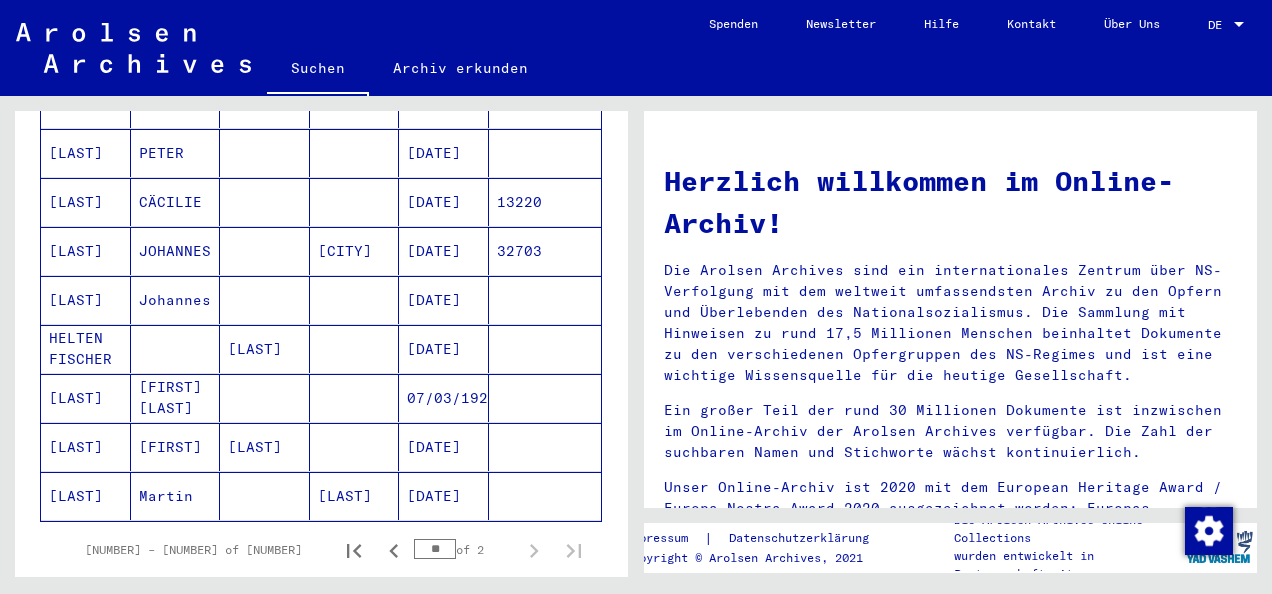 scroll, scrollTop: 1129, scrollLeft: 0, axis: vertical 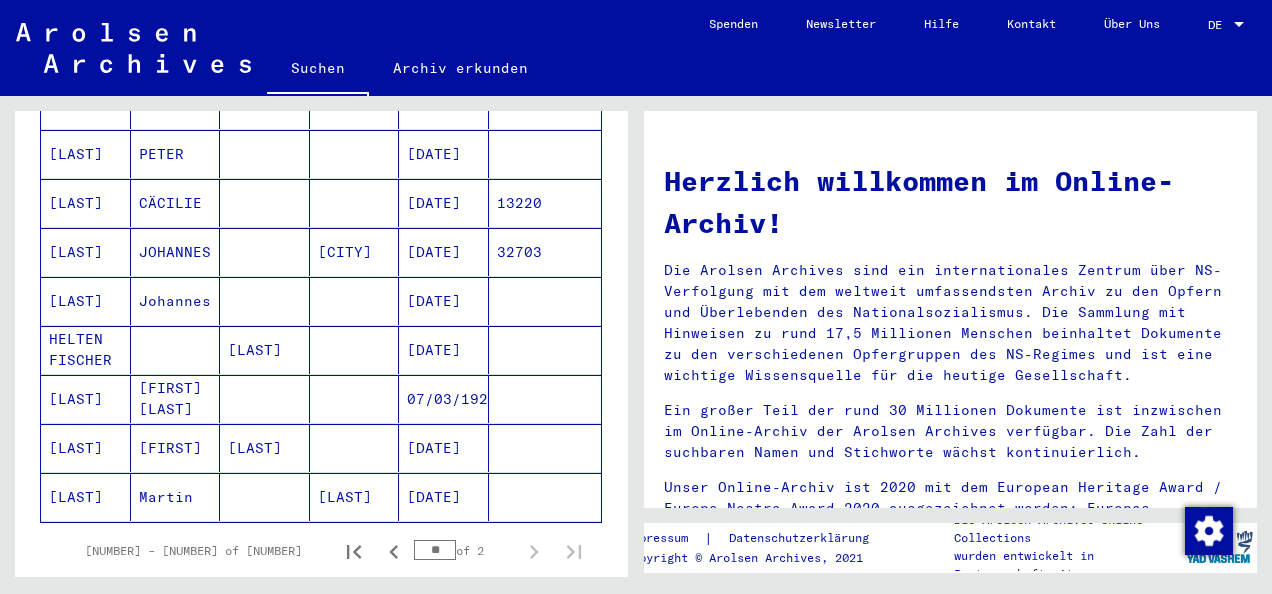 click on "[LAST]" at bounding box center [86, 497] 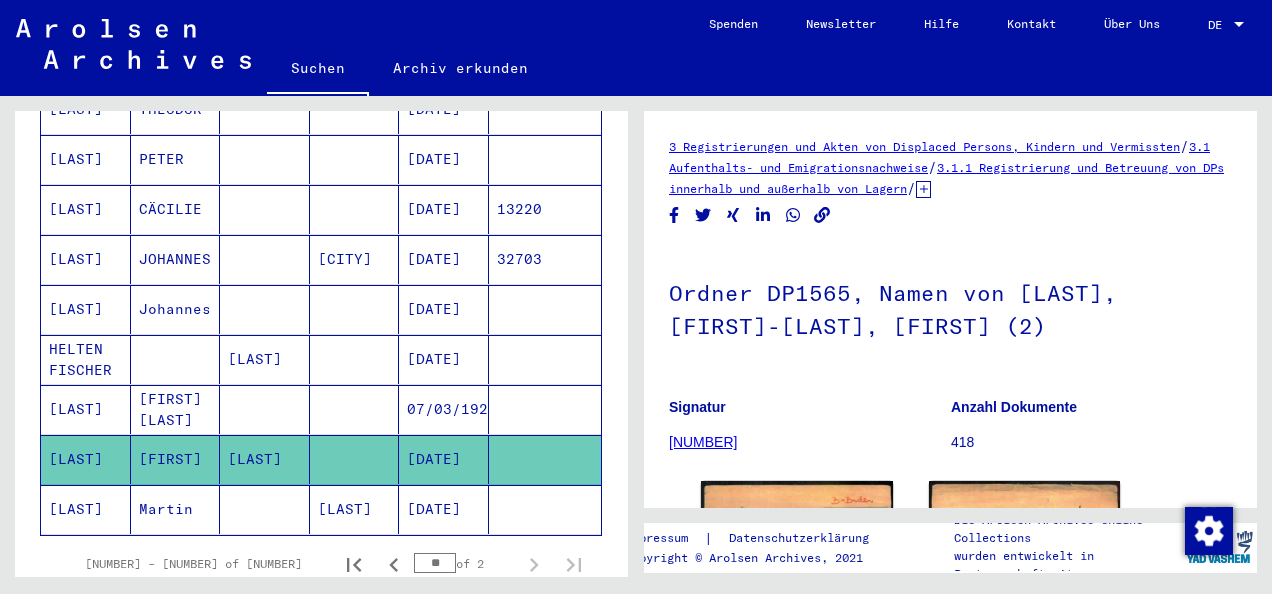 scroll, scrollTop: 0, scrollLeft: 0, axis: both 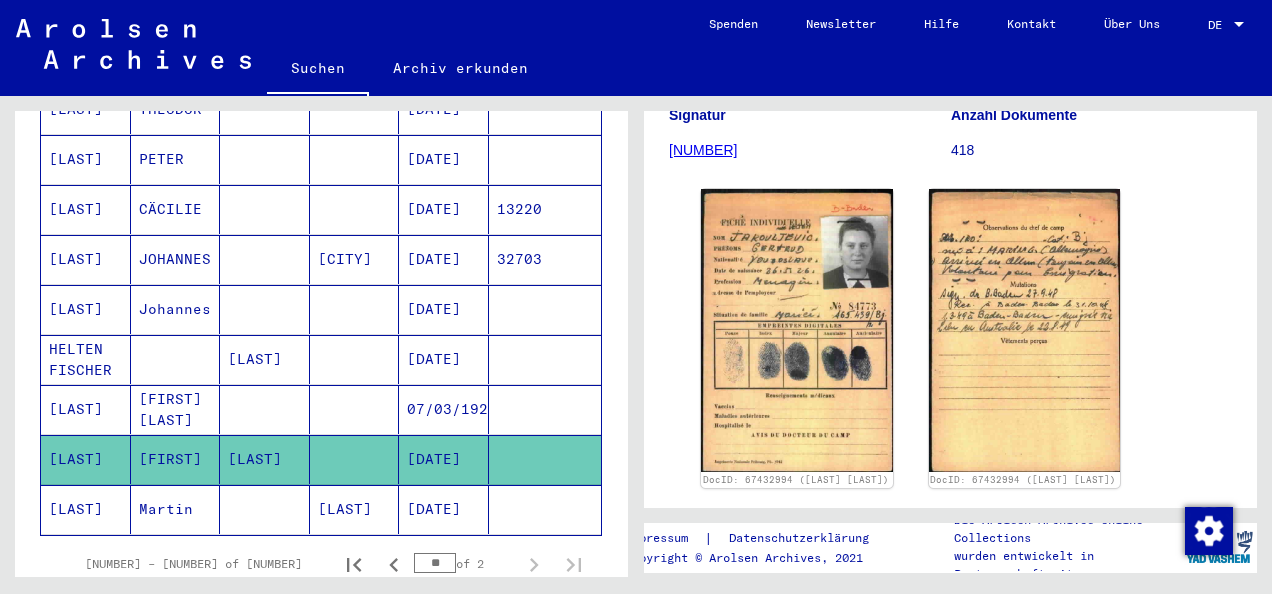 click on "[LAST]" at bounding box center (86, 359) 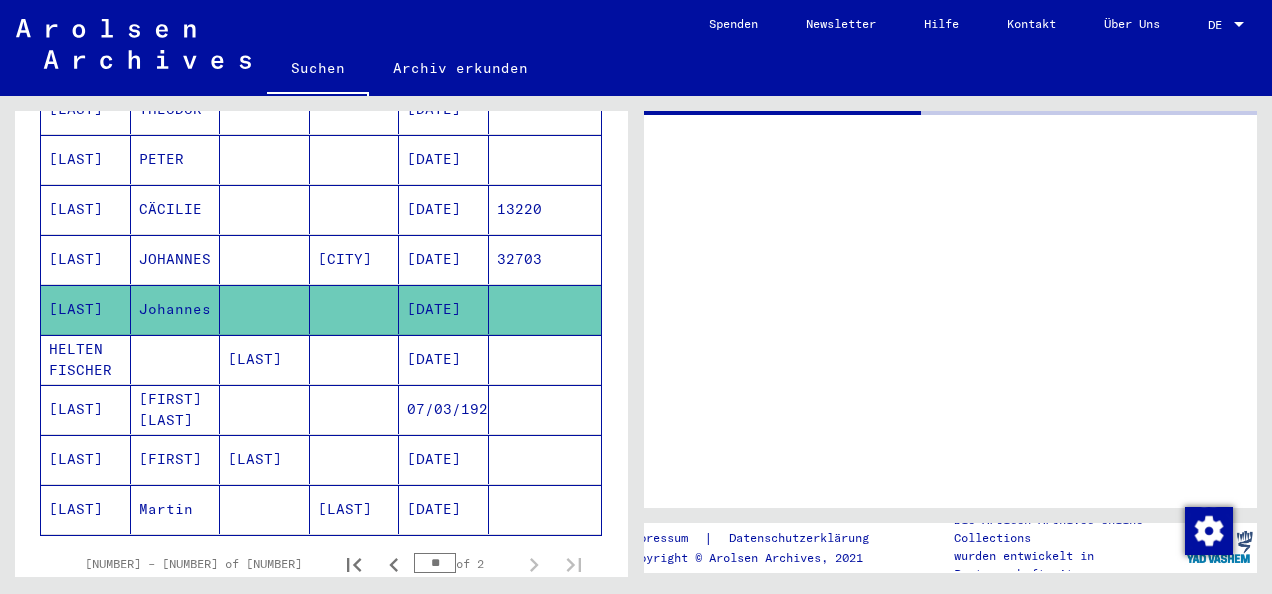 scroll, scrollTop: 0, scrollLeft: 0, axis: both 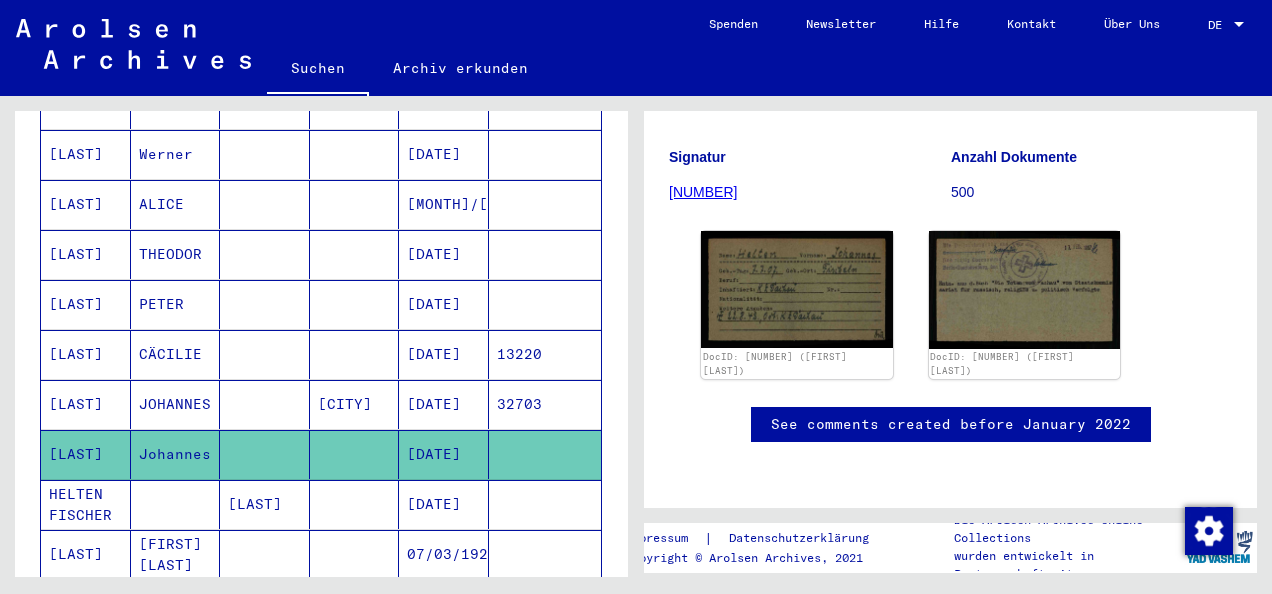 click on "[LAST]" at bounding box center [86, 404] 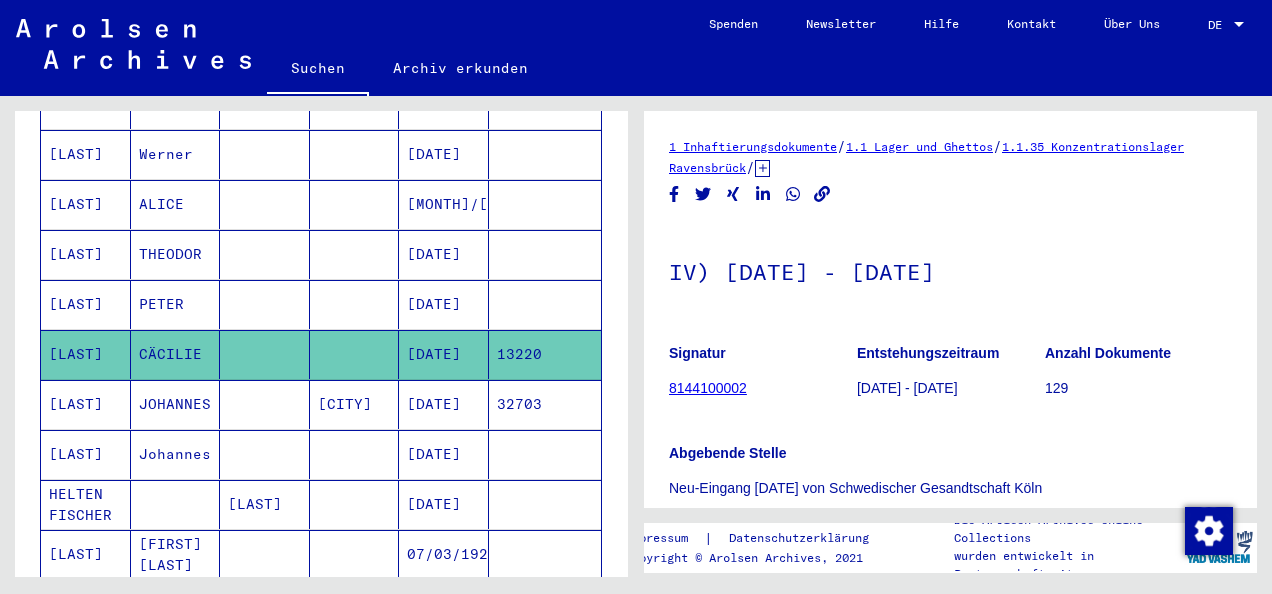 scroll, scrollTop: 0, scrollLeft: 0, axis: both 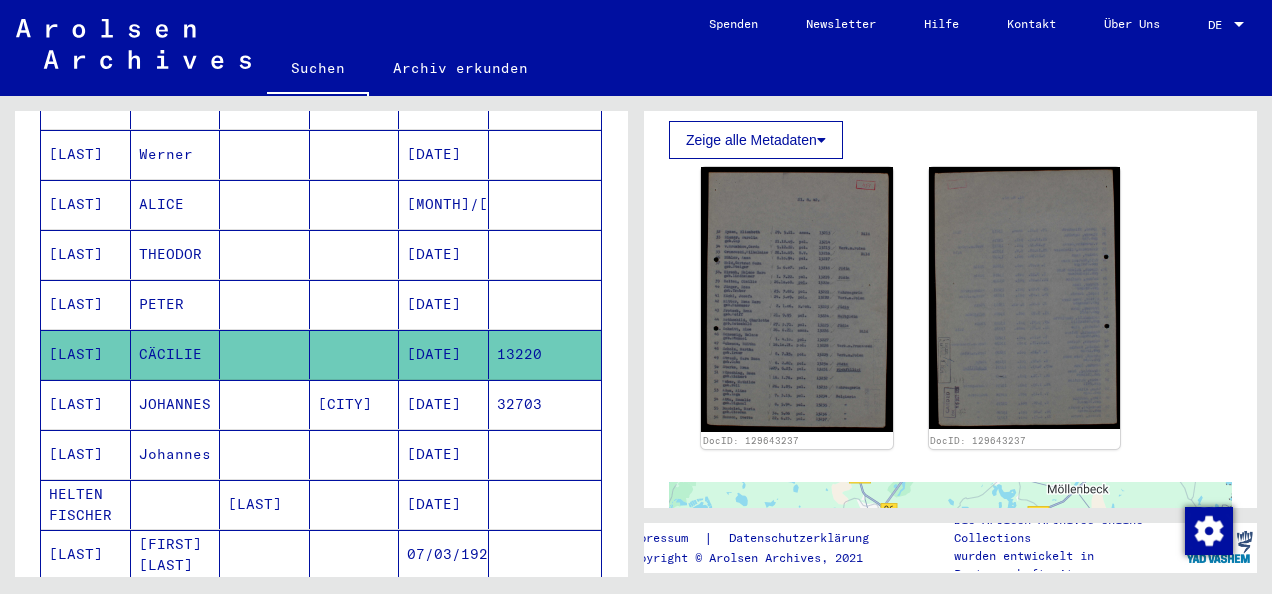 click on "[LAST]" at bounding box center (86, 354) 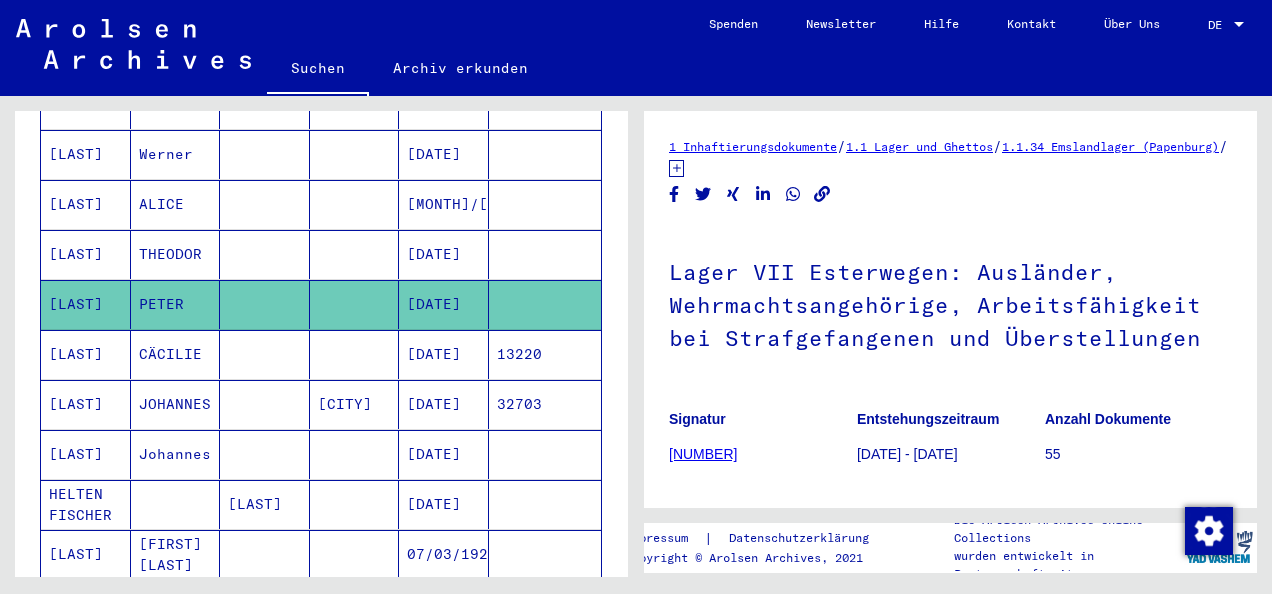 scroll, scrollTop: 0, scrollLeft: 0, axis: both 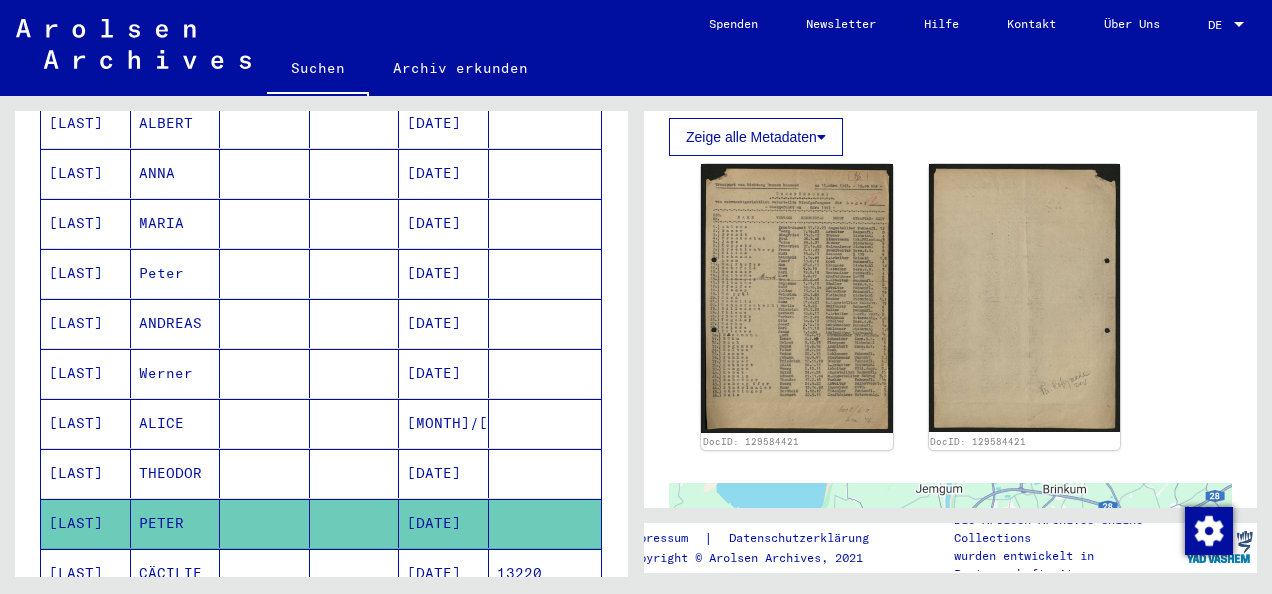 click on "[LAST]" at bounding box center (86, 523) 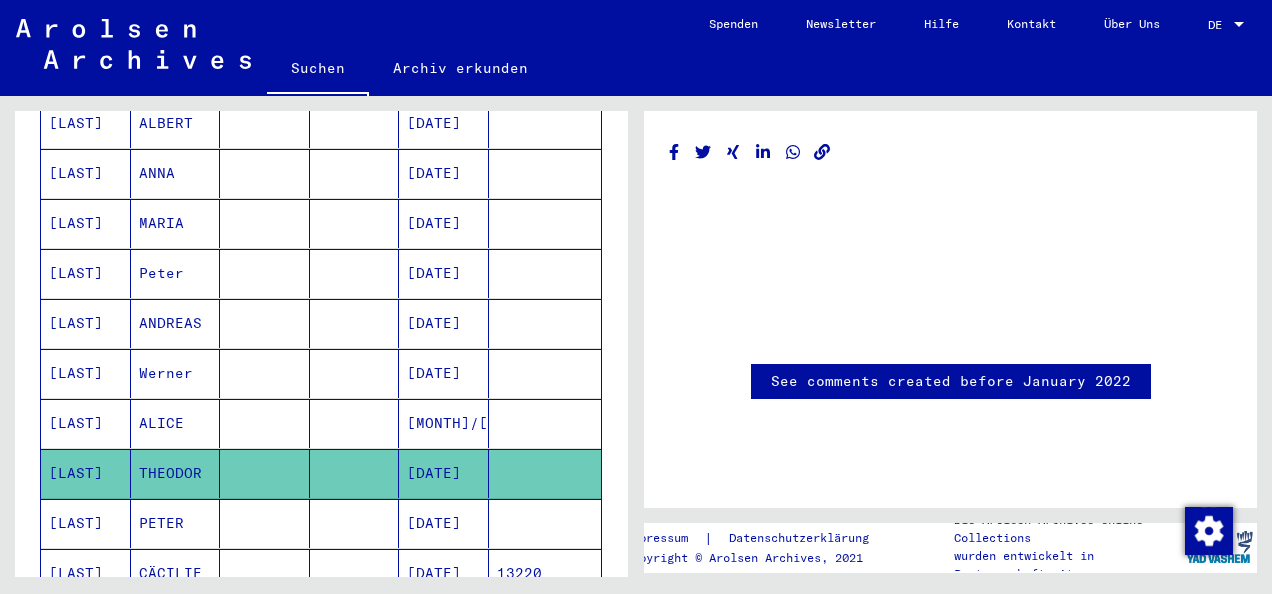 scroll, scrollTop: 0, scrollLeft: 0, axis: both 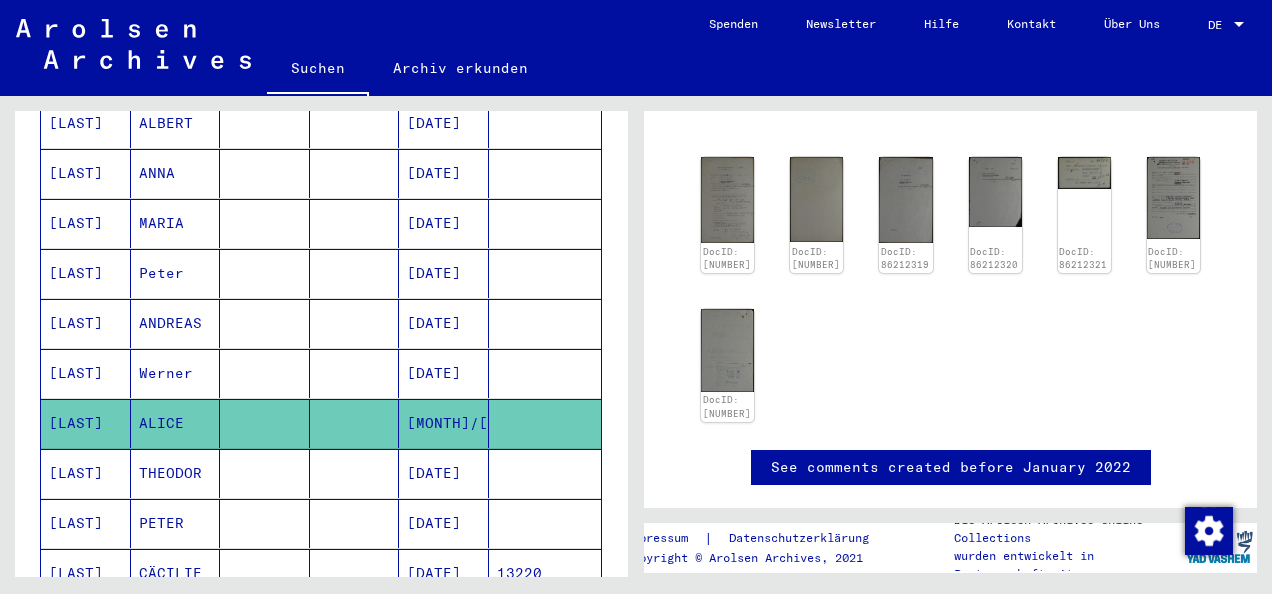 click on "[LAST]" at bounding box center [86, 423] 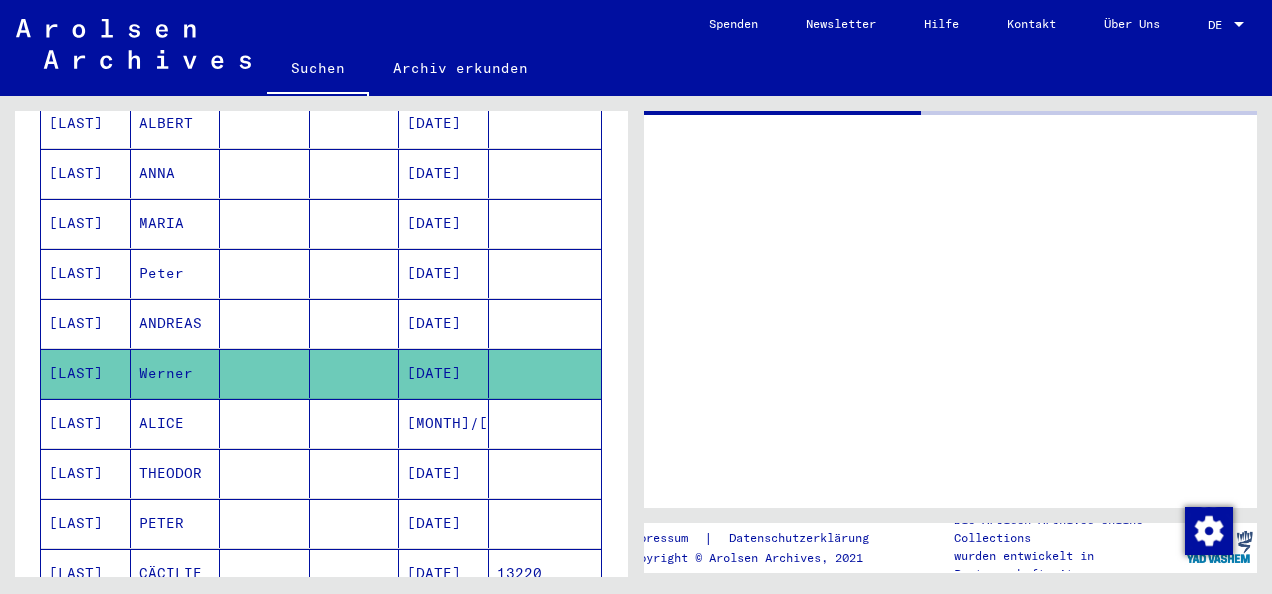 scroll, scrollTop: 0, scrollLeft: 0, axis: both 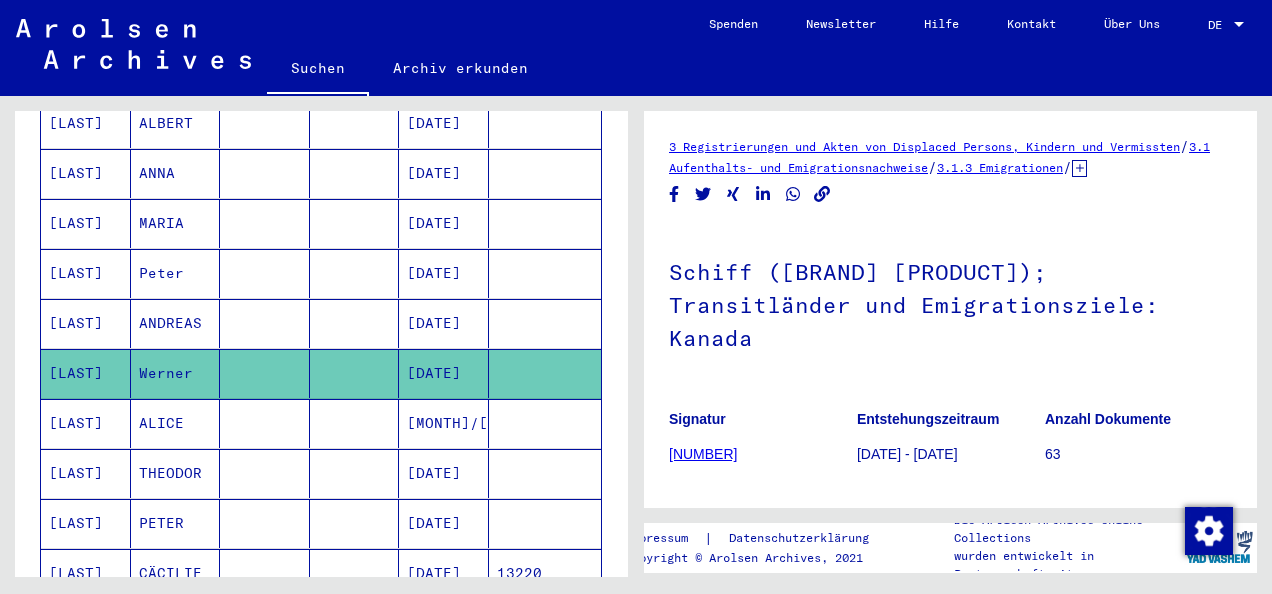 click on "[LAST]" at bounding box center [86, 373] 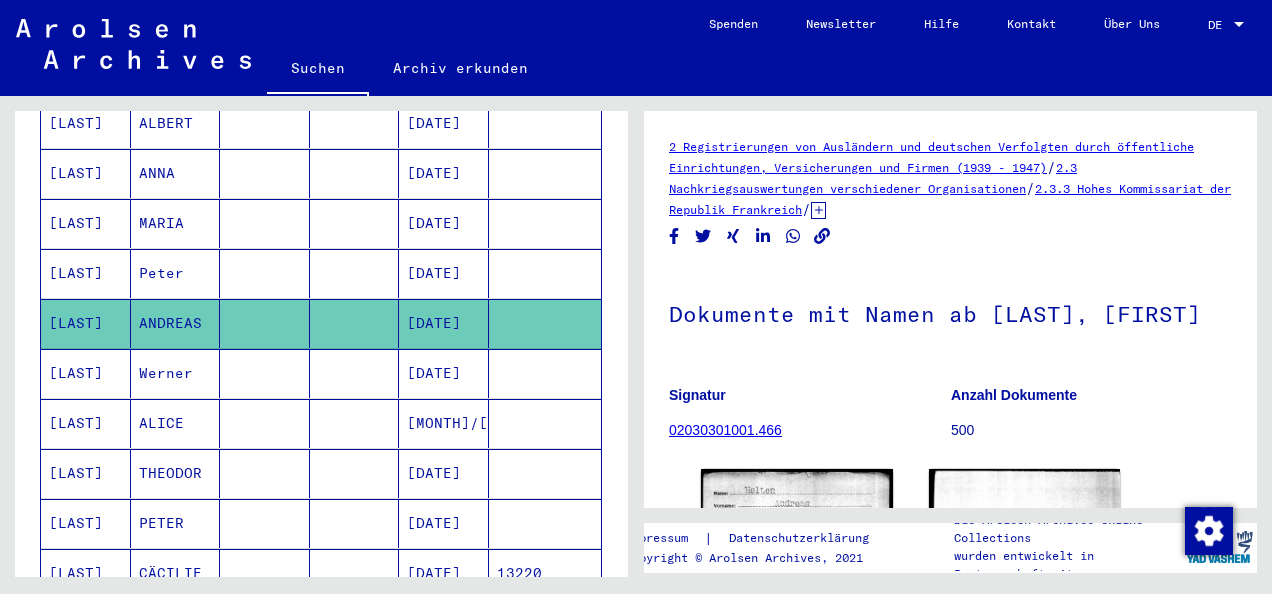 scroll, scrollTop: 0, scrollLeft: 0, axis: both 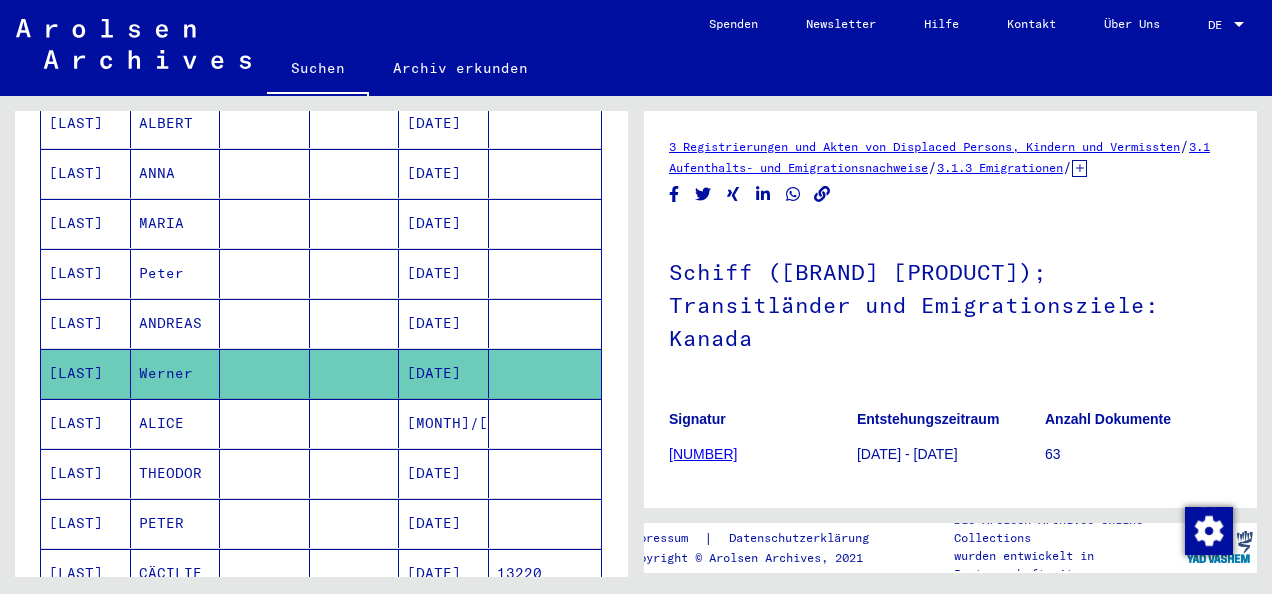 click on "[LAST]" at bounding box center [86, 373] 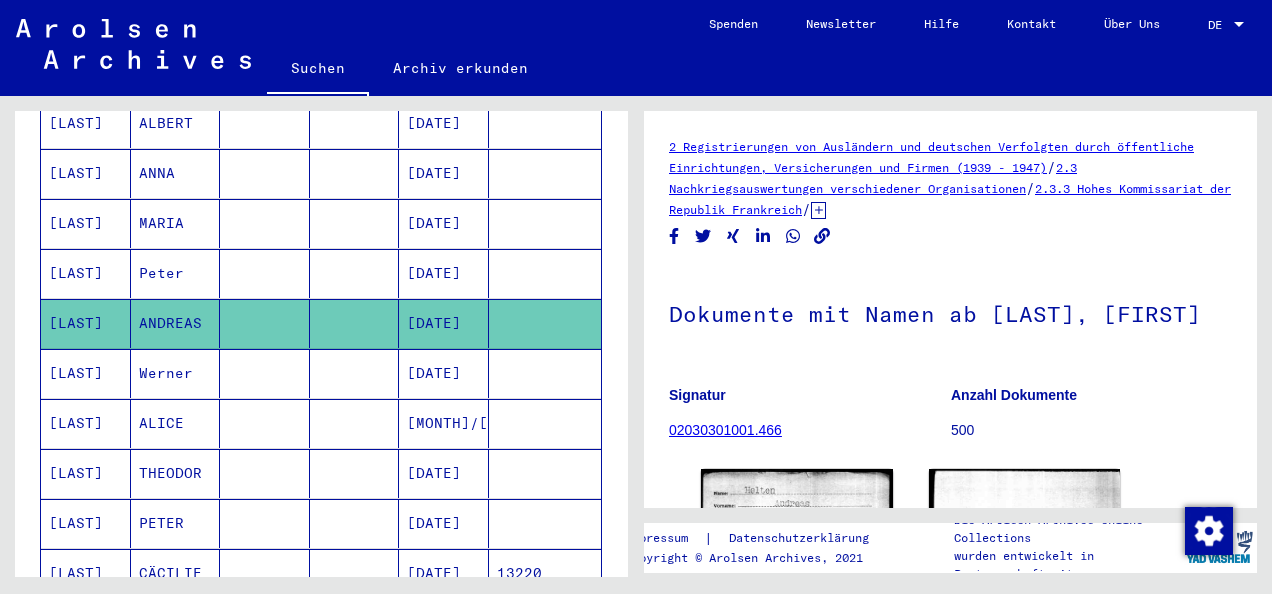 scroll, scrollTop: 0, scrollLeft: 0, axis: both 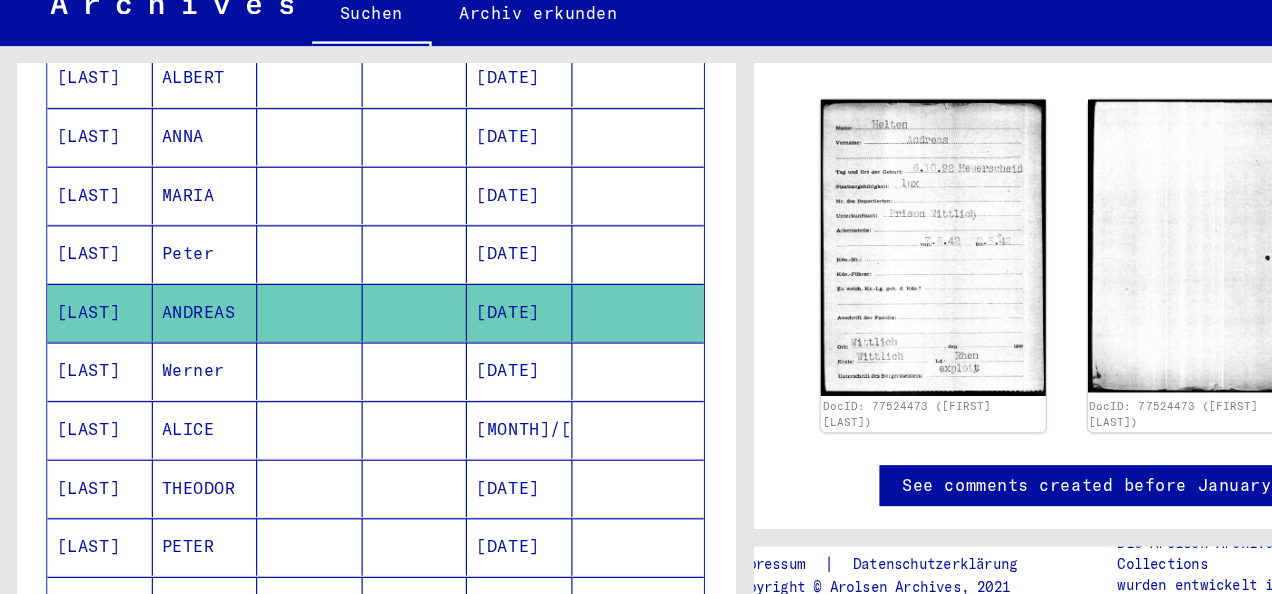 click on "[LAST]" at bounding box center [86, 323] 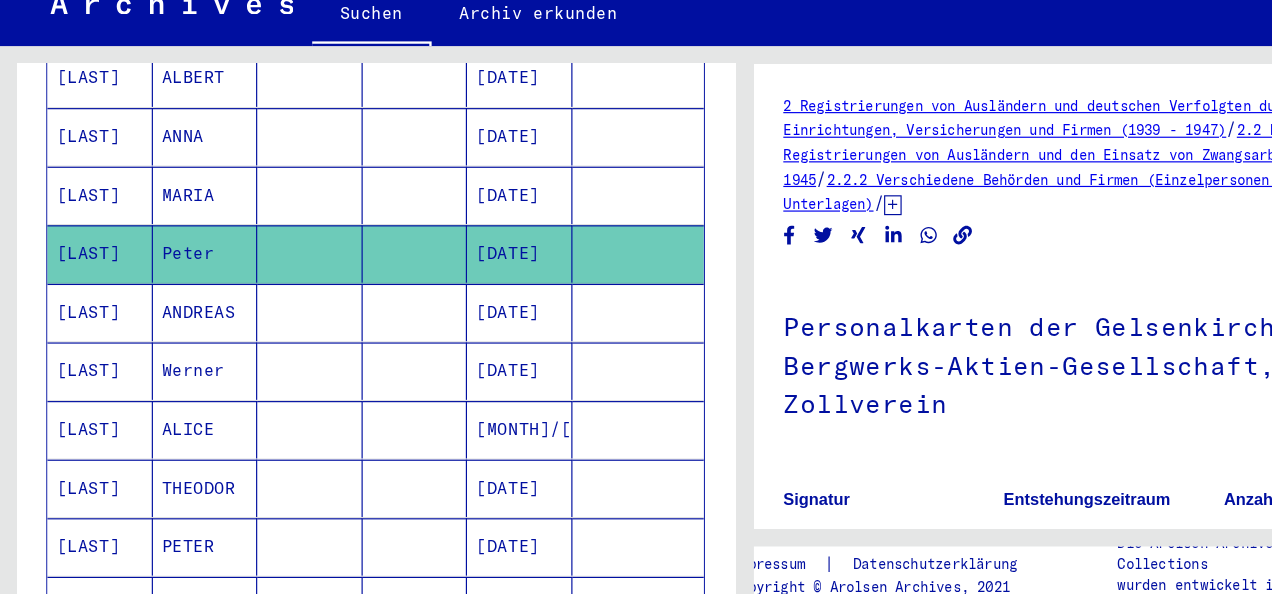 scroll, scrollTop: 0, scrollLeft: 0, axis: both 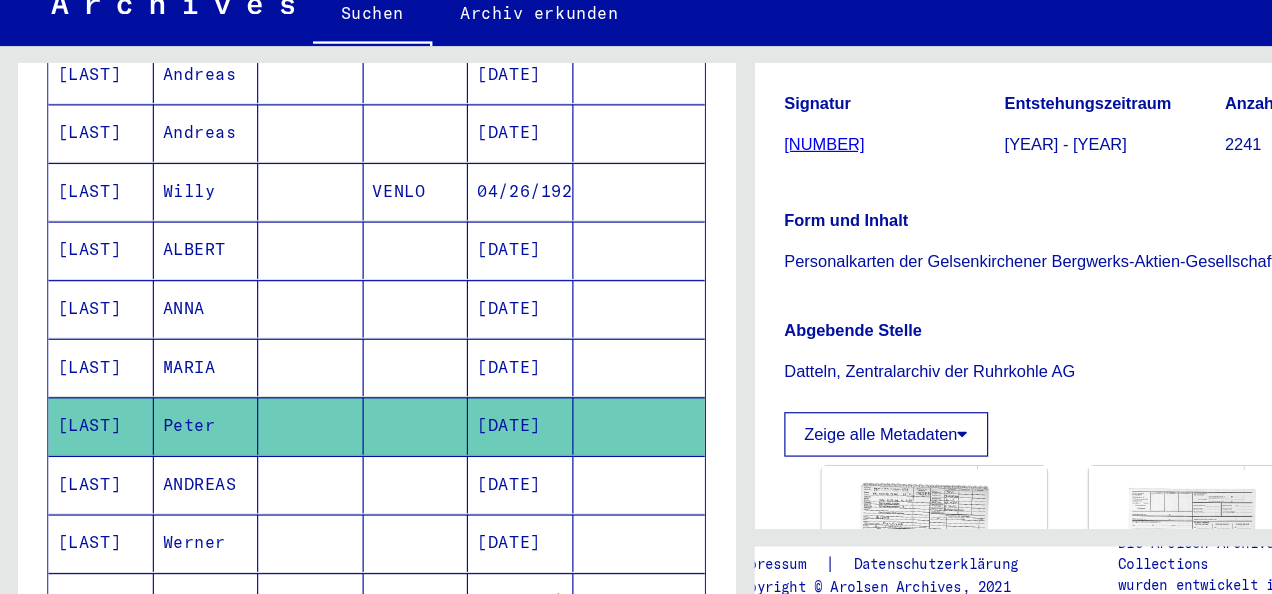 click on "[LAST]" at bounding box center [86, 420] 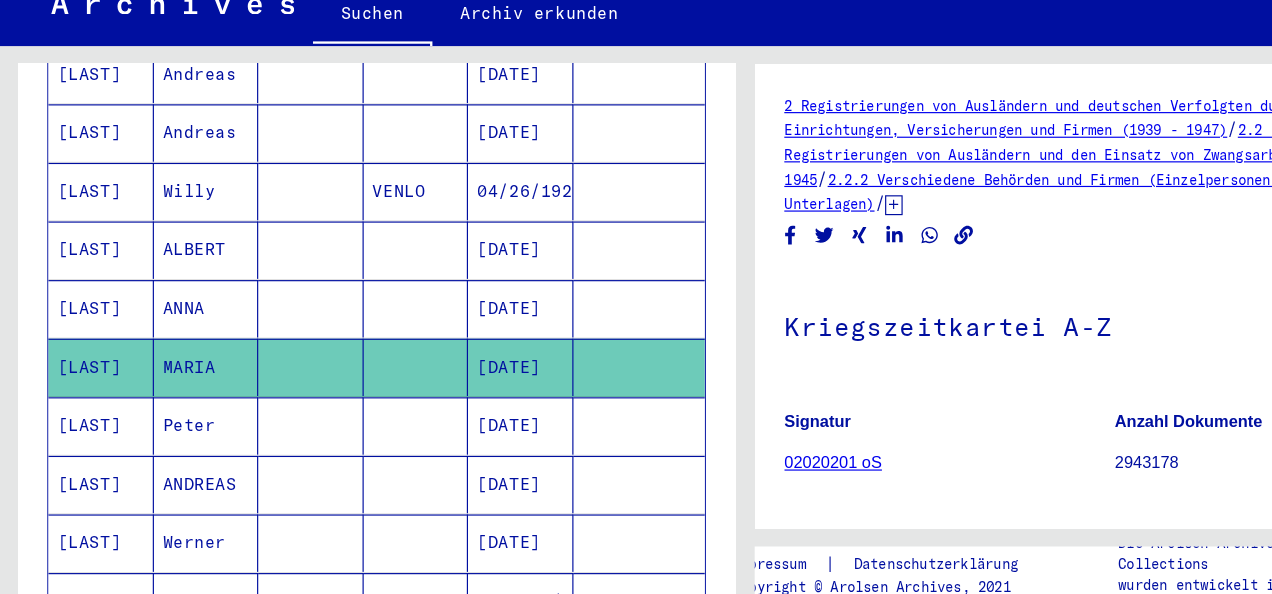 scroll, scrollTop: 0, scrollLeft: 0, axis: both 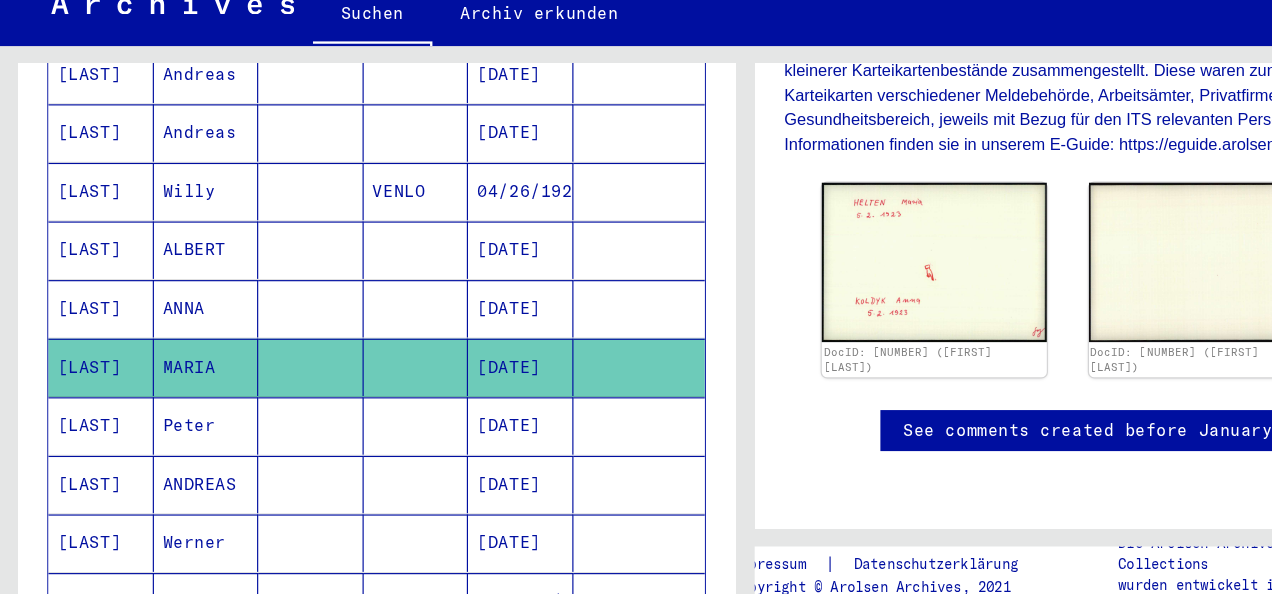 click on "[LAST]" at bounding box center (86, 370) 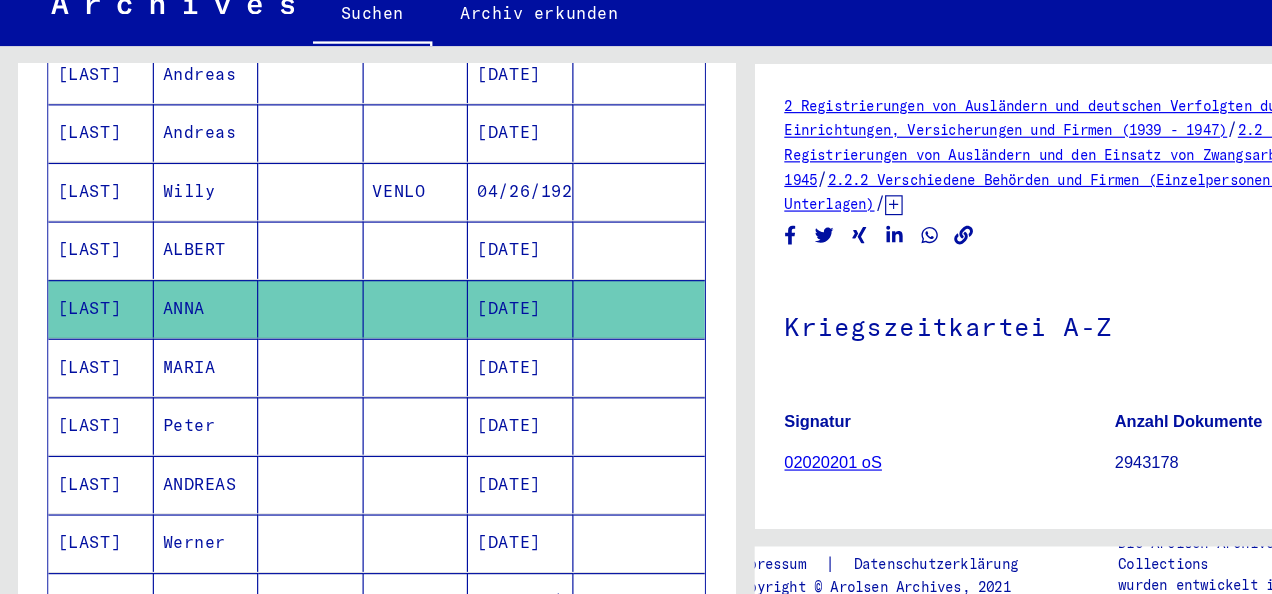 scroll, scrollTop: 0, scrollLeft: 0, axis: both 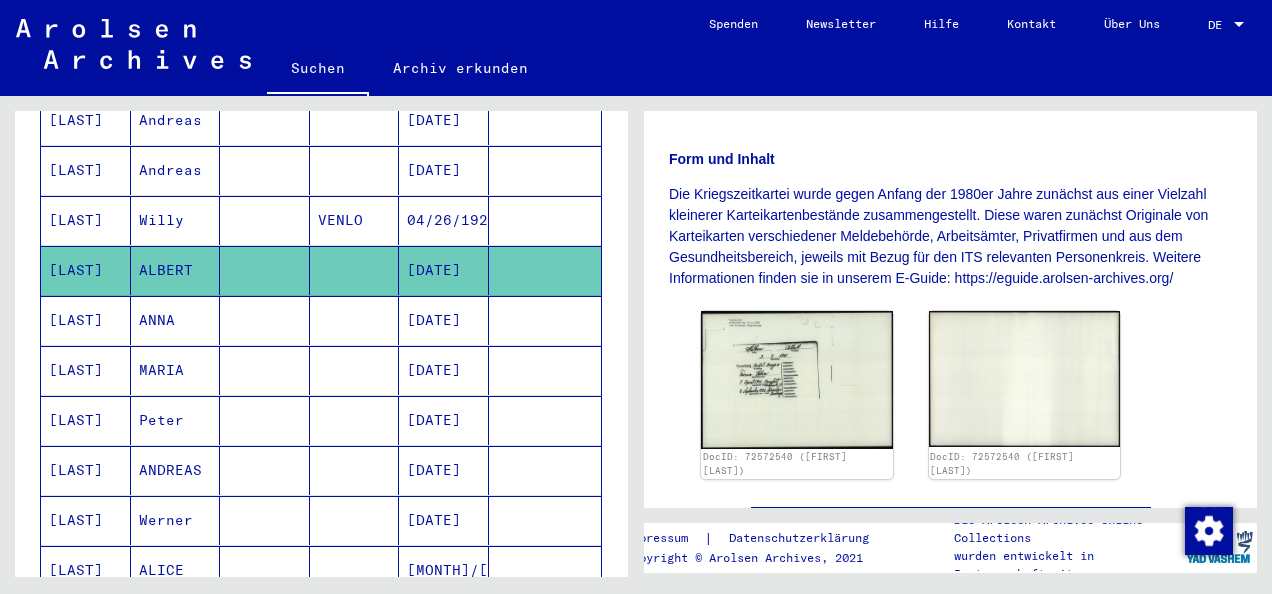 click on "[LAST]" at bounding box center (86, 270) 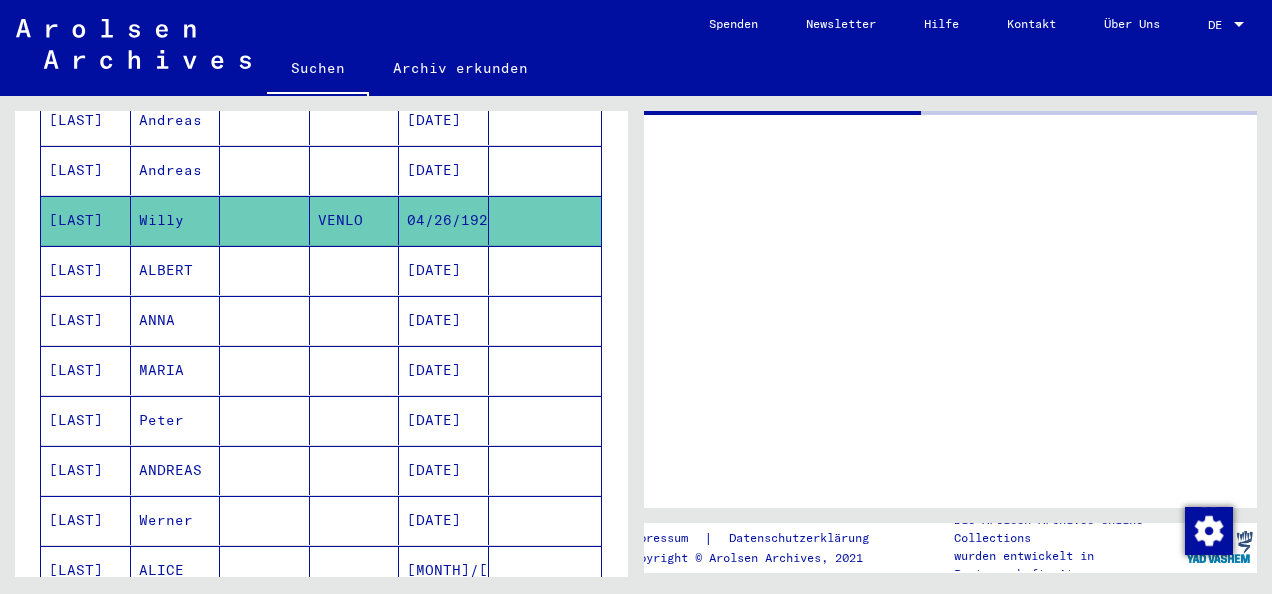 scroll, scrollTop: 0, scrollLeft: 0, axis: both 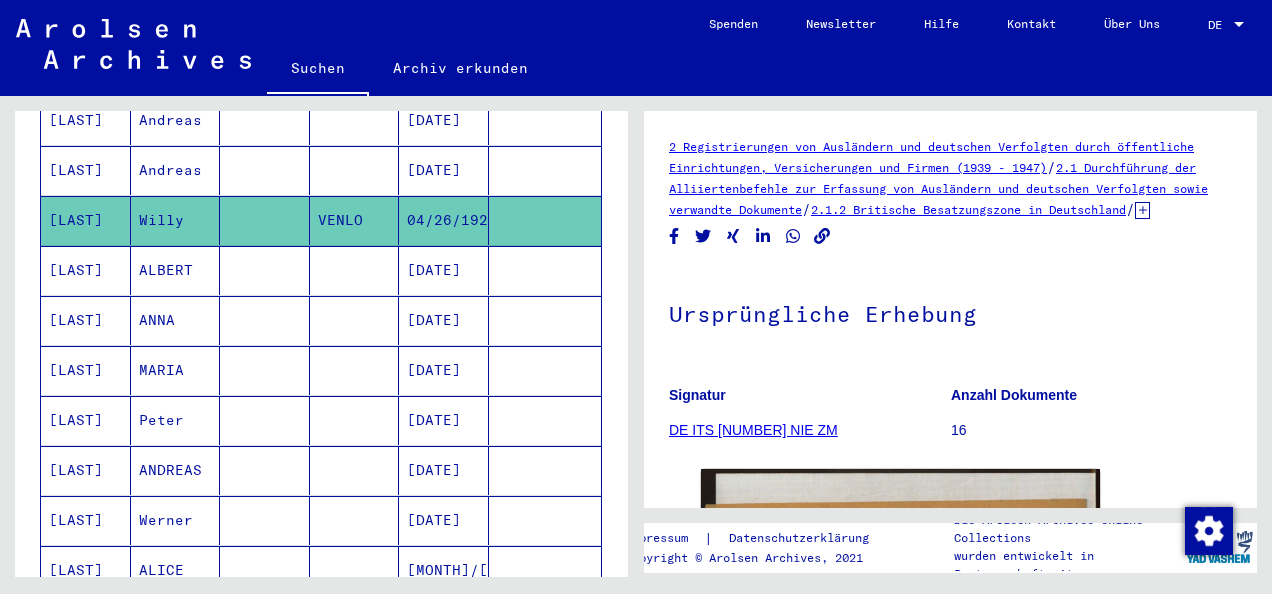 click on "[LAST]" at bounding box center (86, 220) 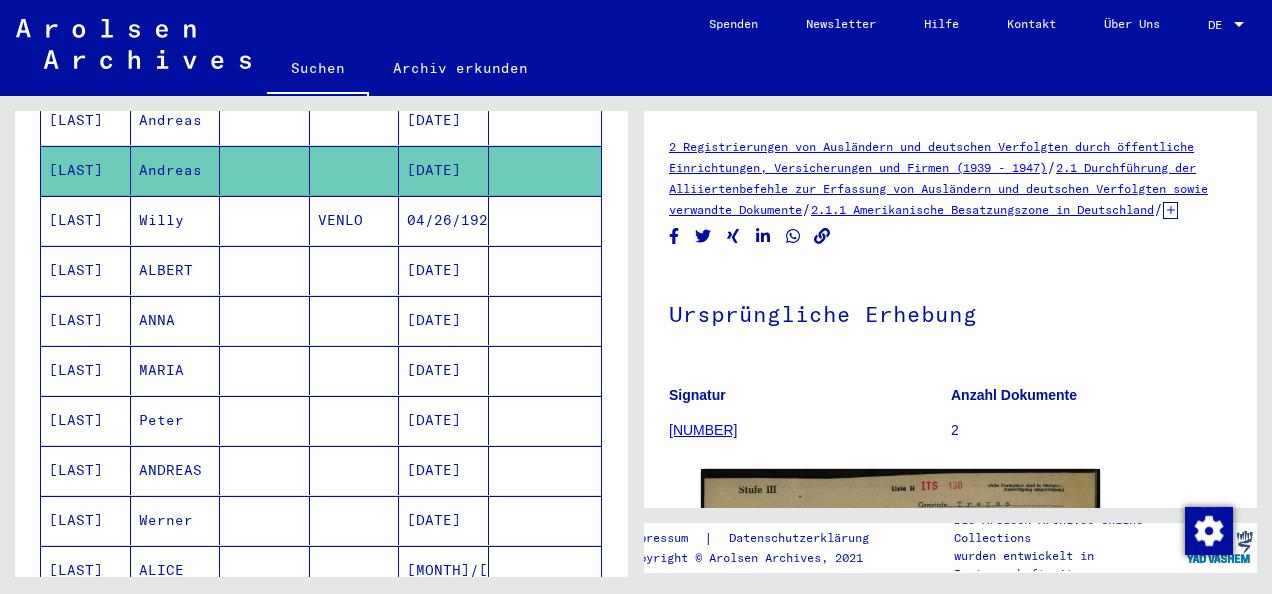 scroll, scrollTop: 0, scrollLeft: 0, axis: both 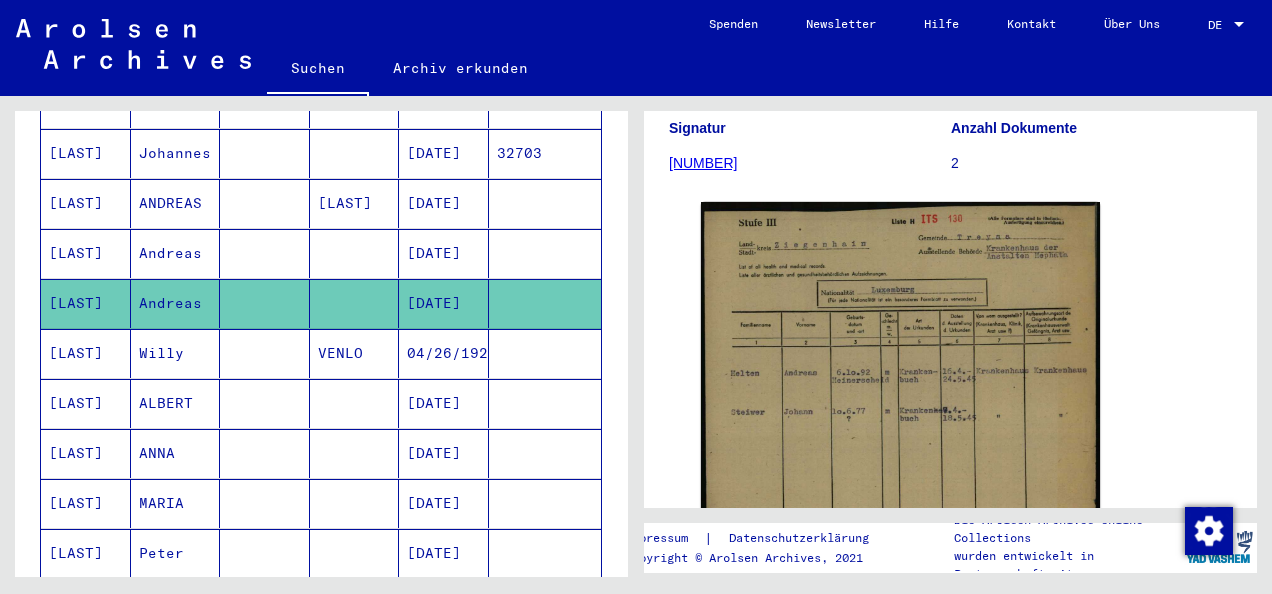 click on "[LAST]" at bounding box center [86, 303] 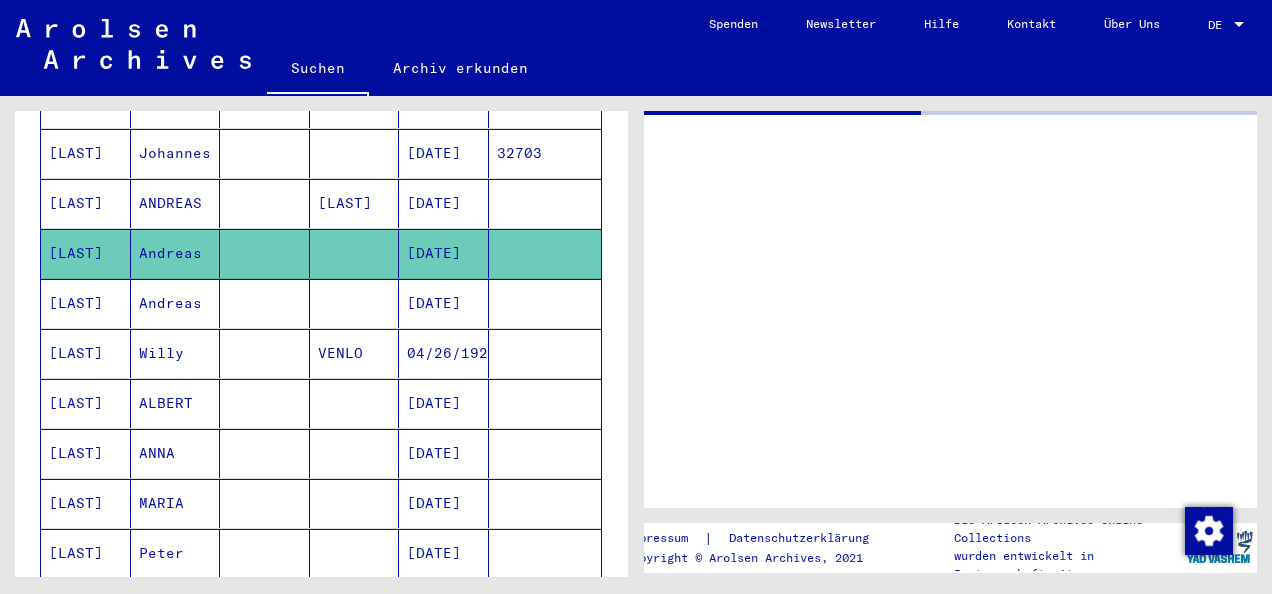scroll, scrollTop: 0, scrollLeft: 0, axis: both 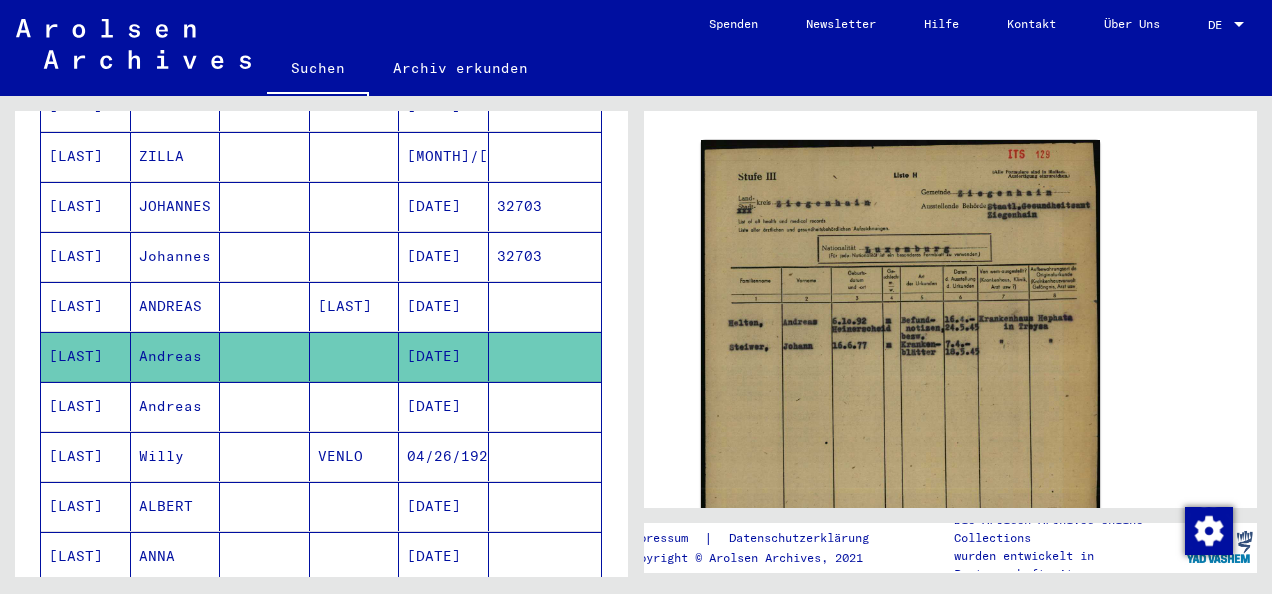 click on "[LAST]" at bounding box center [86, 356] 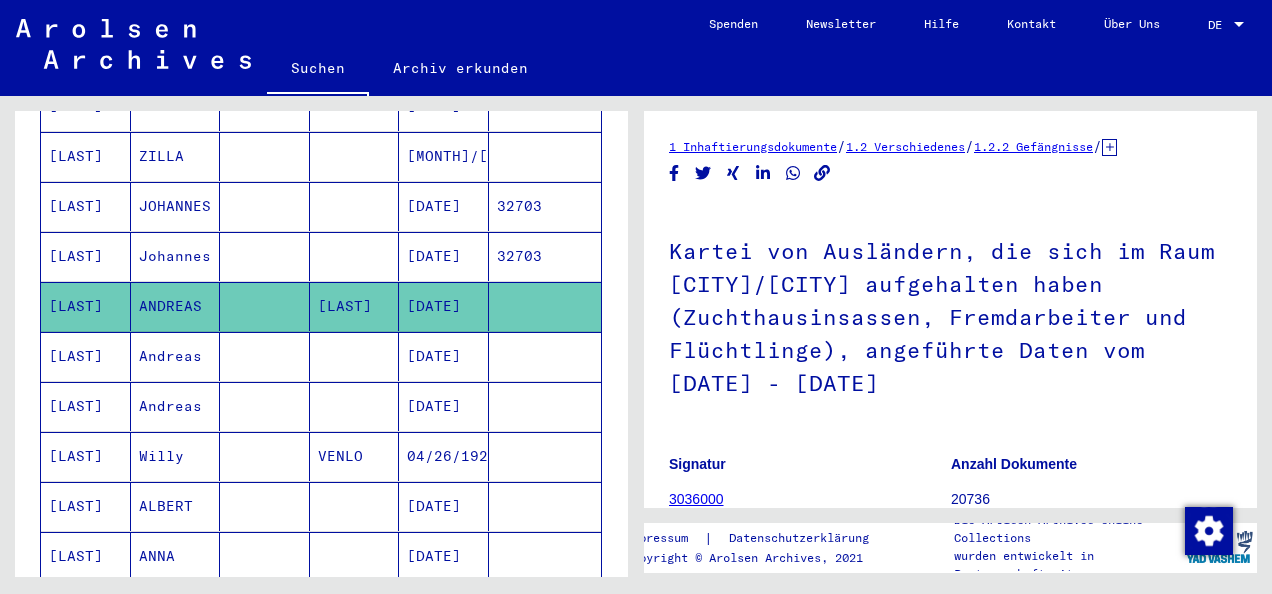 scroll, scrollTop: 0, scrollLeft: 0, axis: both 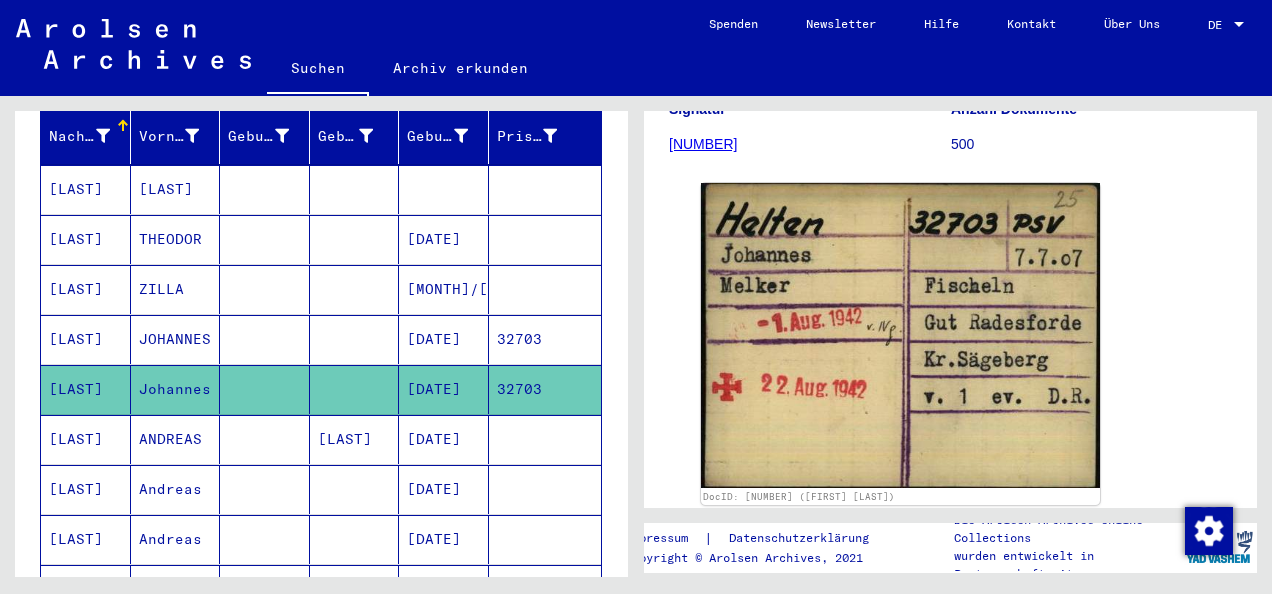click on "[LAST]" at bounding box center [86, 389] 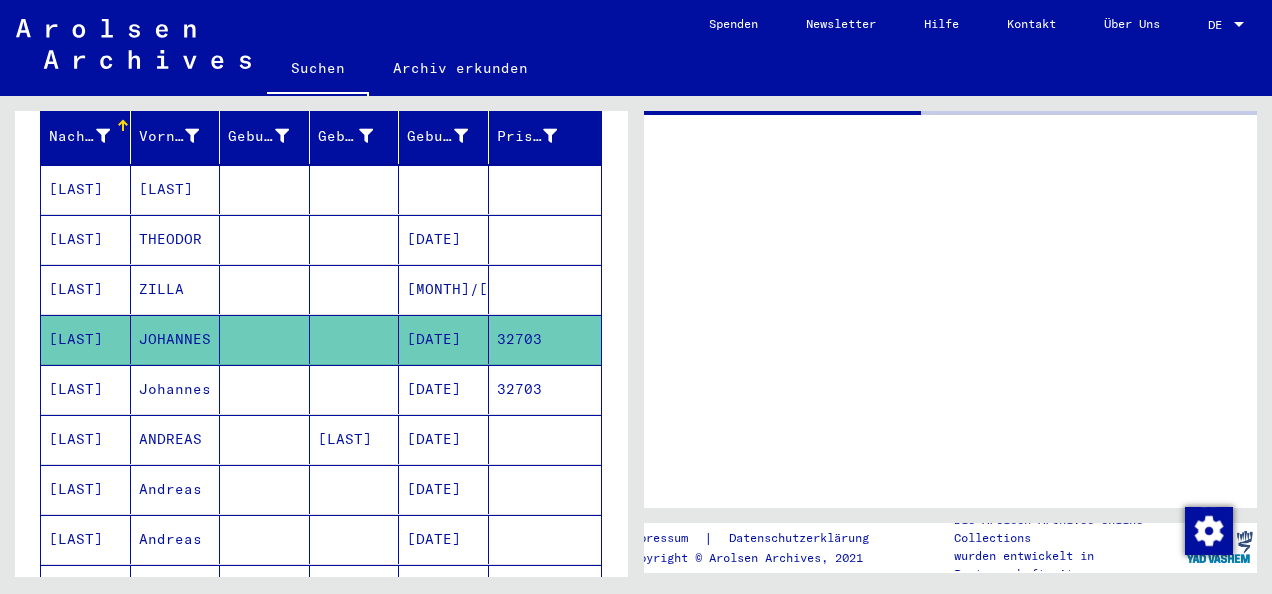 scroll, scrollTop: 0, scrollLeft: 0, axis: both 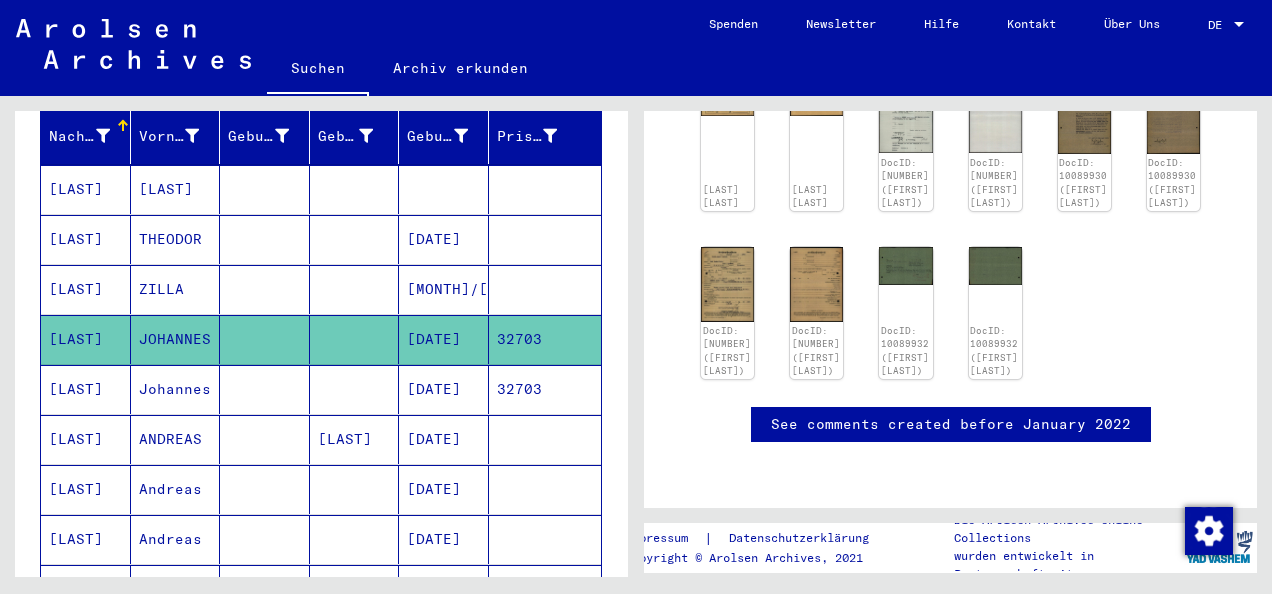 click on "[LAST]" at bounding box center [86, 289] 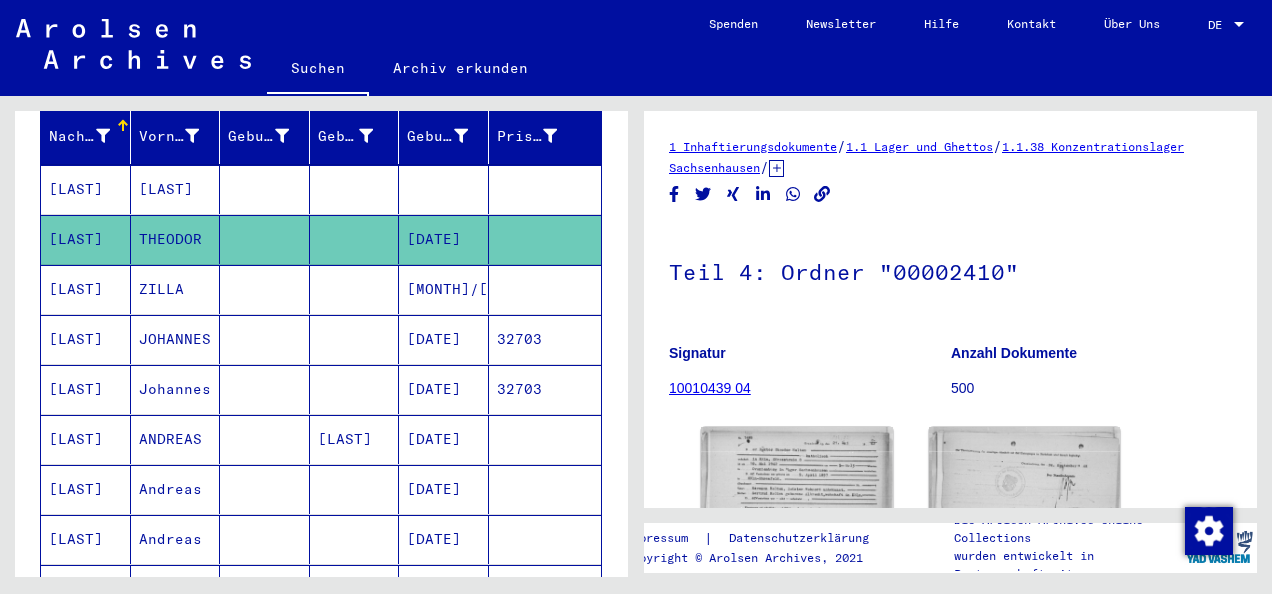 scroll, scrollTop: 0, scrollLeft: 0, axis: both 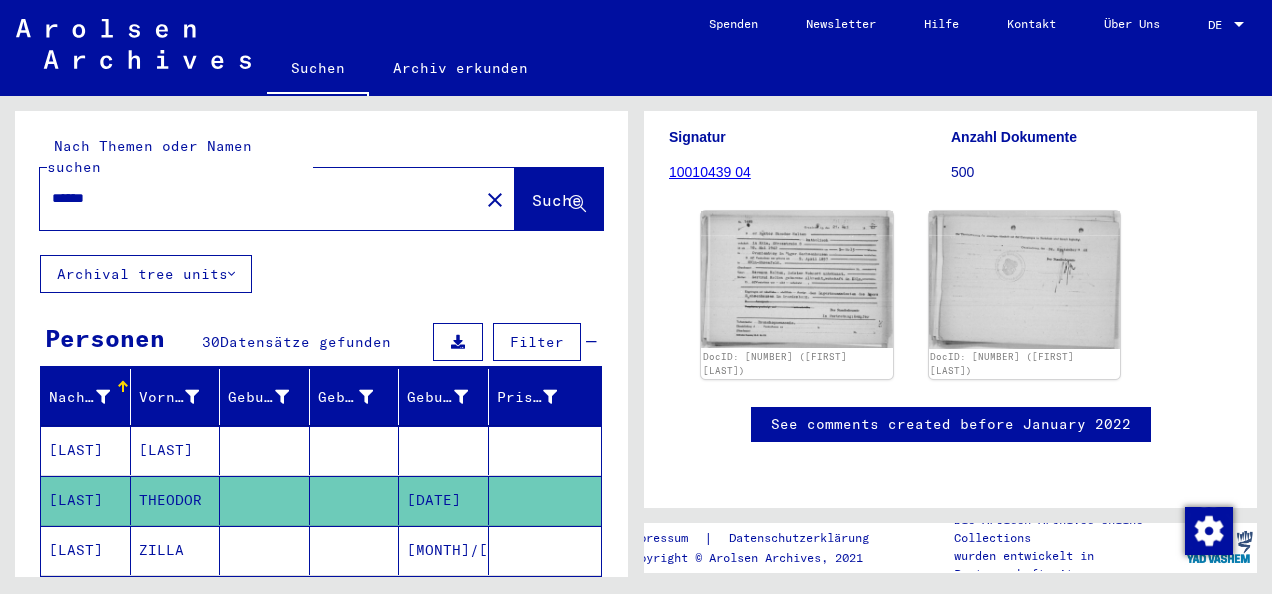 drag, startPoint x: 115, startPoint y: 178, endPoint x: -4, endPoint y: 166, distance: 119.60351 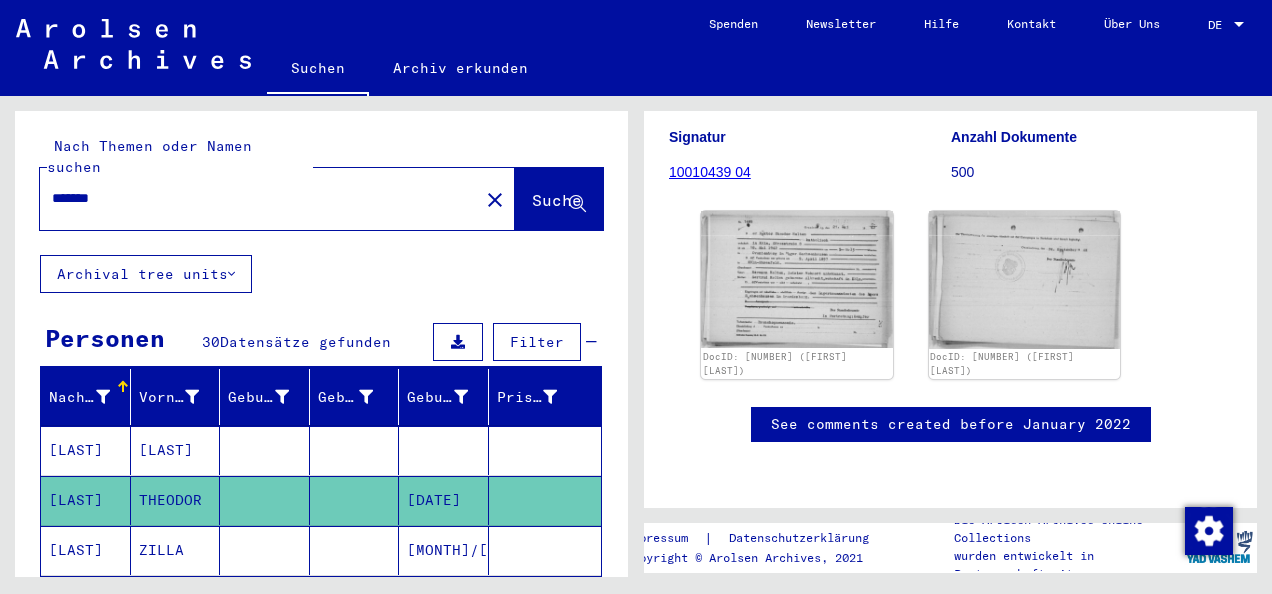 type on "*******" 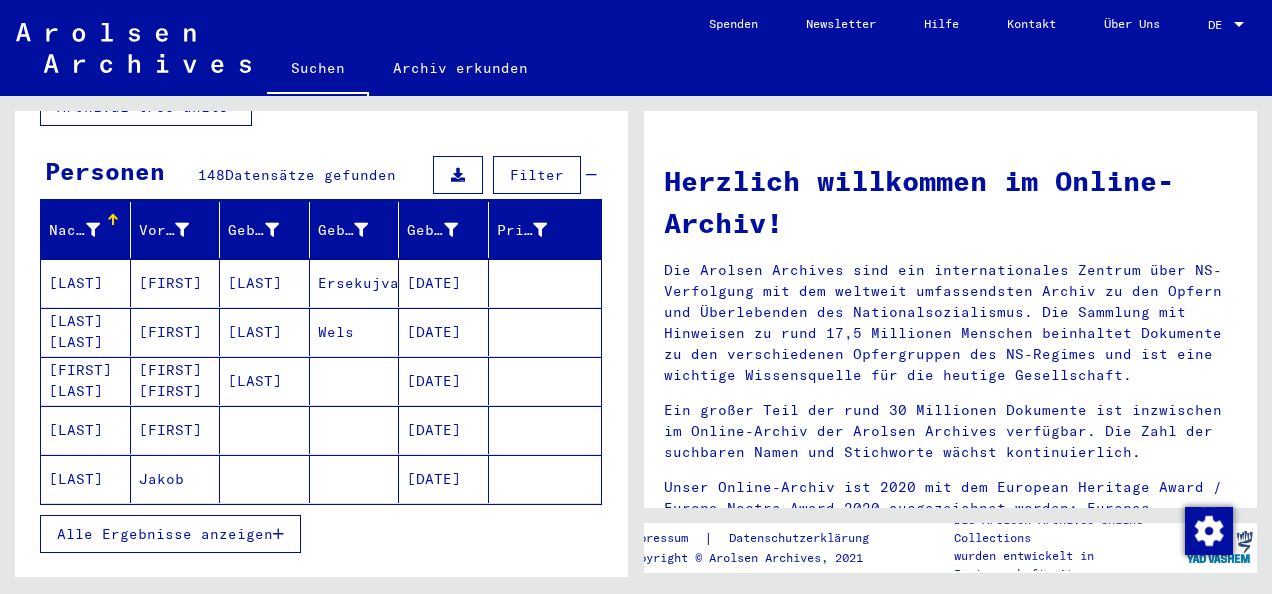 scroll, scrollTop: 137, scrollLeft: 0, axis: vertical 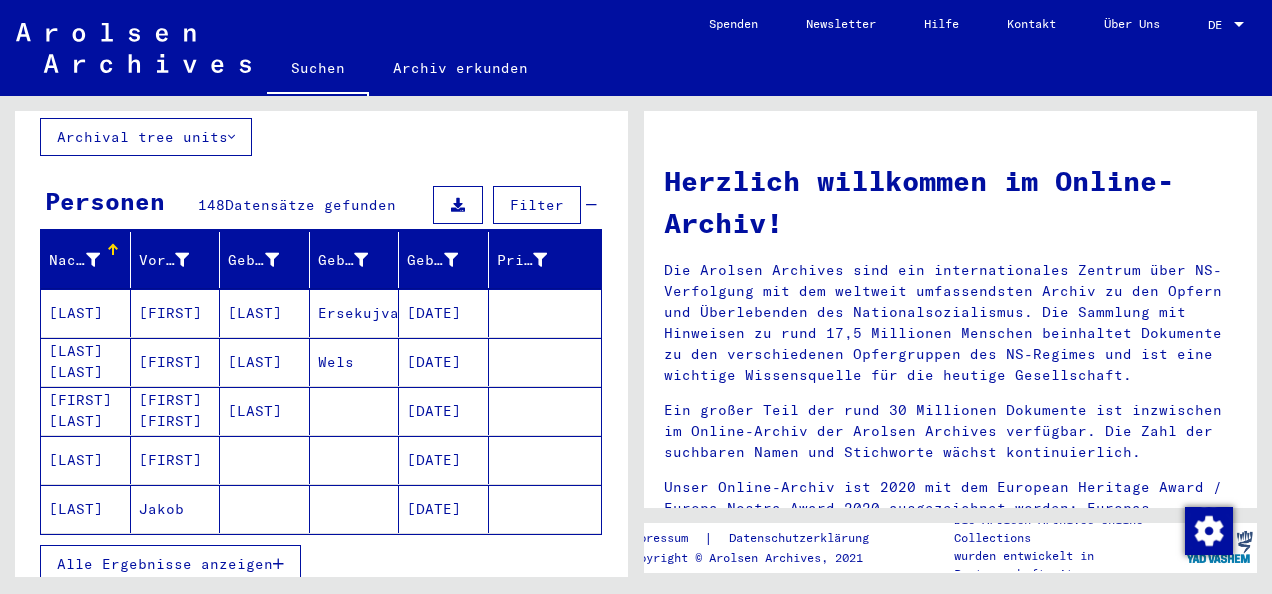 click on "[FIRST] [LAST]" at bounding box center [86, 460] 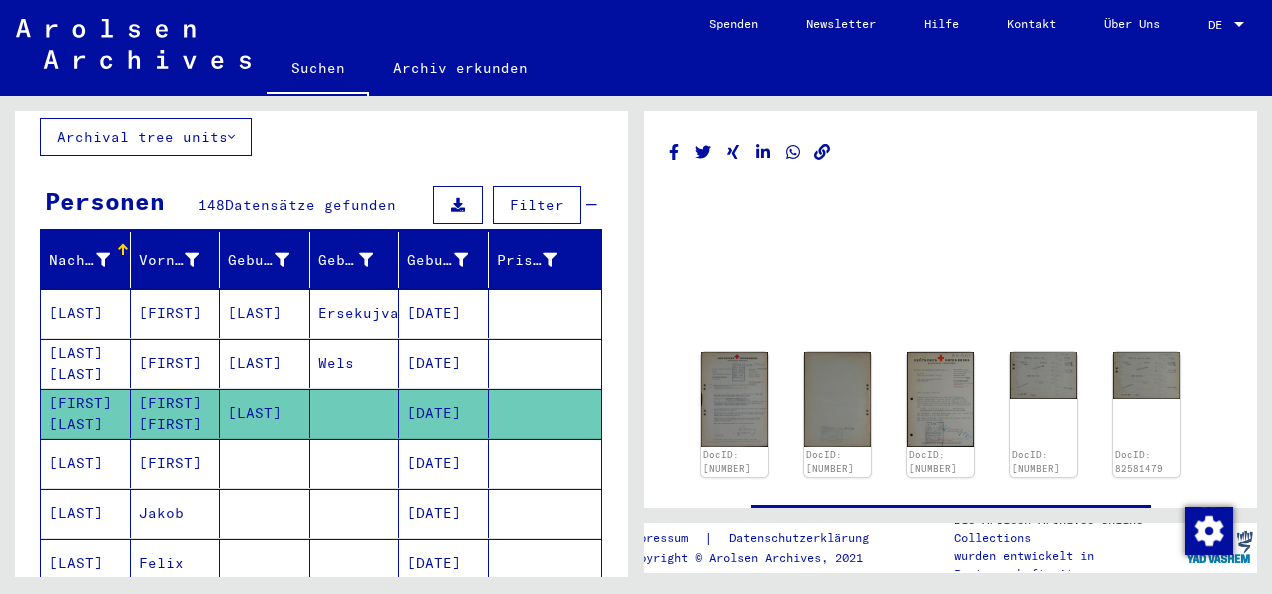 scroll, scrollTop: 0, scrollLeft: 0, axis: both 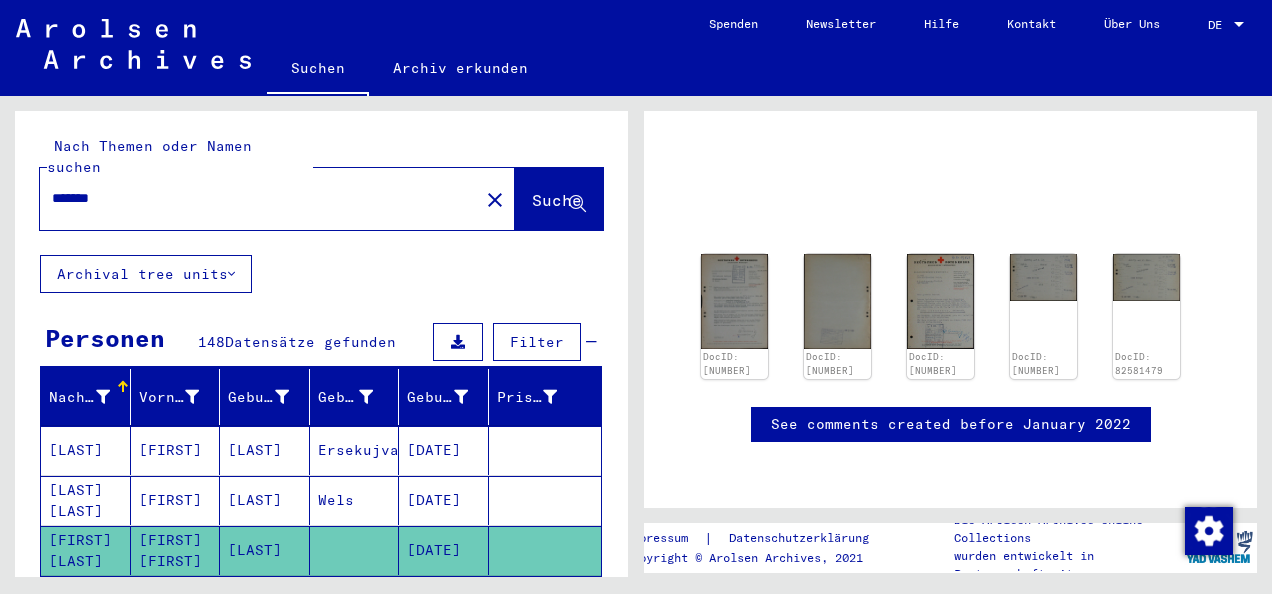 click on "close" 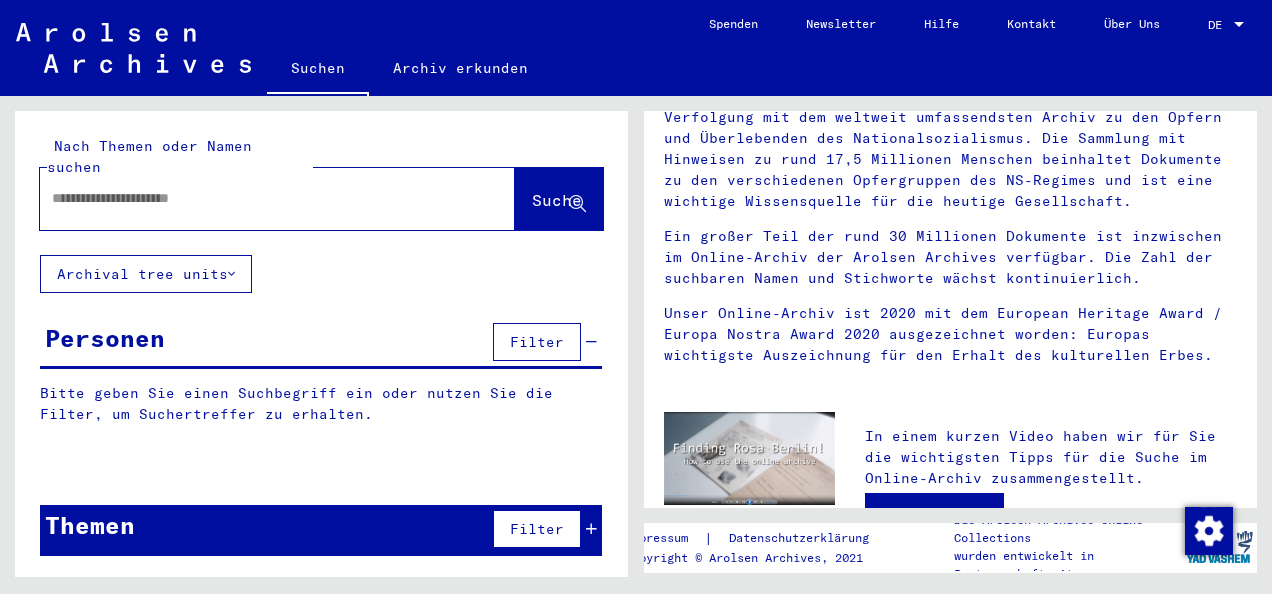 scroll, scrollTop: 0, scrollLeft: 0, axis: both 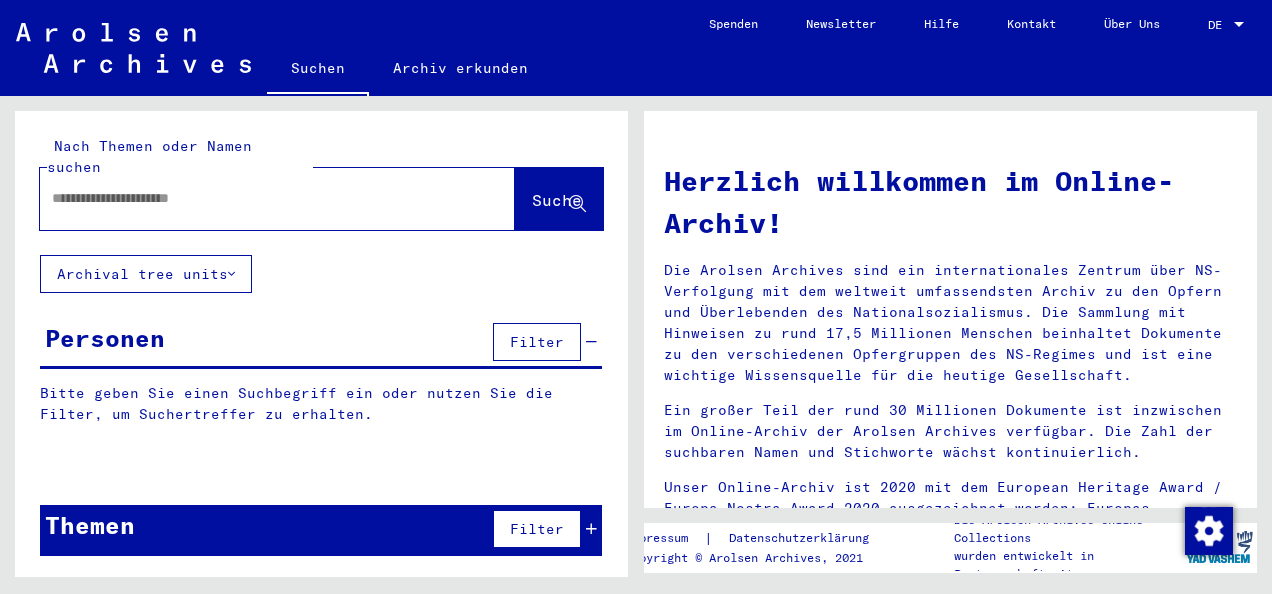 click 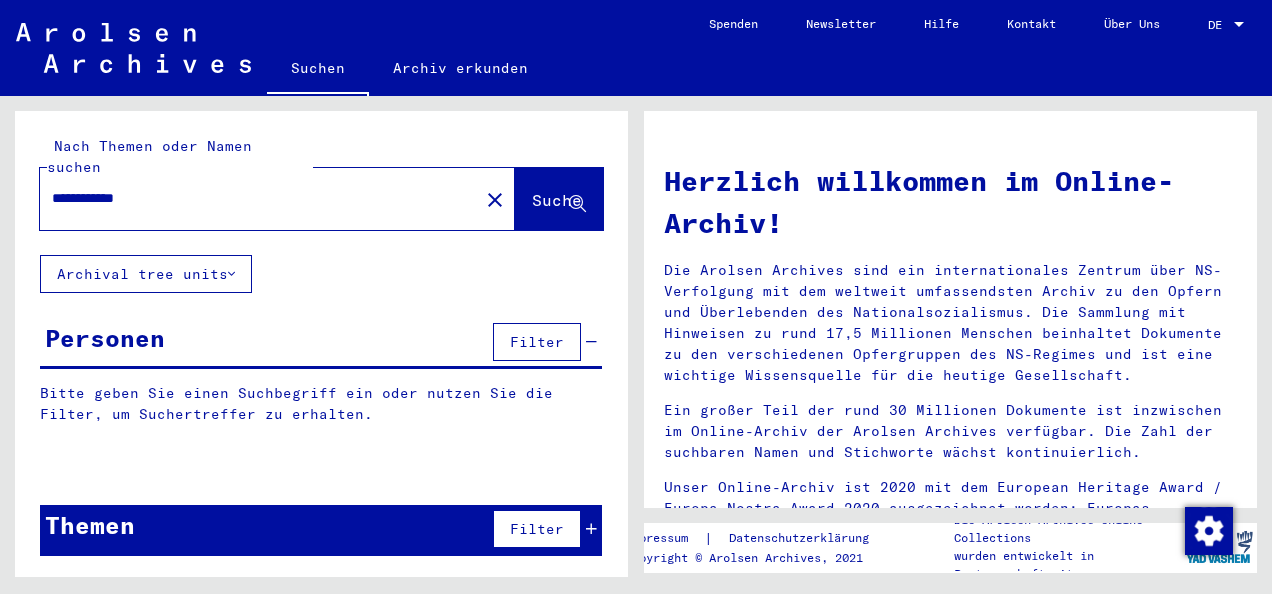 type on "**********" 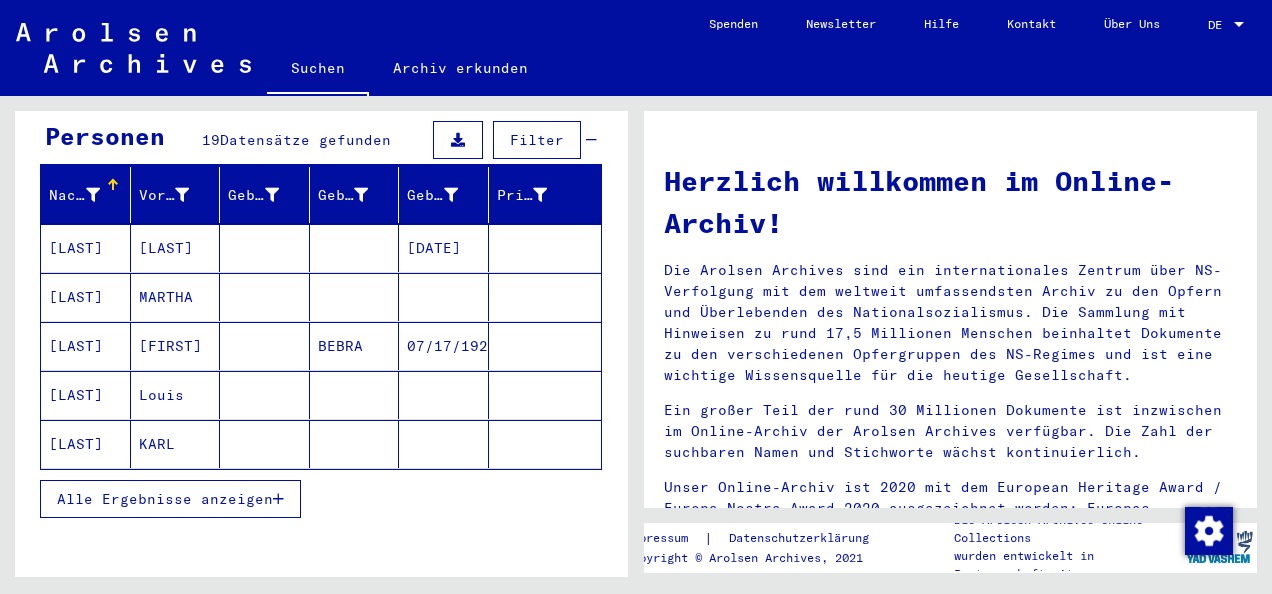 scroll, scrollTop: 201, scrollLeft: 0, axis: vertical 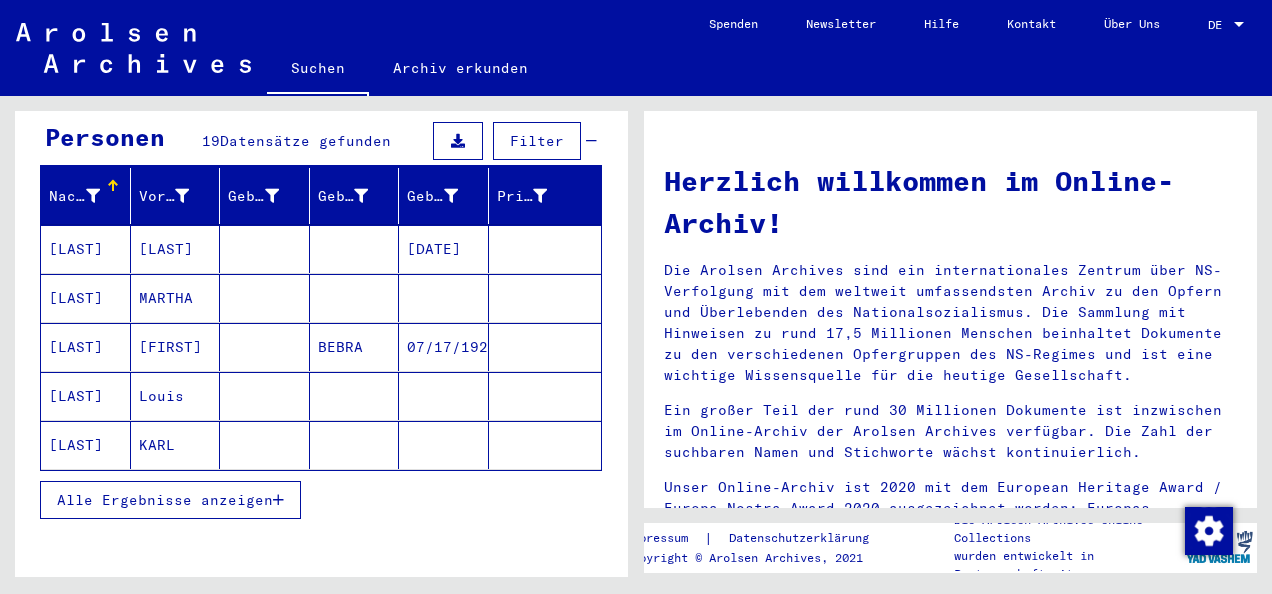 click on "[LAST]" at bounding box center (86, 298) 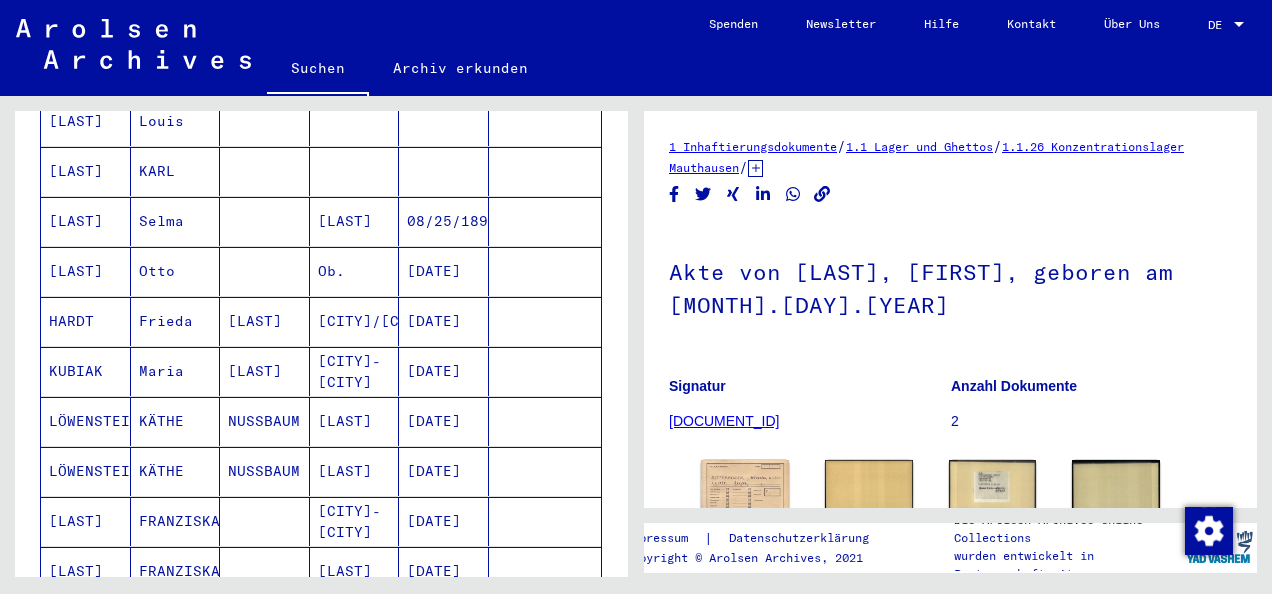 scroll, scrollTop: 501, scrollLeft: 0, axis: vertical 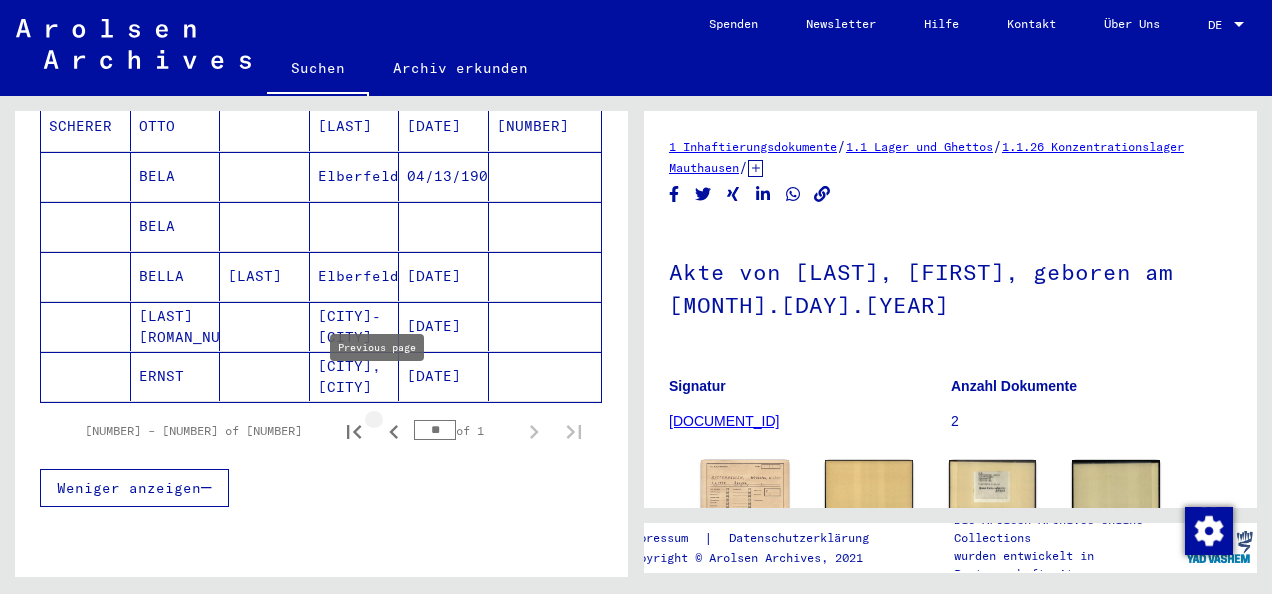click 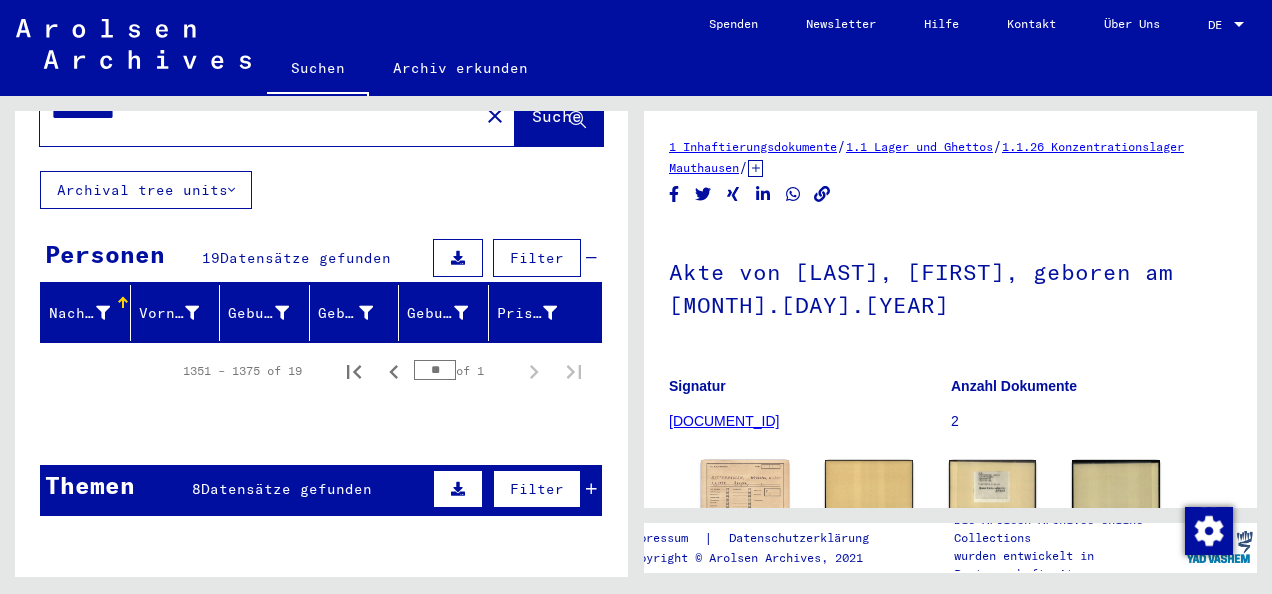 scroll, scrollTop: 82, scrollLeft: 0, axis: vertical 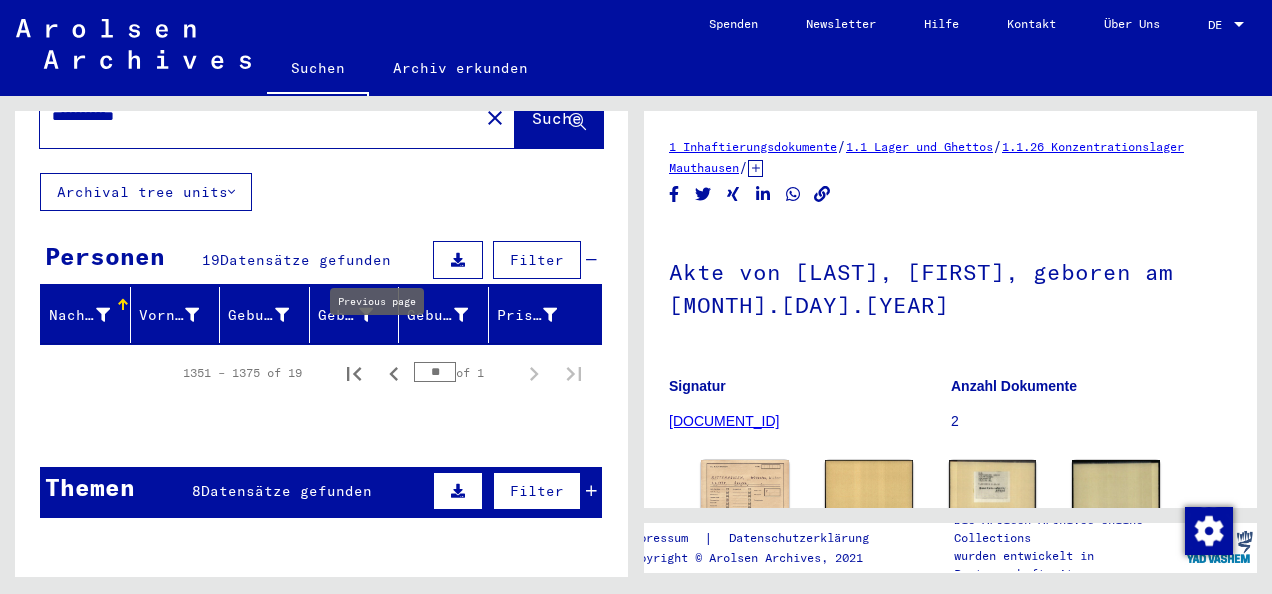 click 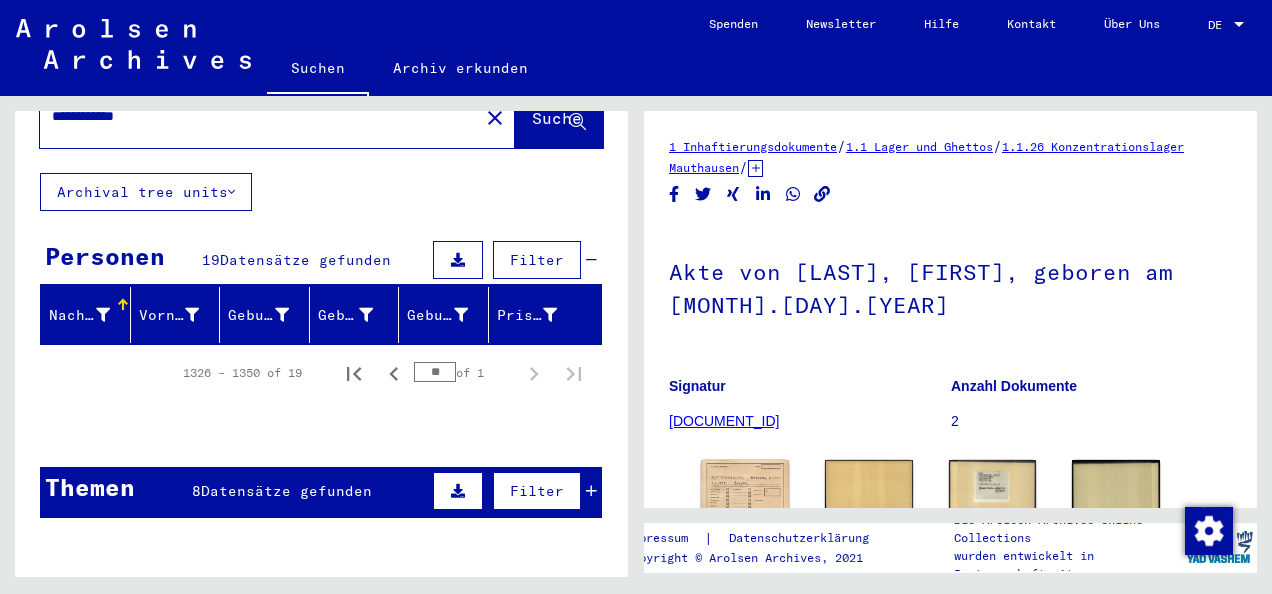 click 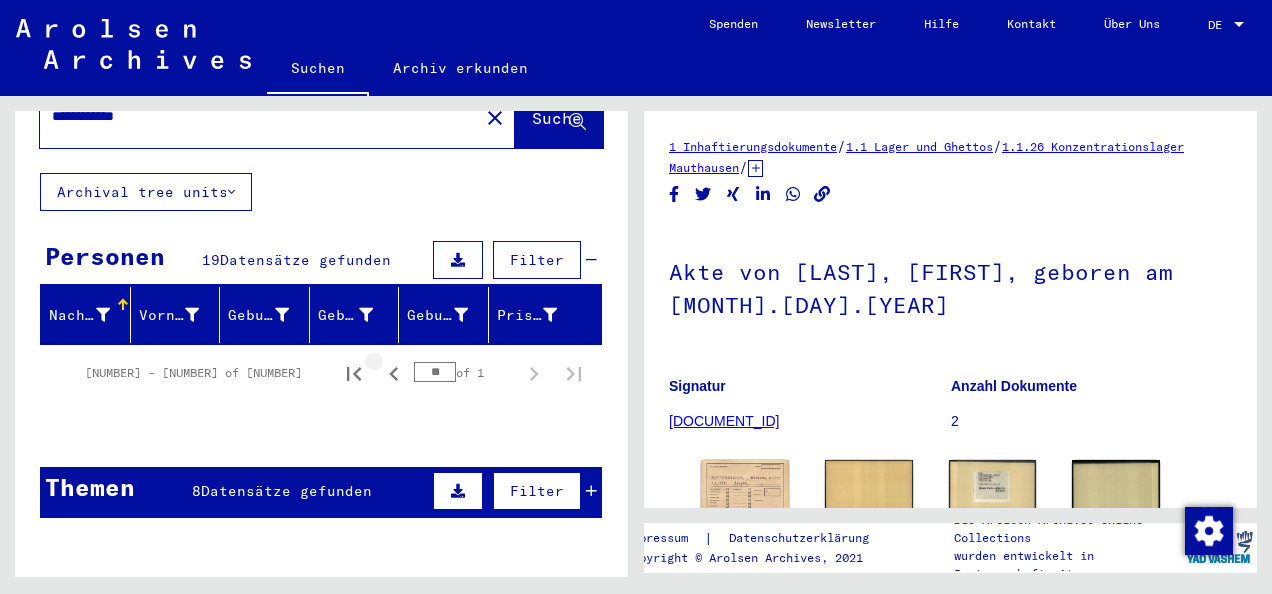 click 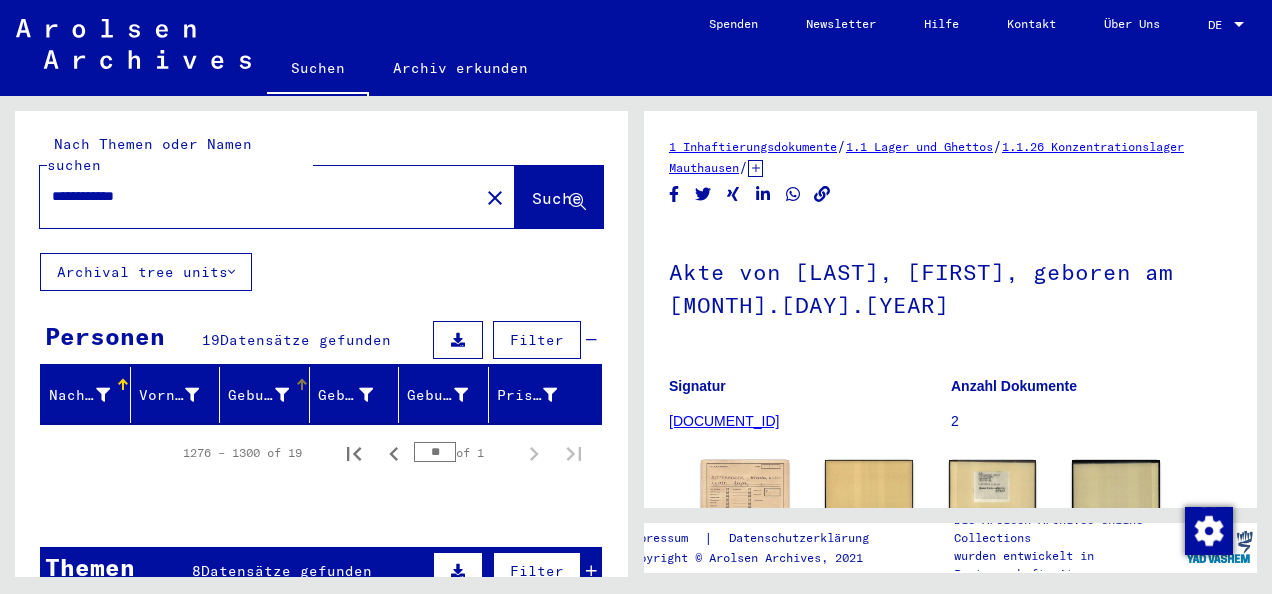 scroll, scrollTop: 0, scrollLeft: 0, axis: both 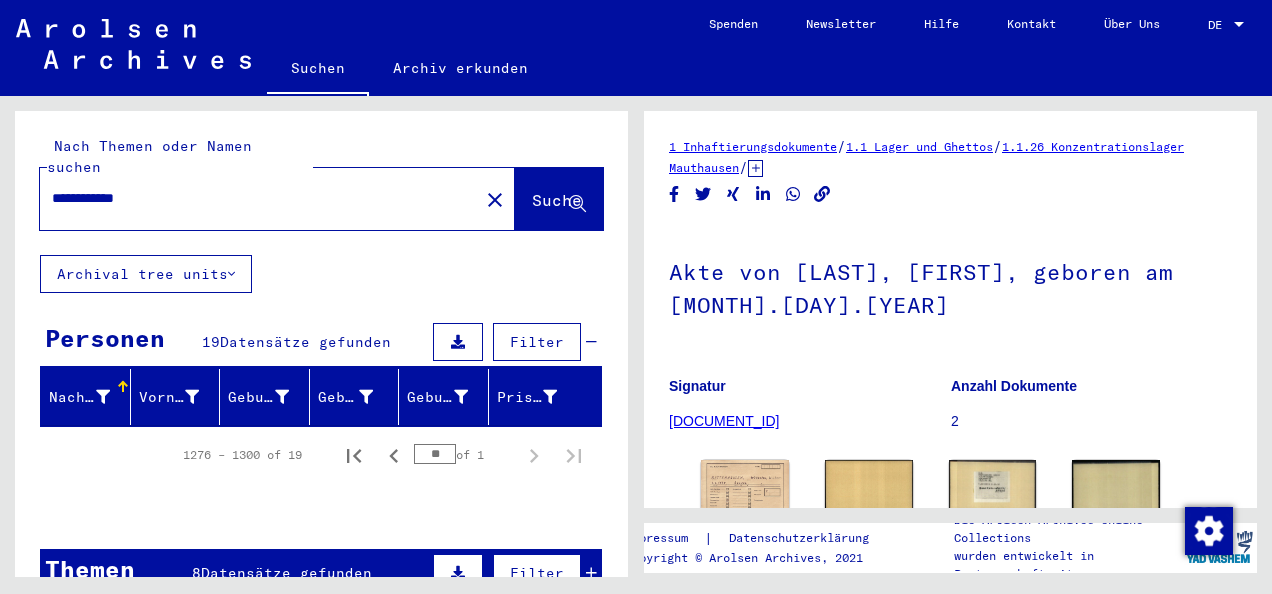 click on "**********" at bounding box center (259, 198) 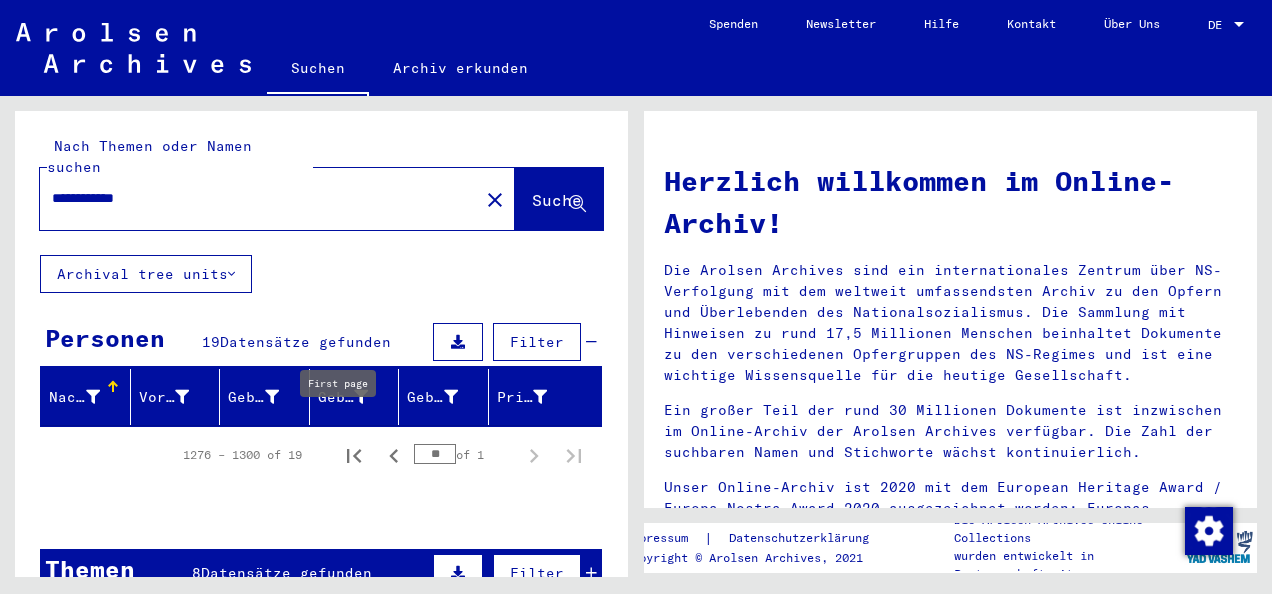 click 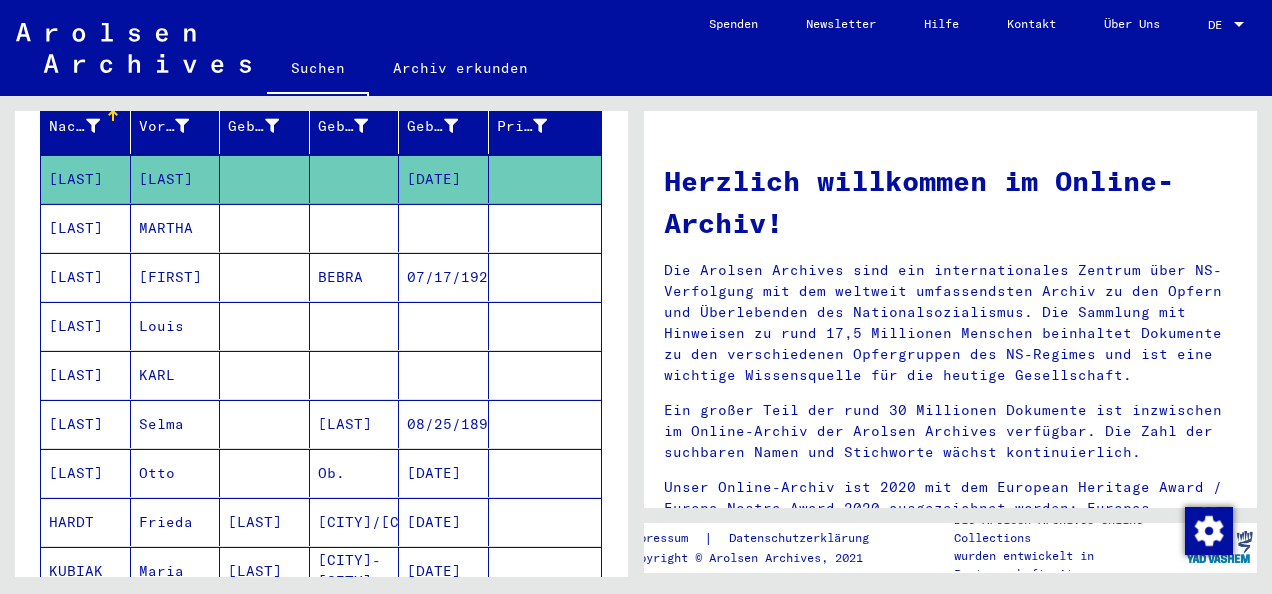 scroll, scrollTop: 263, scrollLeft: 0, axis: vertical 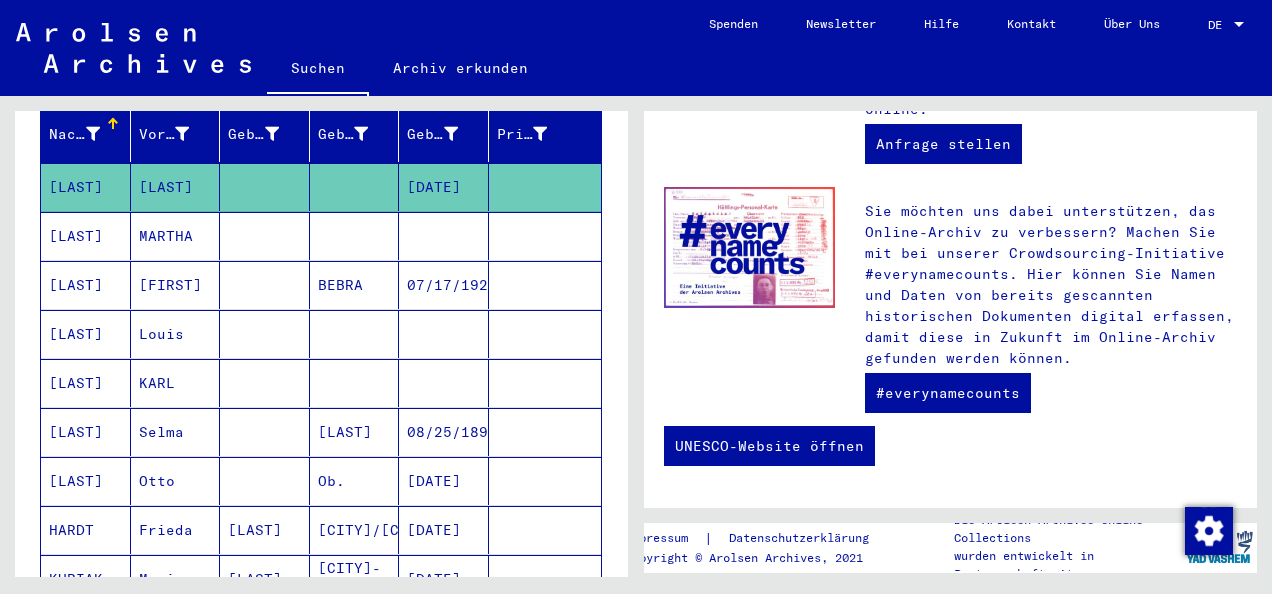 click on "[LAST]" 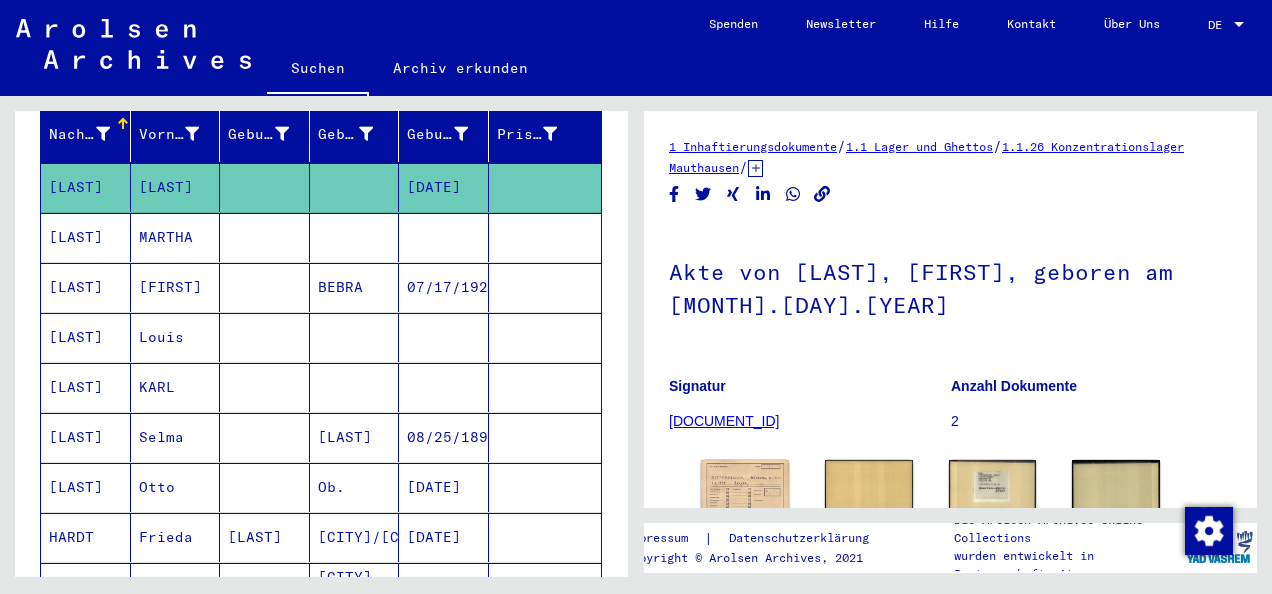 scroll, scrollTop: 311, scrollLeft: 0, axis: vertical 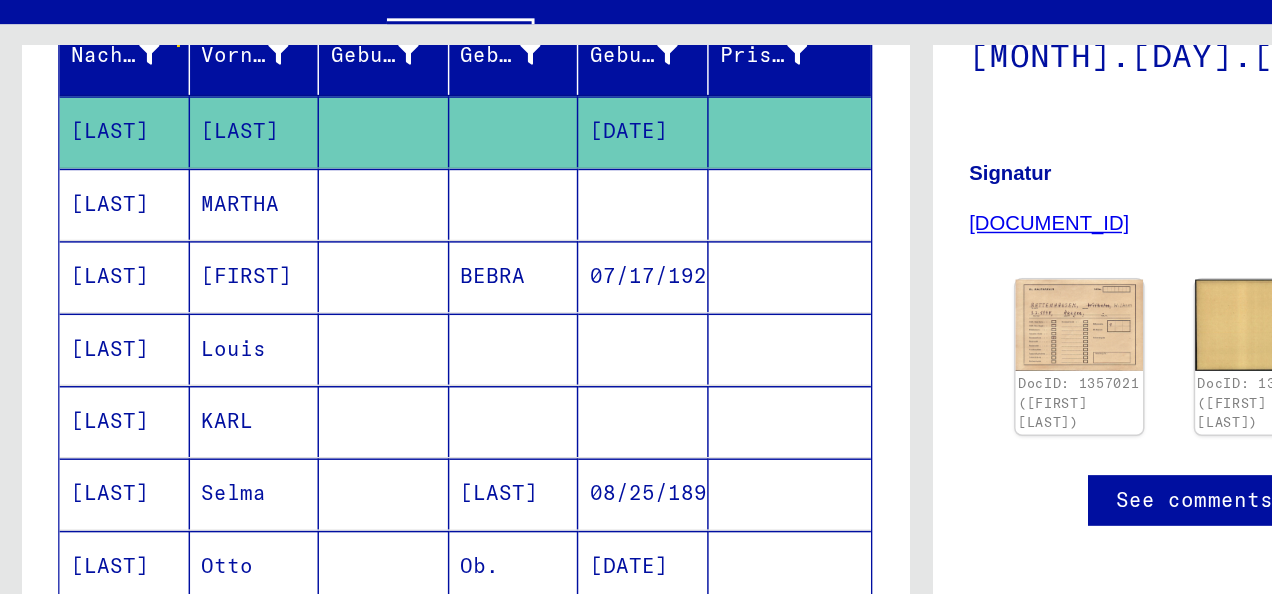 click on "[LAST]" at bounding box center [86, 270] 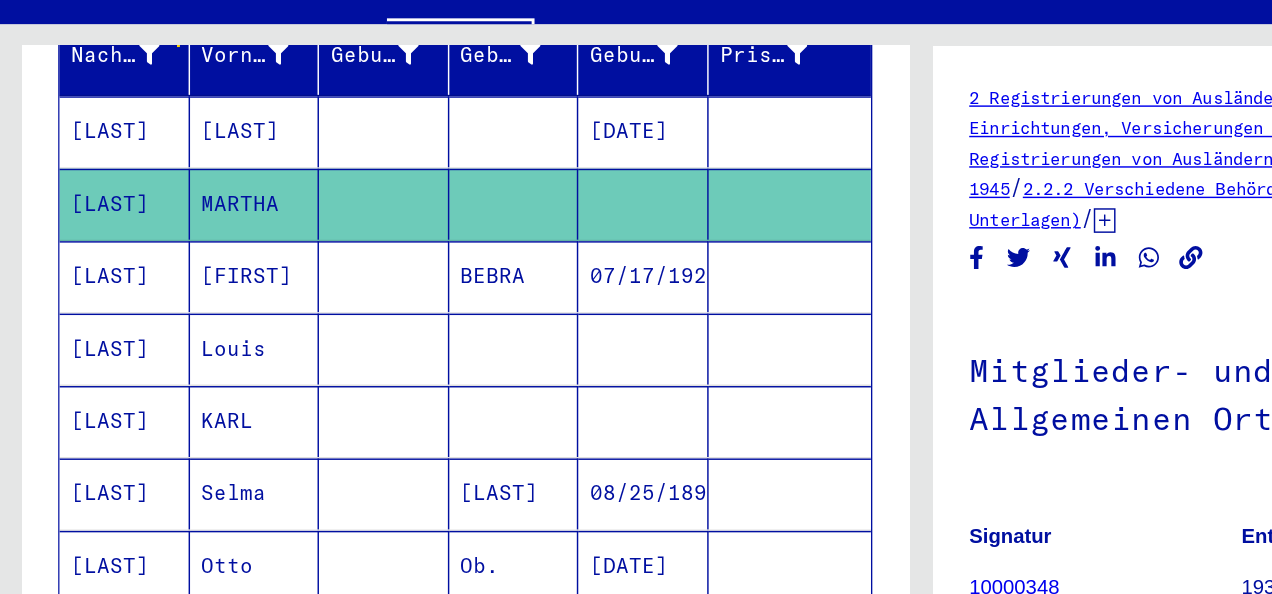 scroll, scrollTop: 0, scrollLeft: 0, axis: both 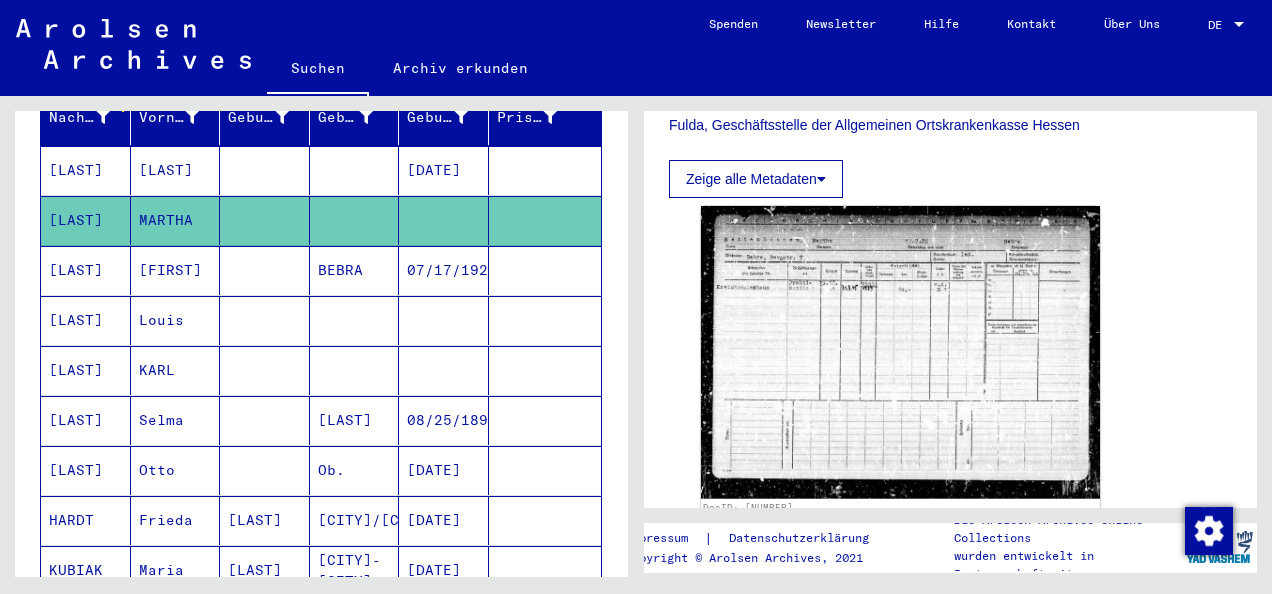 click on "Zeige alle Metadaten" 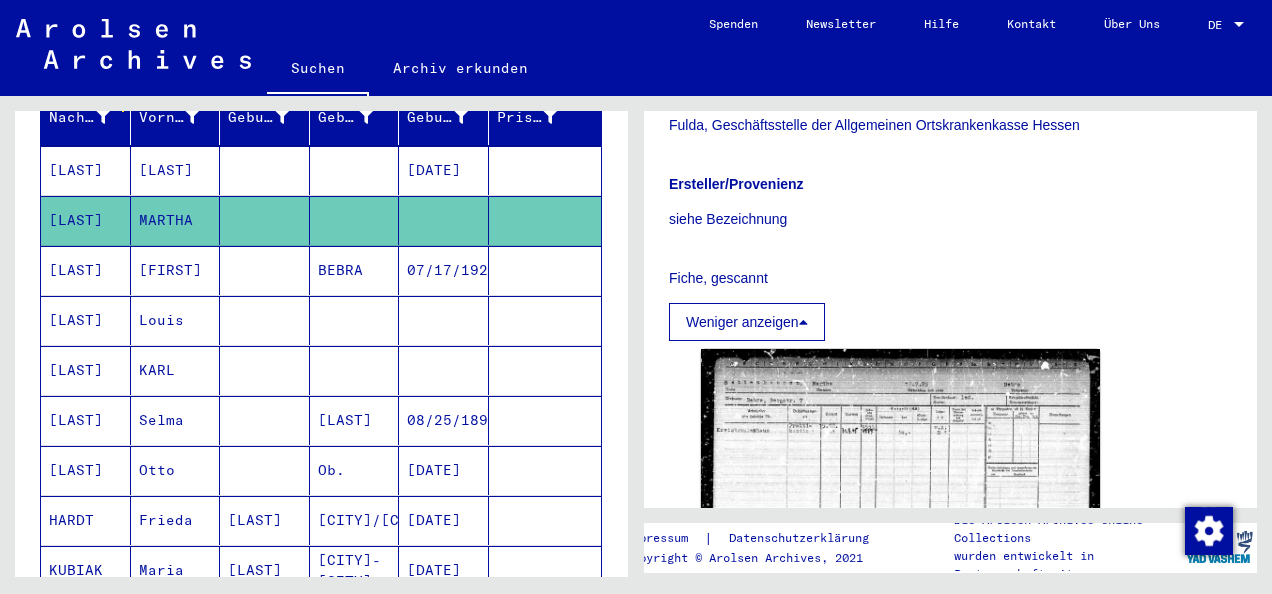 click on "Weniger anzeigen" at bounding box center [747, 322] 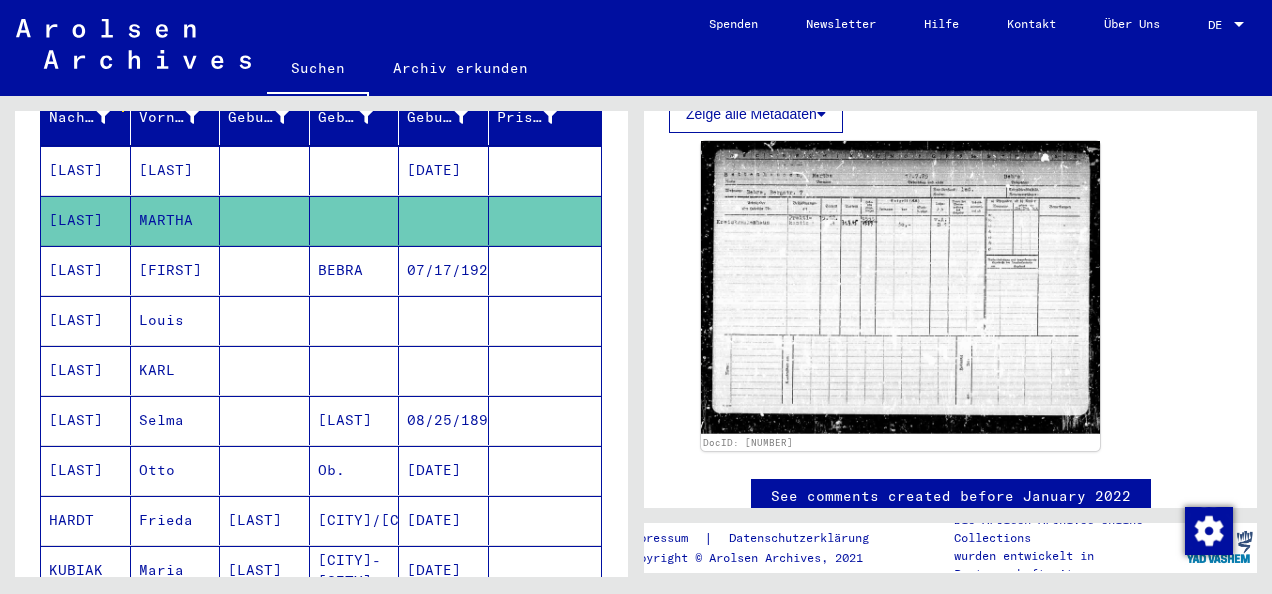 scroll, scrollTop: 630, scrollLeft: 0, axis: vertical 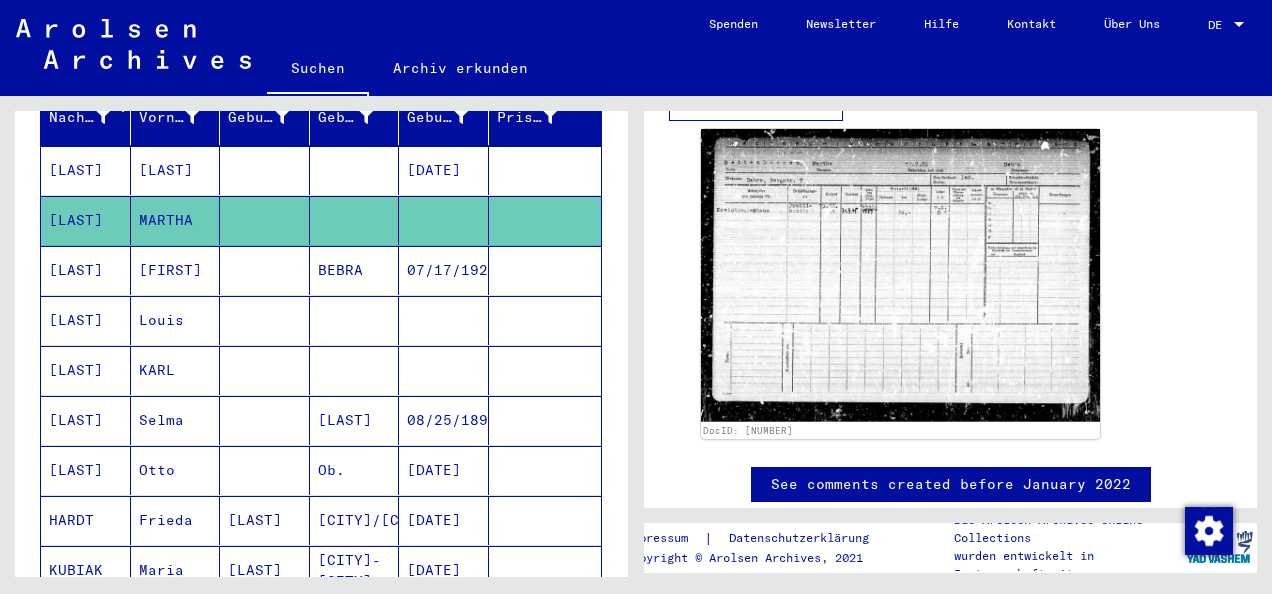 click on "DocID: [NUMBER]" 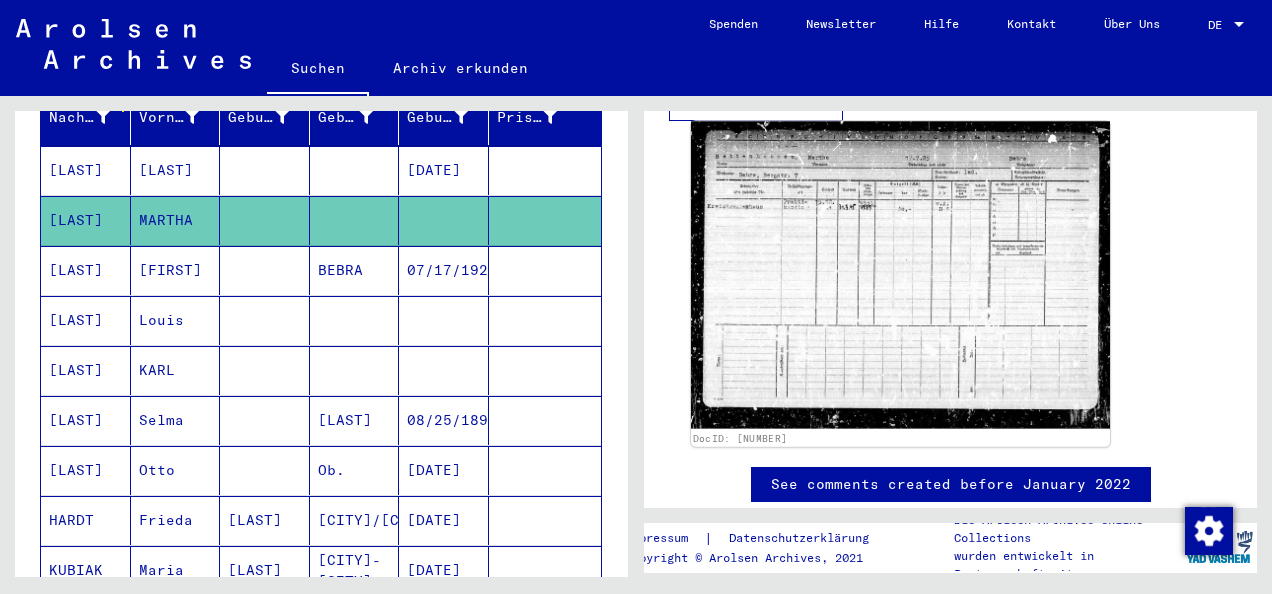 scroll, scrollTop: 524, scrollLeft: 0, axis: vertical 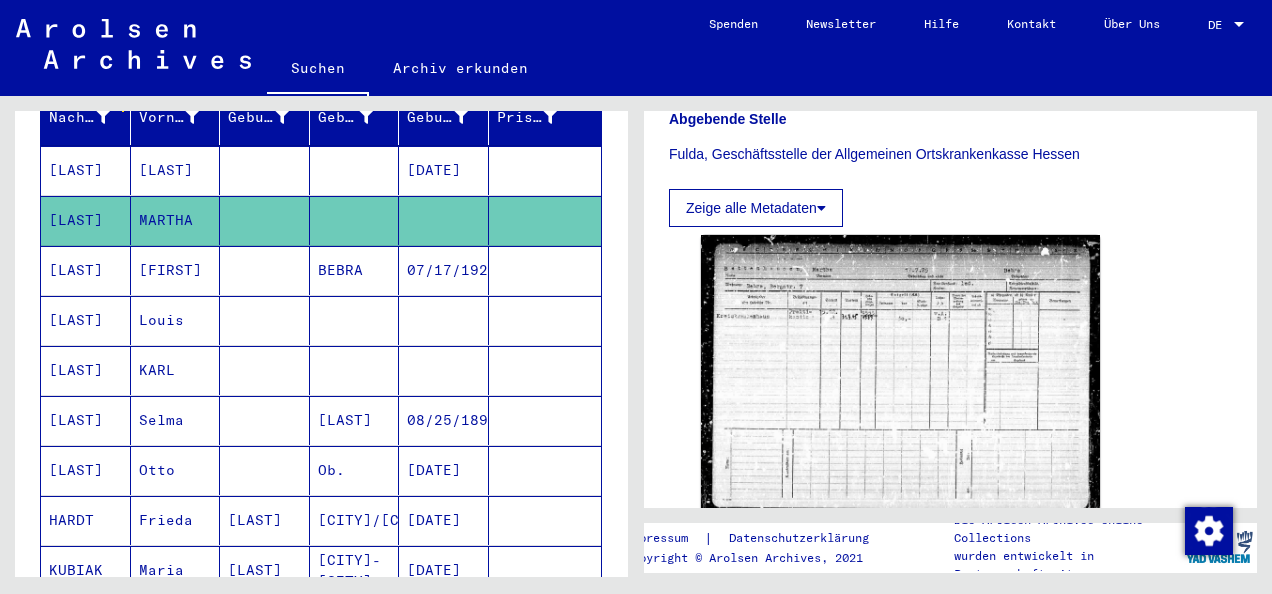 click on "Zeige alle Metadaten" 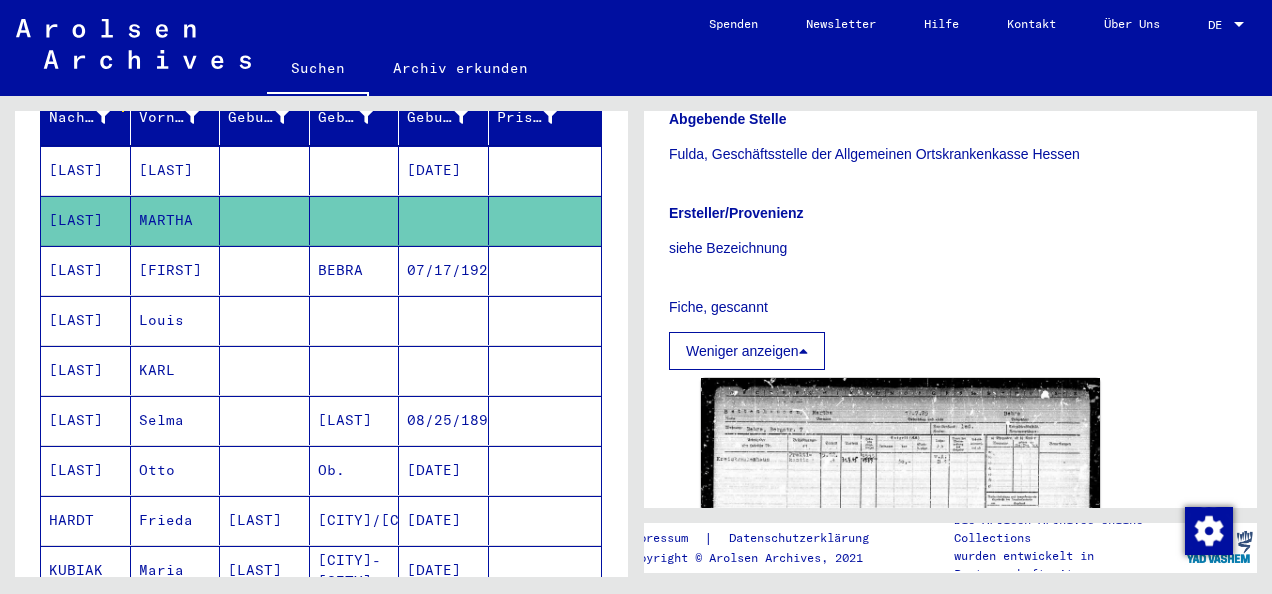 click at bounding box center [803, 351] 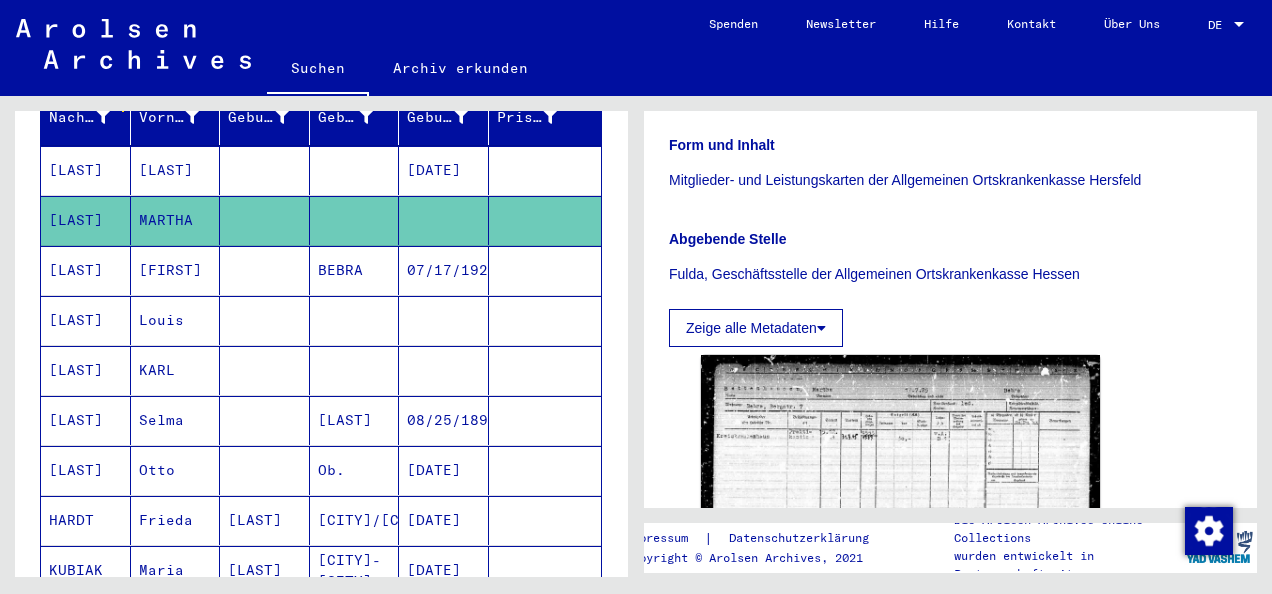 click 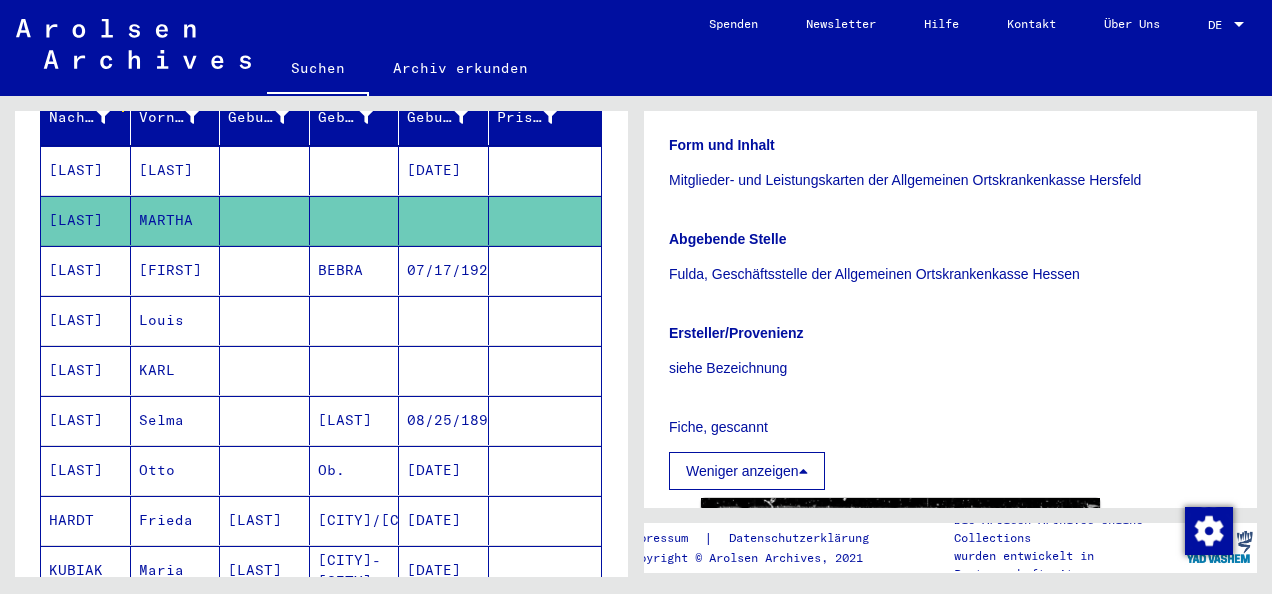 click on "[LAST]" at bounding box center [86, 220] 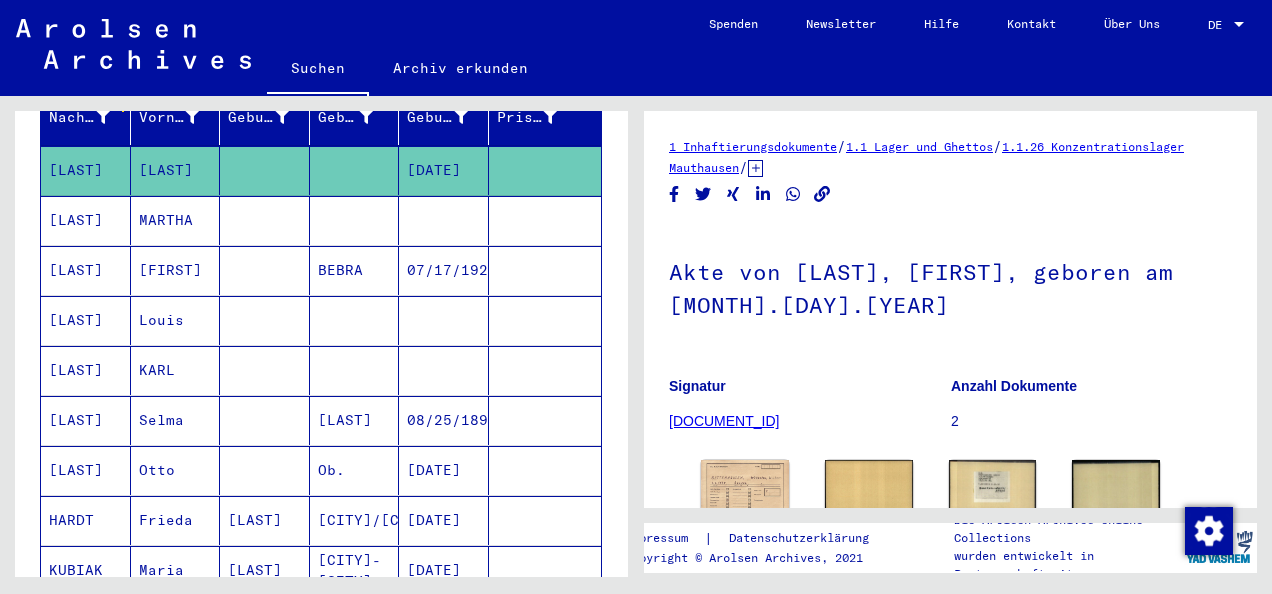 scroll, scrollTop: 272, scrollLeft: 0, axis: vertical 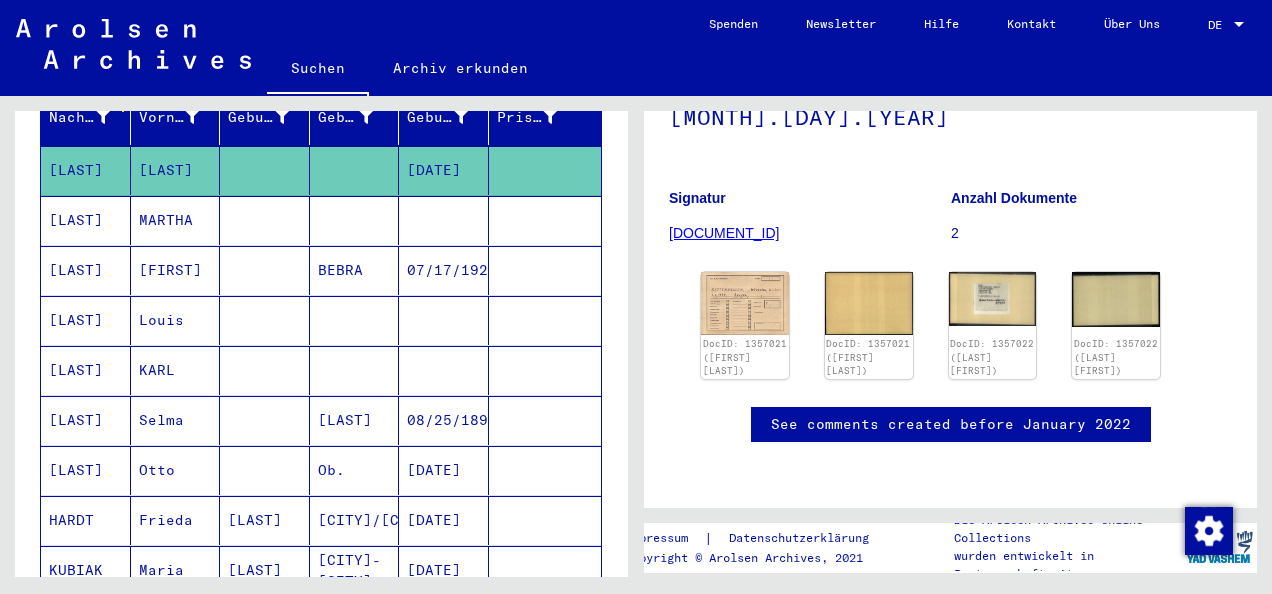 click on "[LAST]" at bounding box center (86, 270) 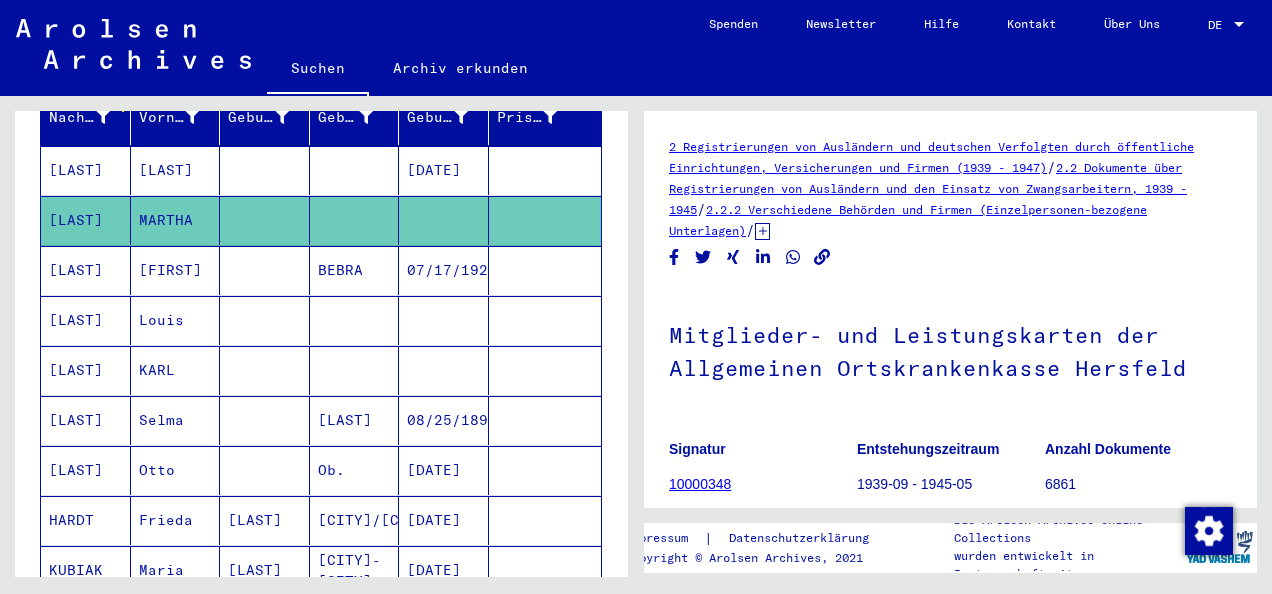 scroll, scrollTop: 0, scrollLeft: 0, axis: both 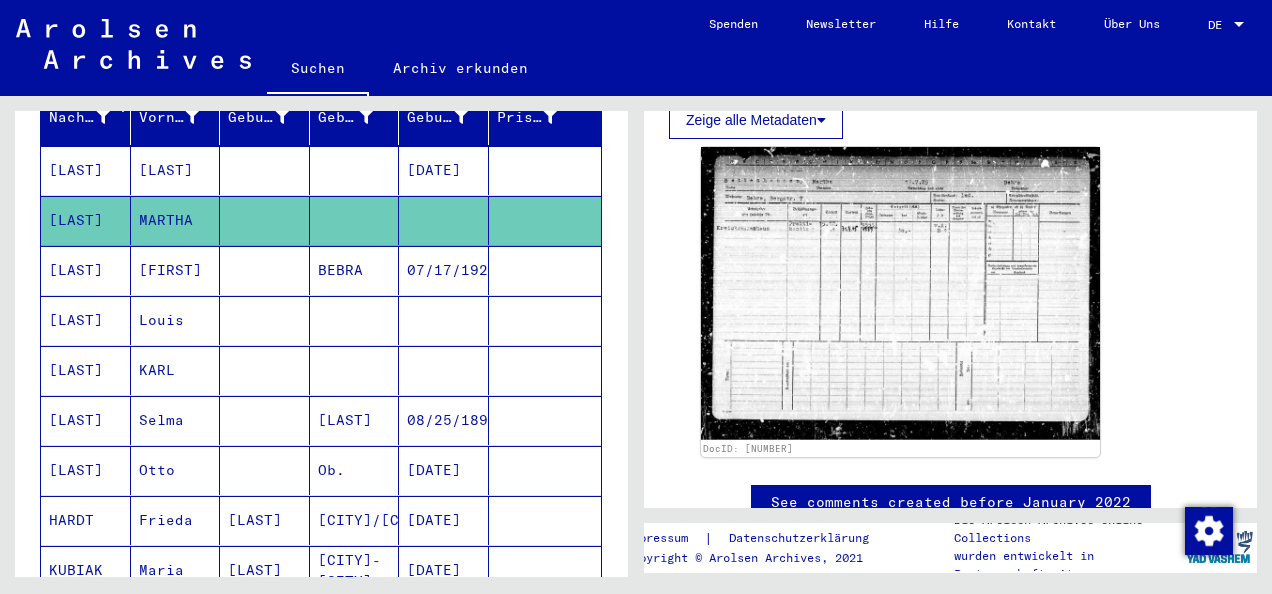 click on "[LAST]" at bounding box center (86, 320) 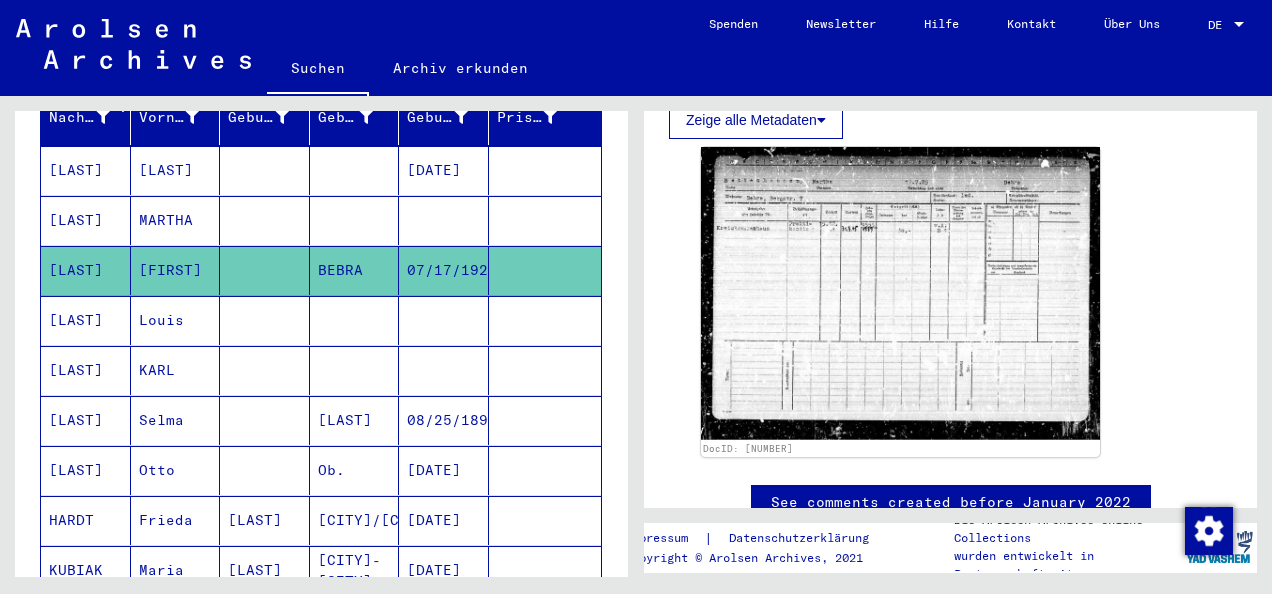click on "[LAST]" 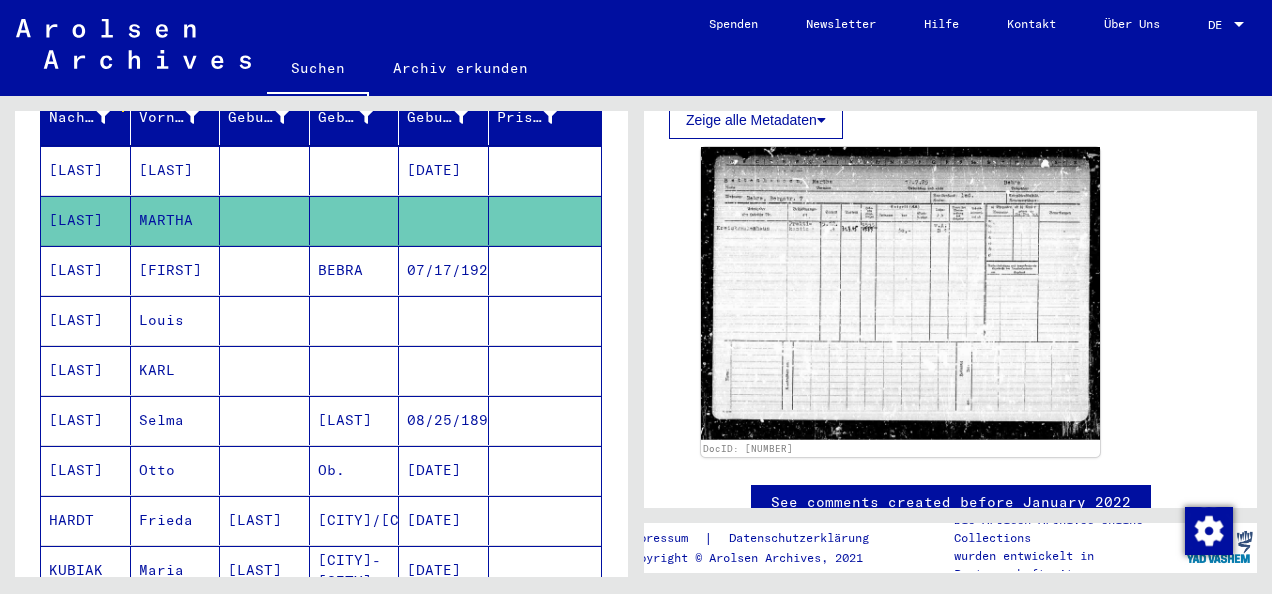 click on "[LAST]" at bounding box center [86, 220] 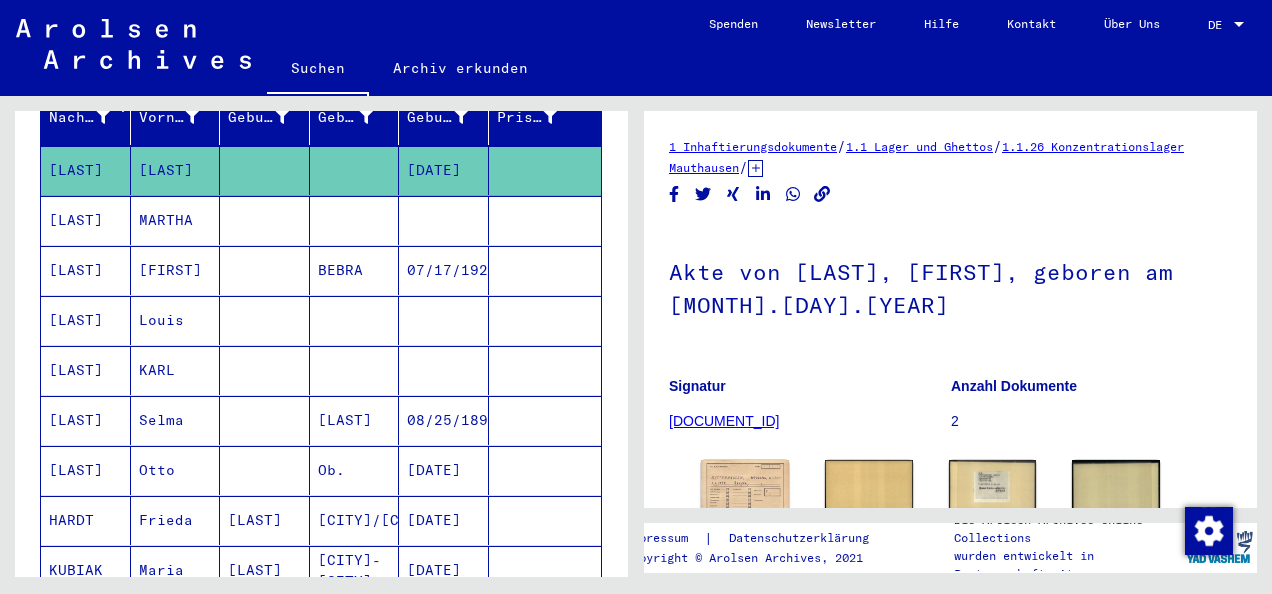 click on "[LAST]" at bounding box center [86, 270] 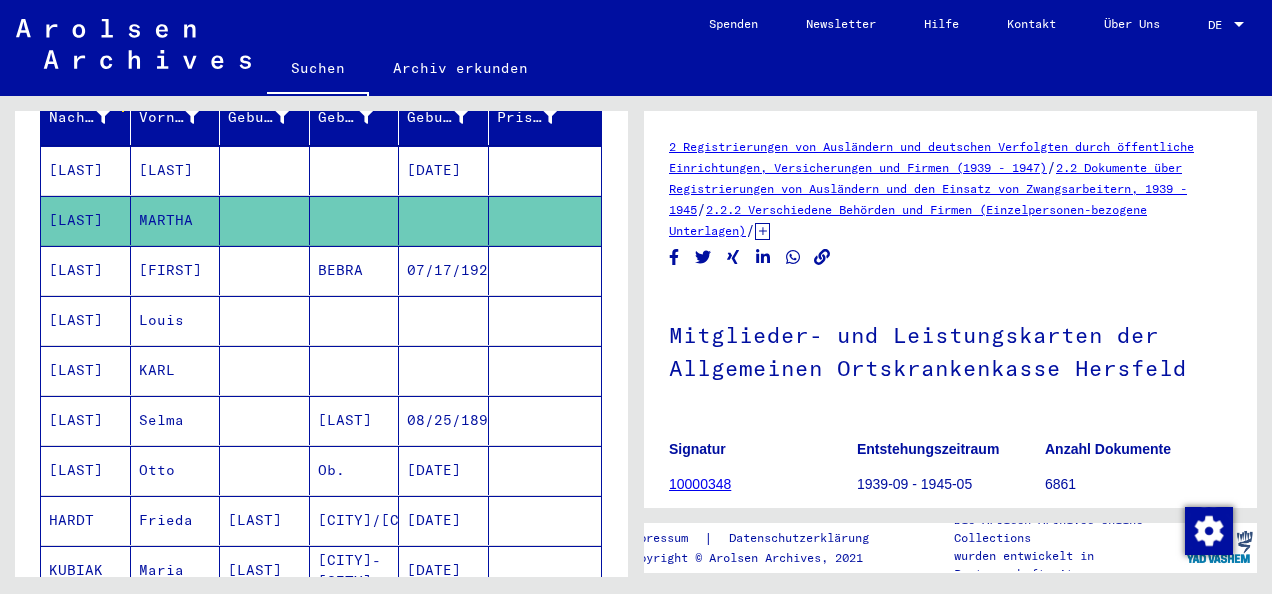click on "[LAST]" at bounding box center (86, 320) 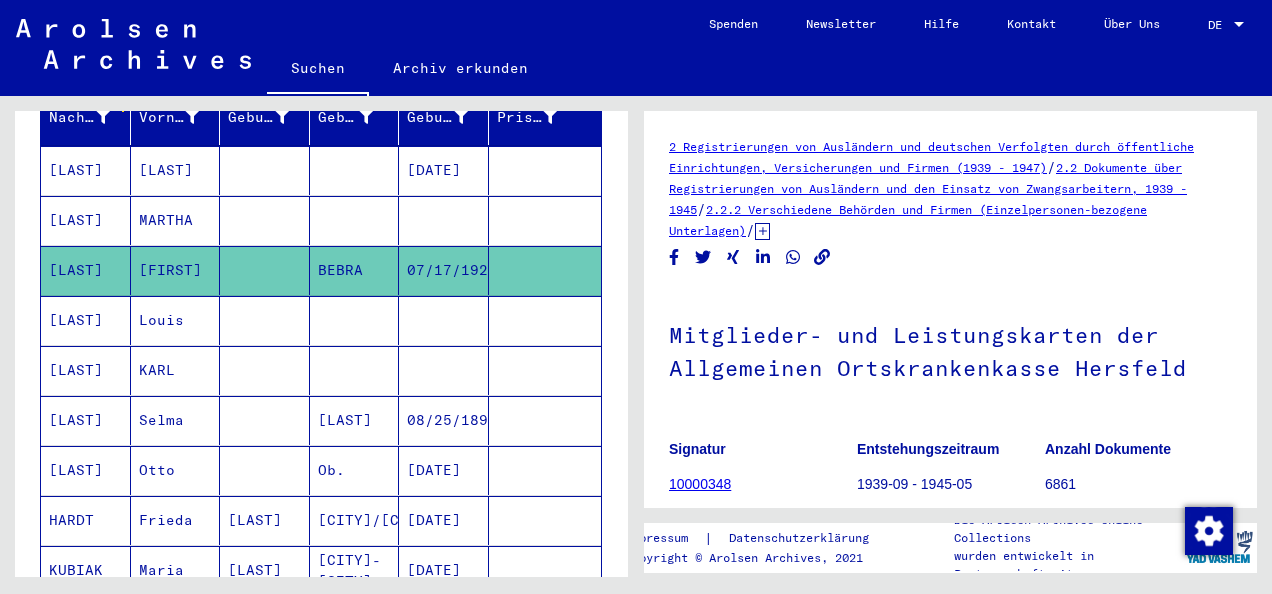scroll, scrollTop: 0, scrollLeft: 0, axis: both 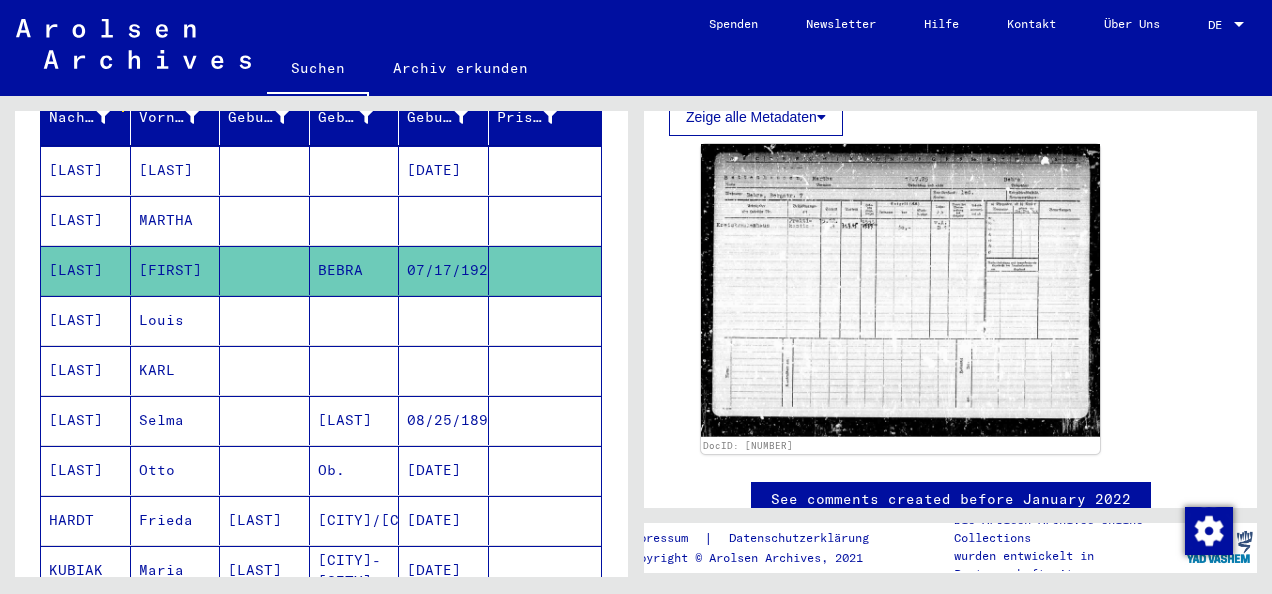 click on "[LAST]" at bounding box center [86, 270] 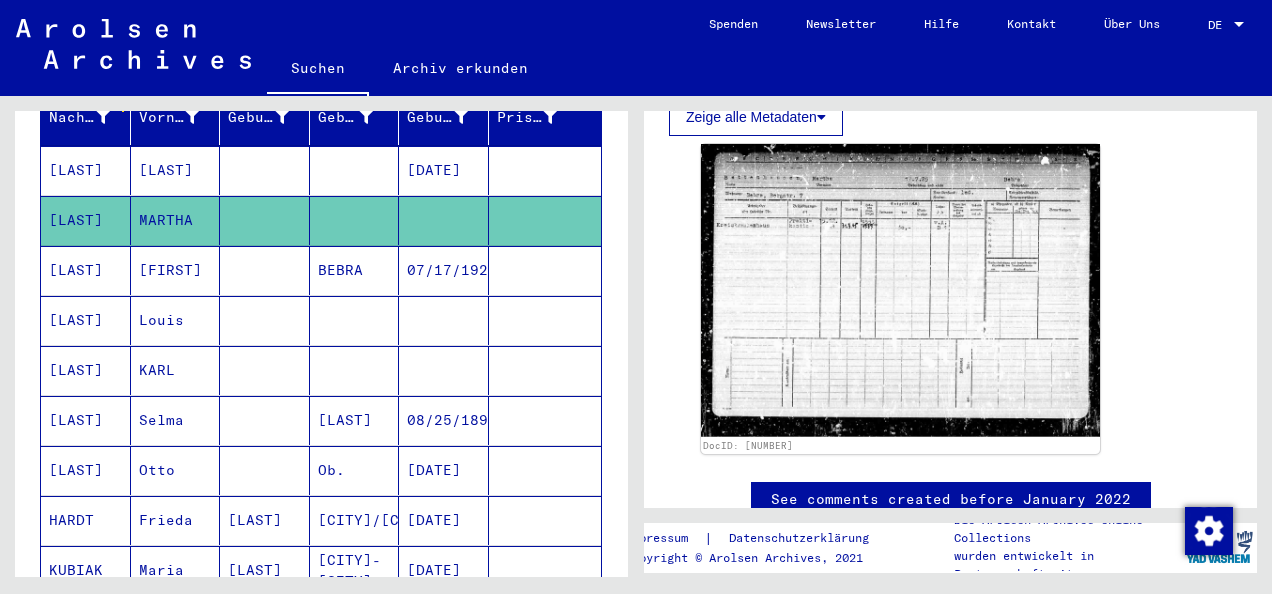 click on "[LAST]" at bounding box center [86, 320] 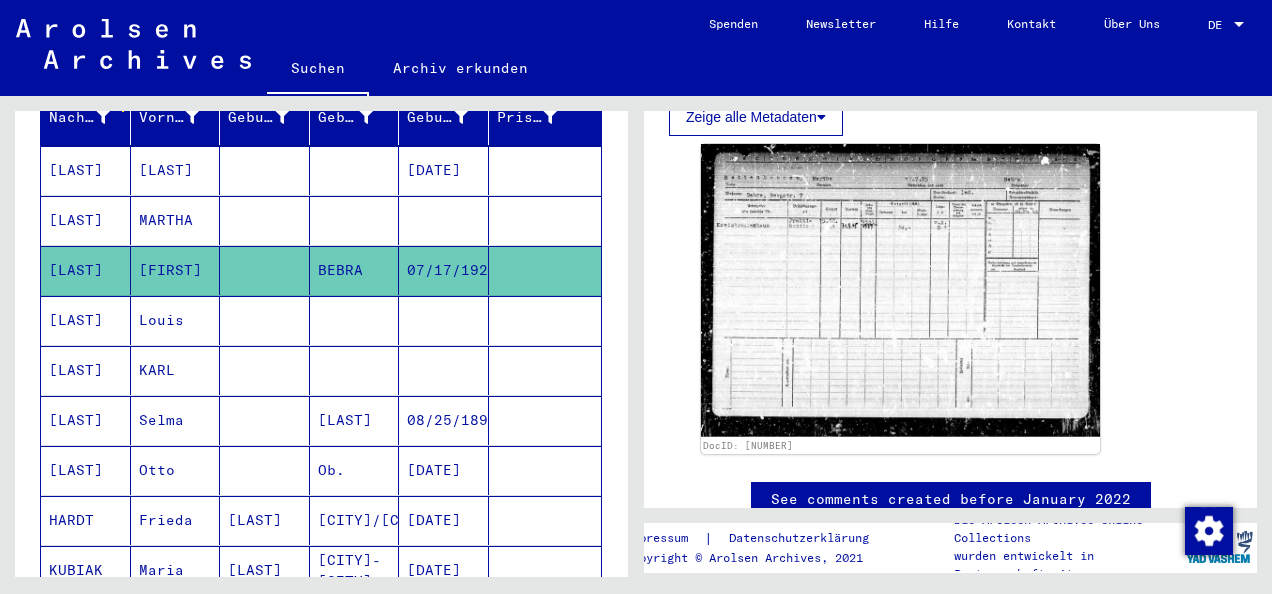click on "[LAST]" at bounding box center (86, 370) 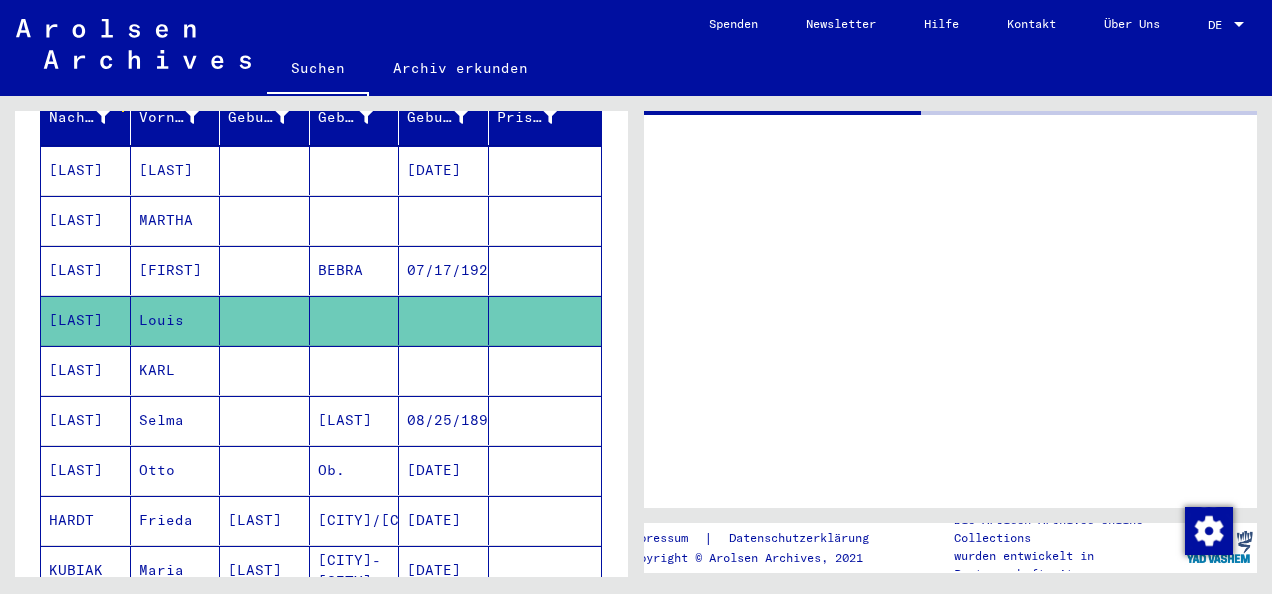 scroll, scrollTop: 0, scrollLeft: 0, axis: both 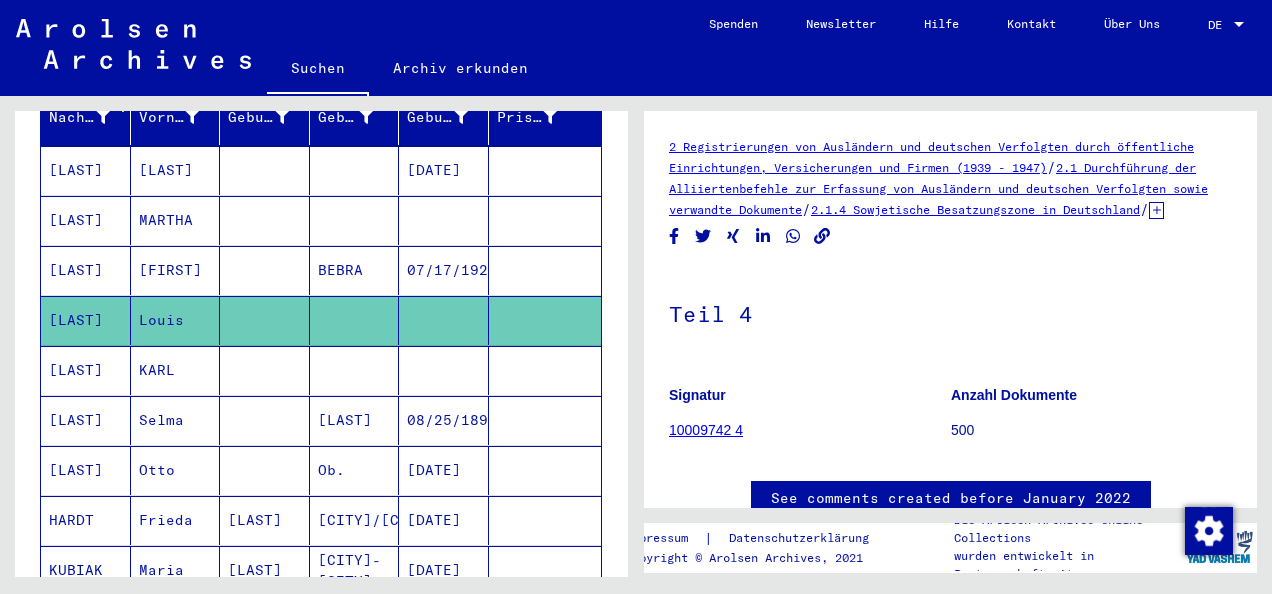 click on "[LAST]" 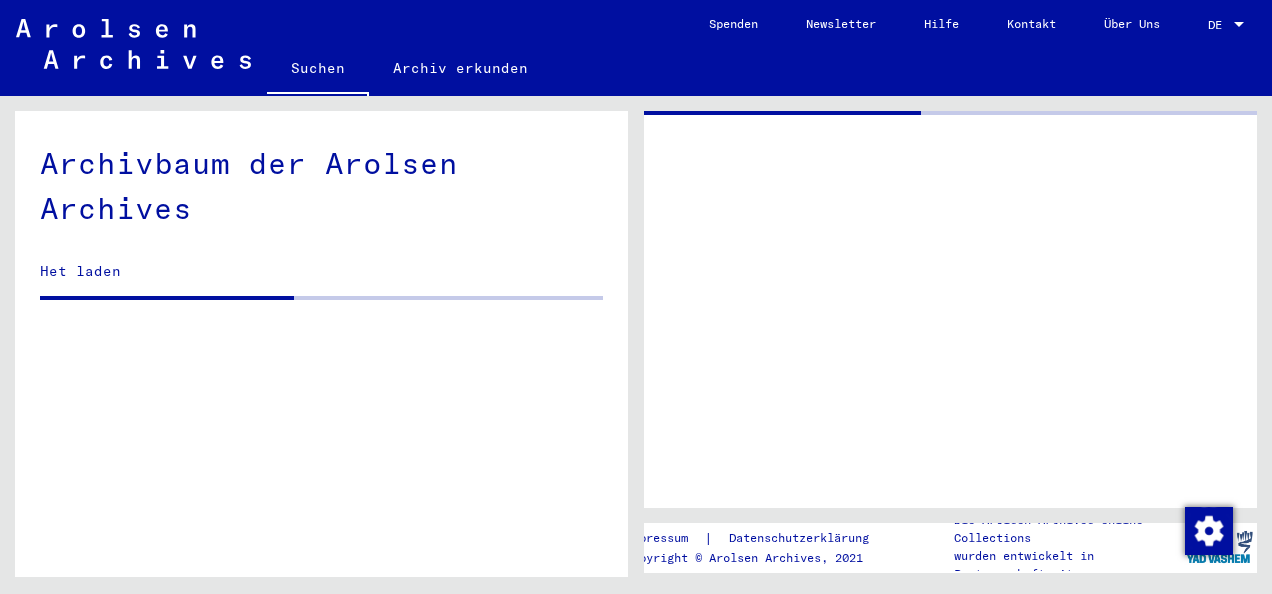 click on "Archivbaum der Arolsen Archives  Het laden" 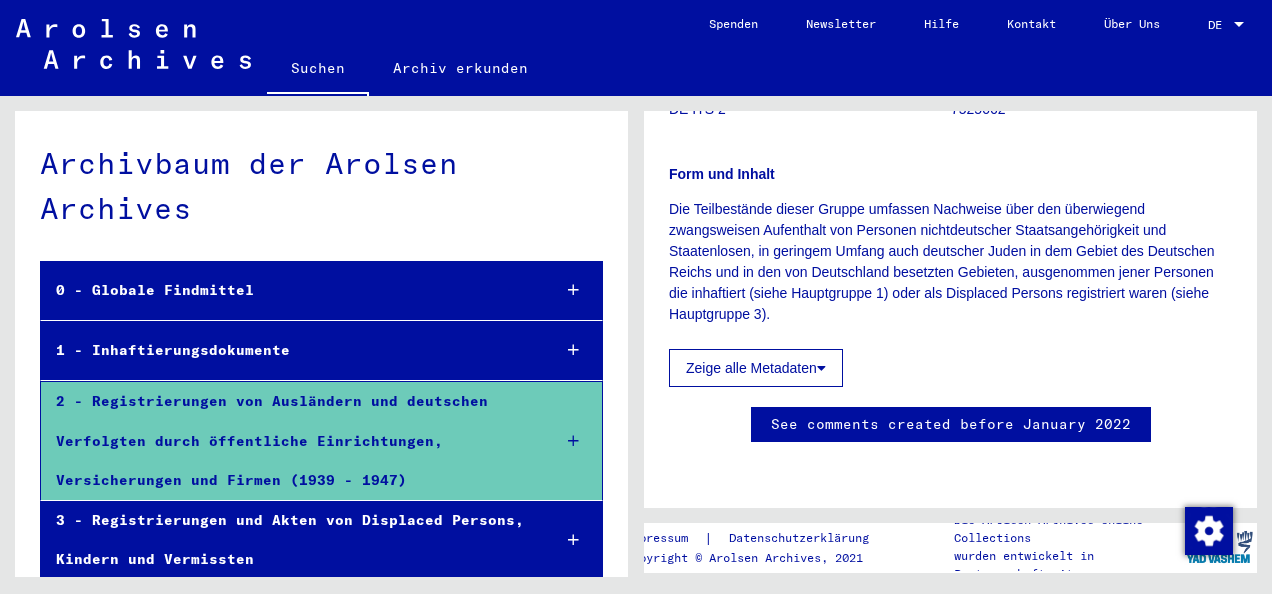 scroll, scrollTop: 644, scrollLeft: 0, axis: vertical 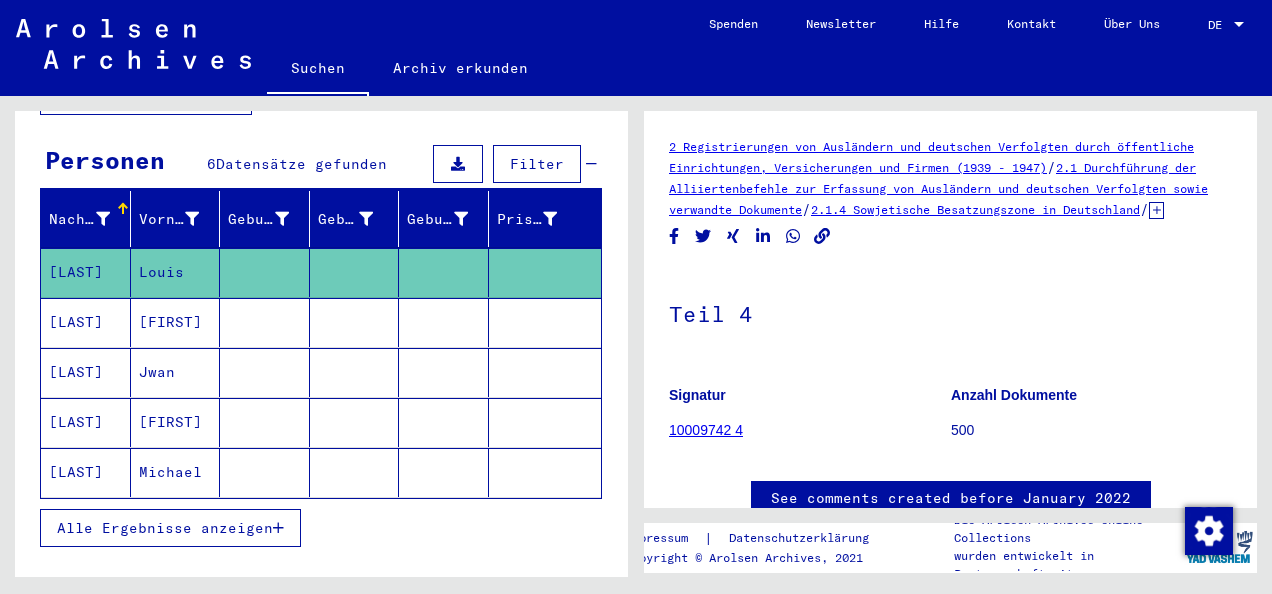 type on "**********" 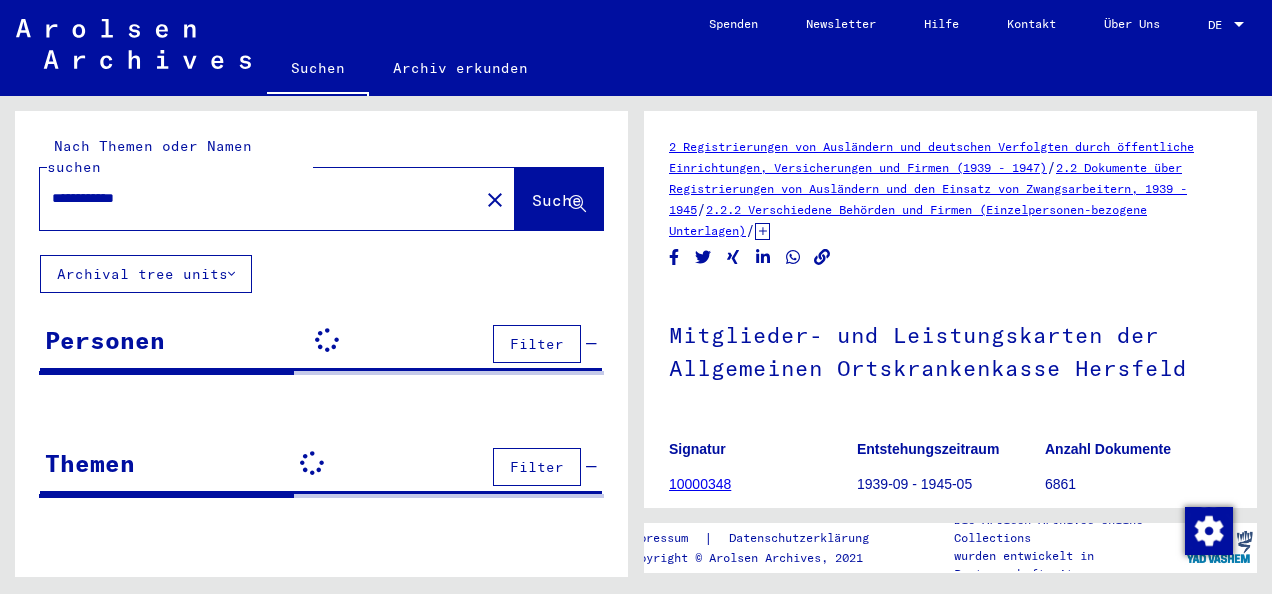 scroll, scrollTop: 0, scrollLeft: 0, axis: both 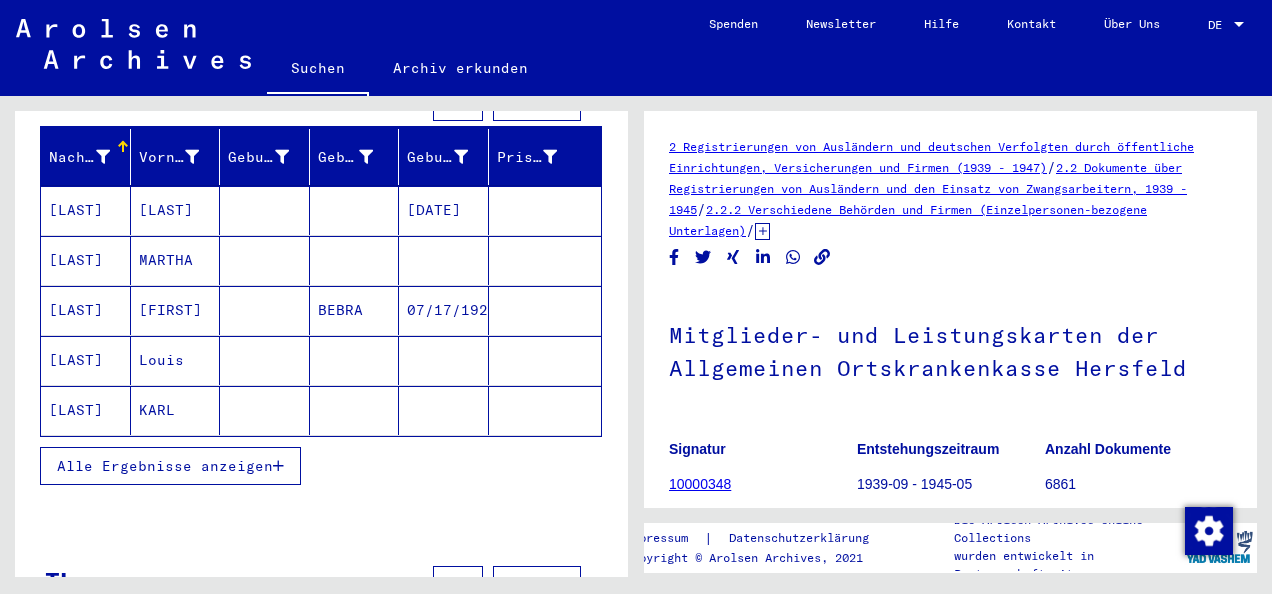 click on "Alle Ergebnisse anzeigen" at bounding box center (170, 466) 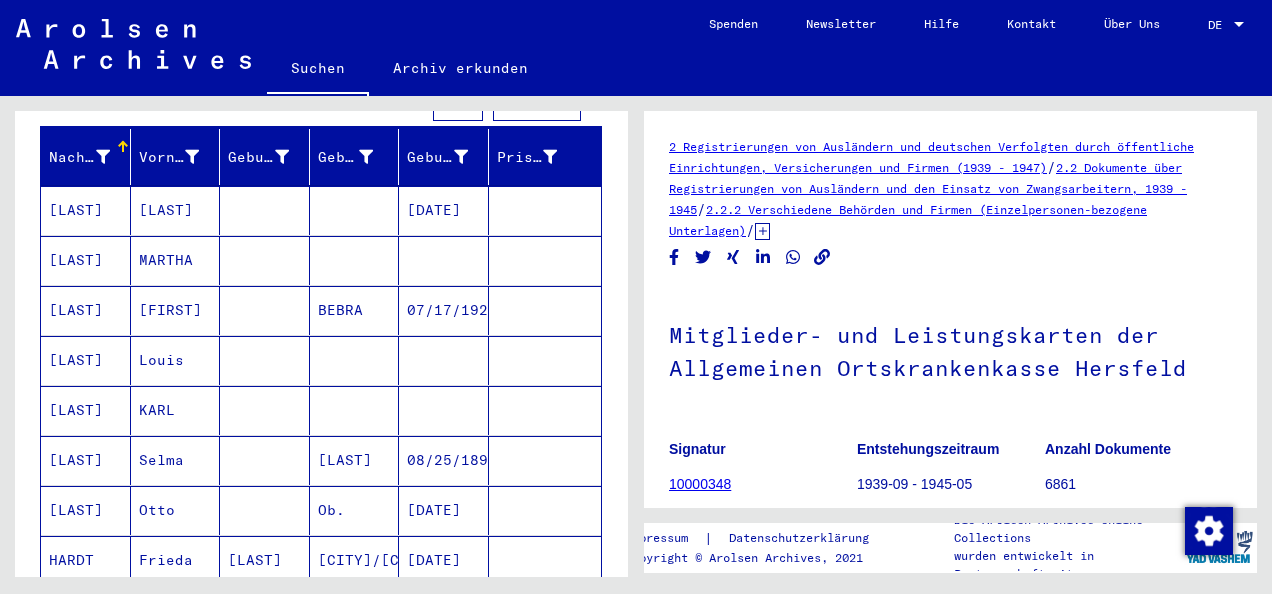 click on "[LAST]" at bounding box center [86, 410] 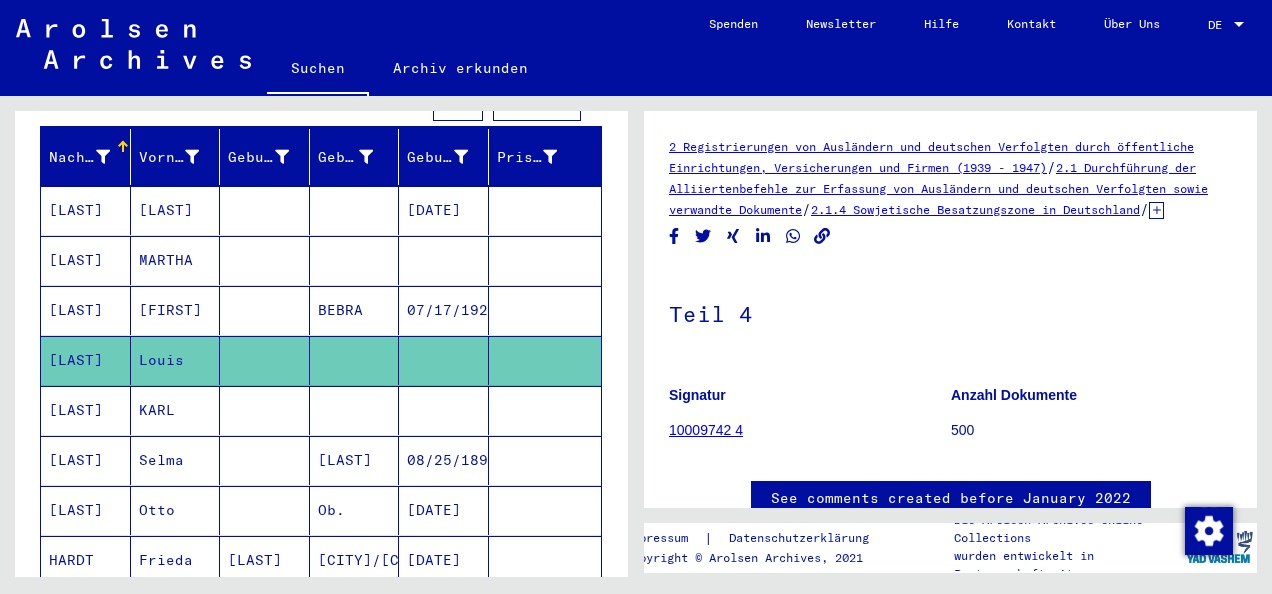 scroll, scrollTop: 0, scrollLeft: 0, axis: both 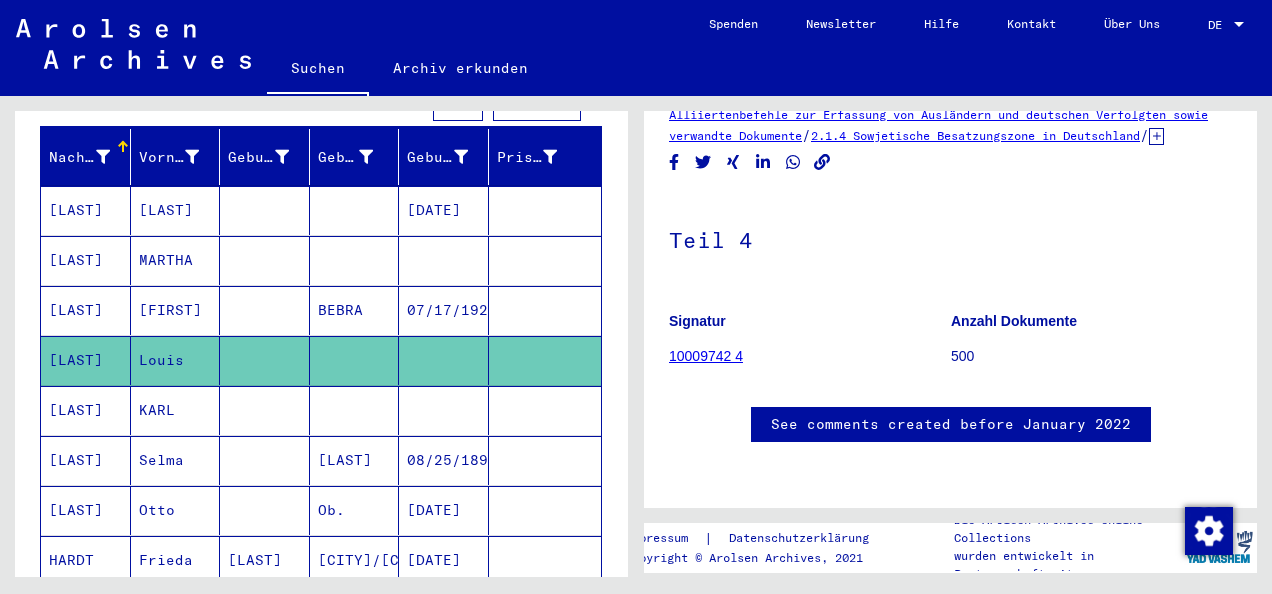 click on "10009742 4" 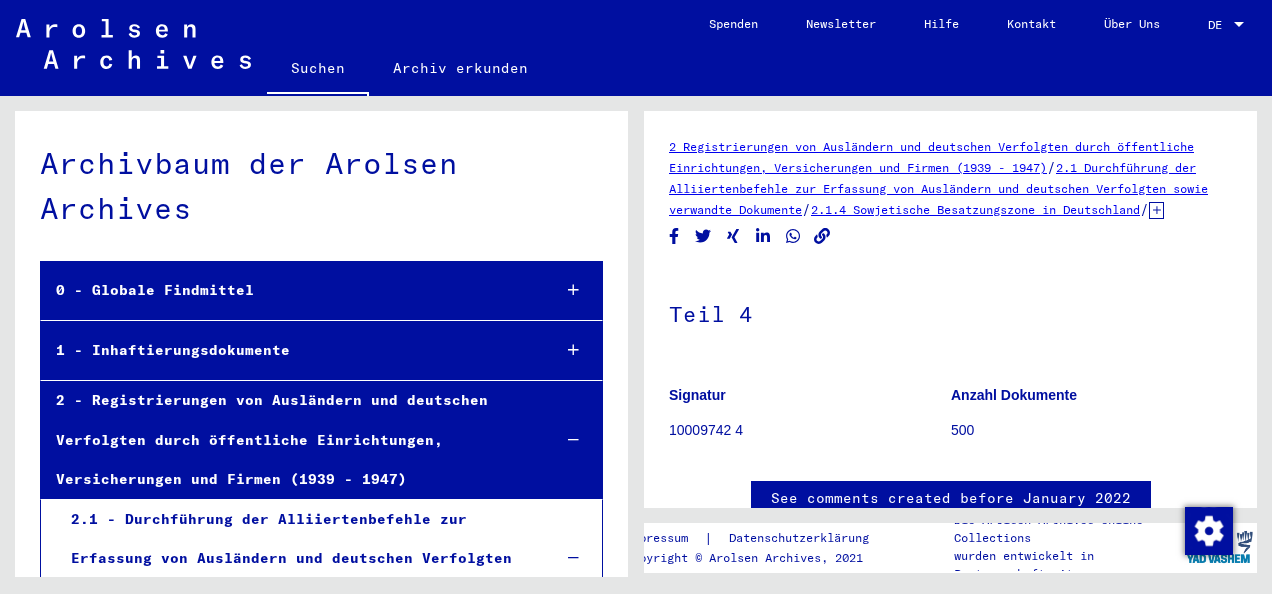 scroll, scrollTop: 17124, scrollLeft: 0, axis: vertical 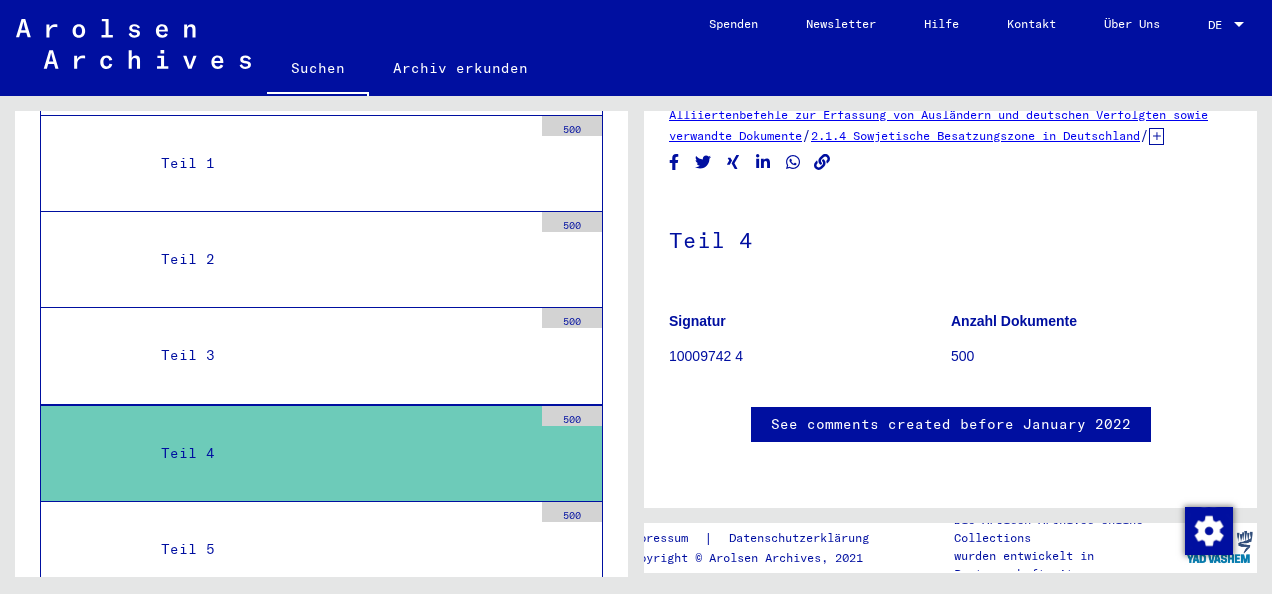 click on "Teil 4" at bounding box center [339, 453] 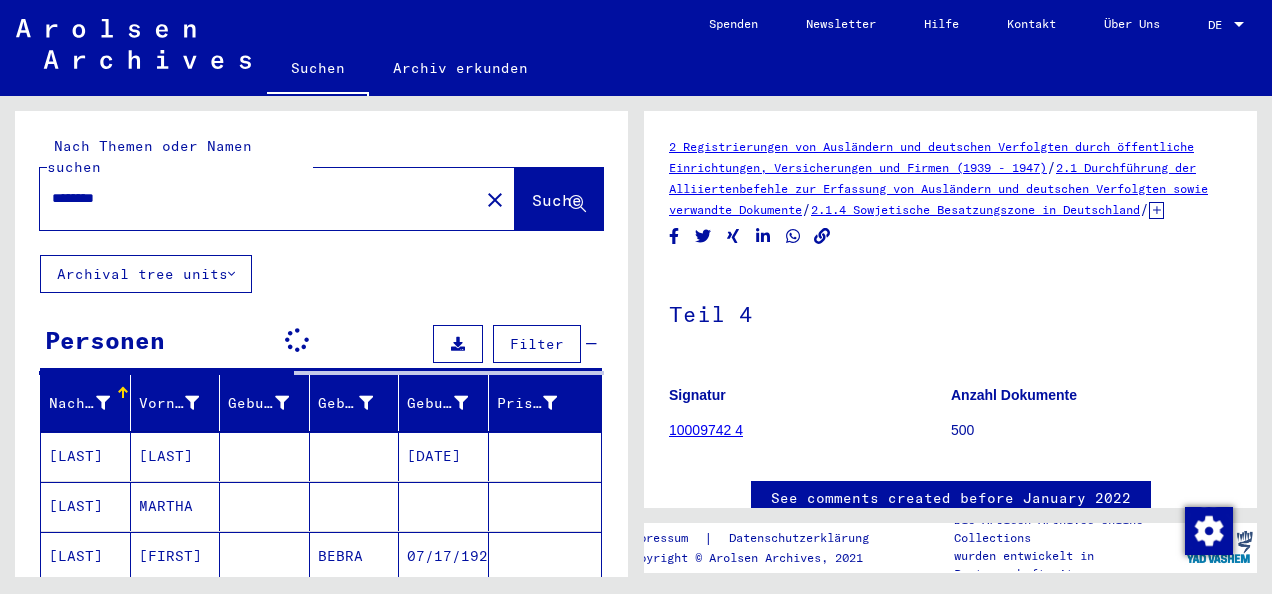scroll, scrollTop: 0, scrollLeft: 0, axis: both 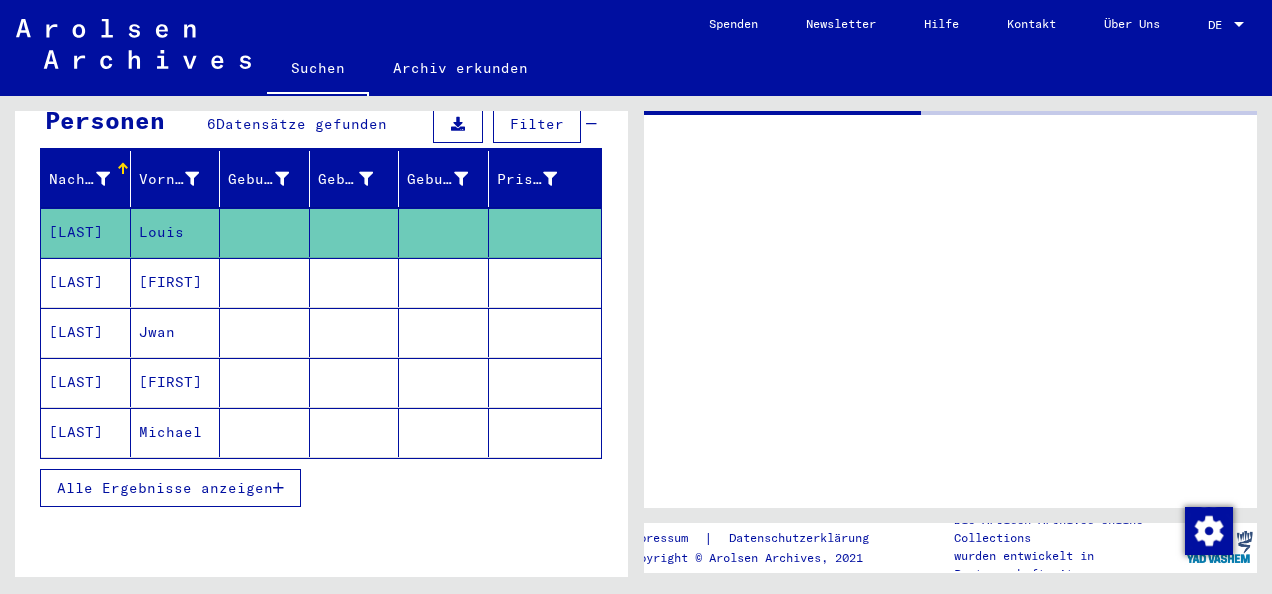 type on "**********" 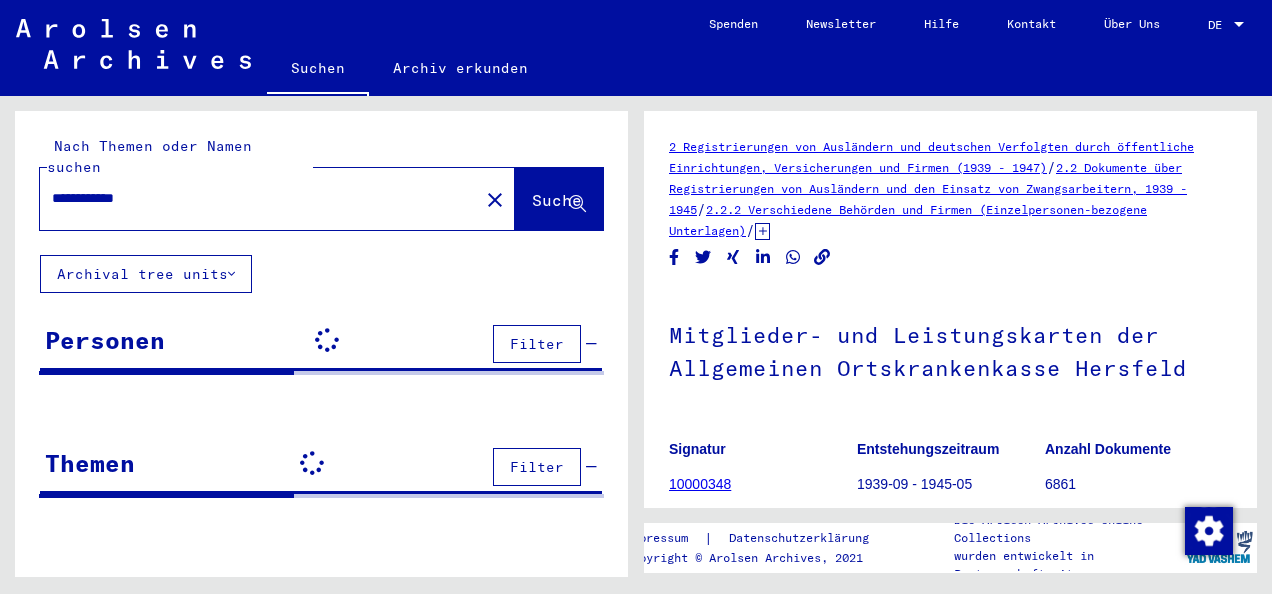 scroll, scrollTop: 0, scrollLeft: 0, axis: both 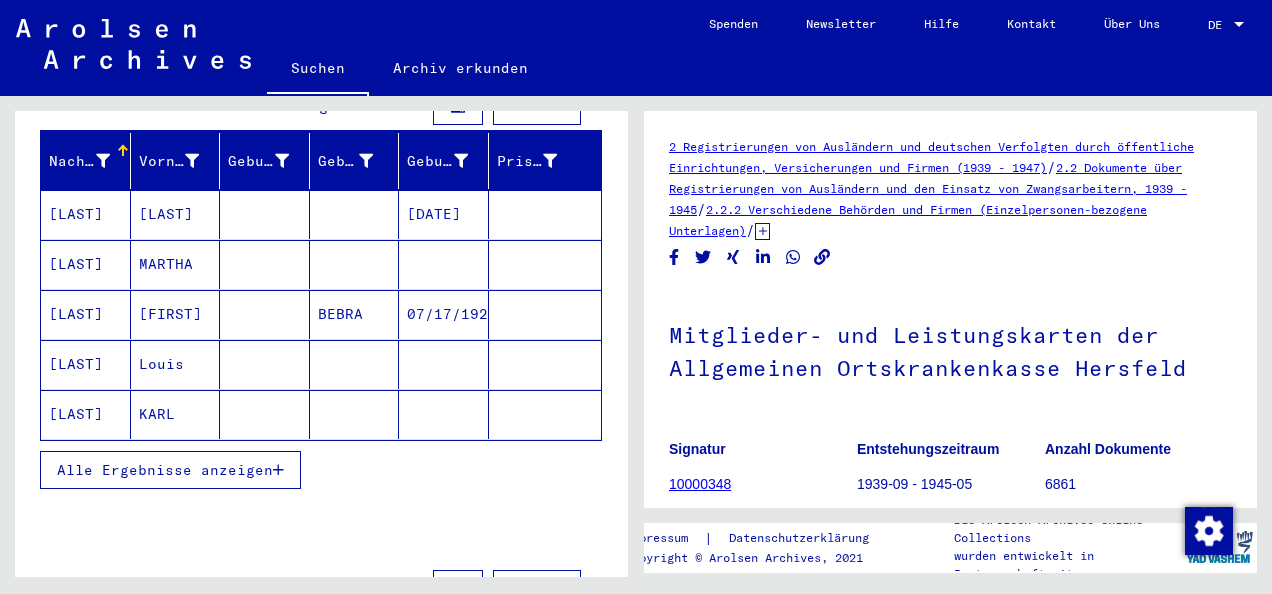click on "Alle Ergebnisse anzeigen" at bounding box center (165, 470) 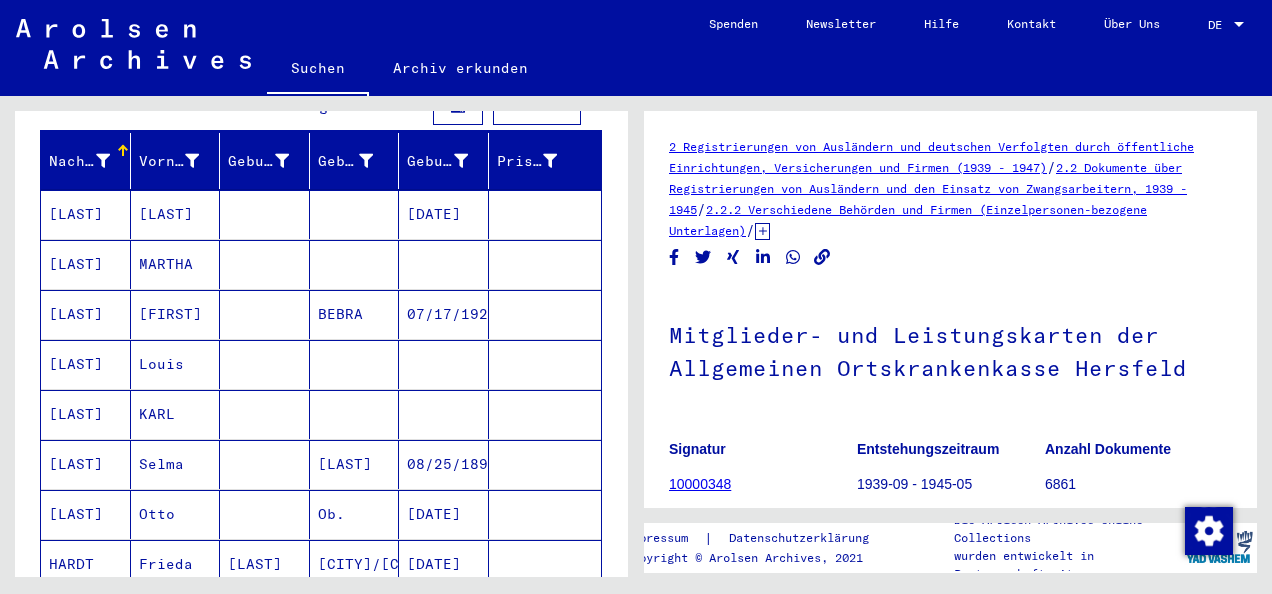 click on "[LAST]" at bounding box center [86, 464] 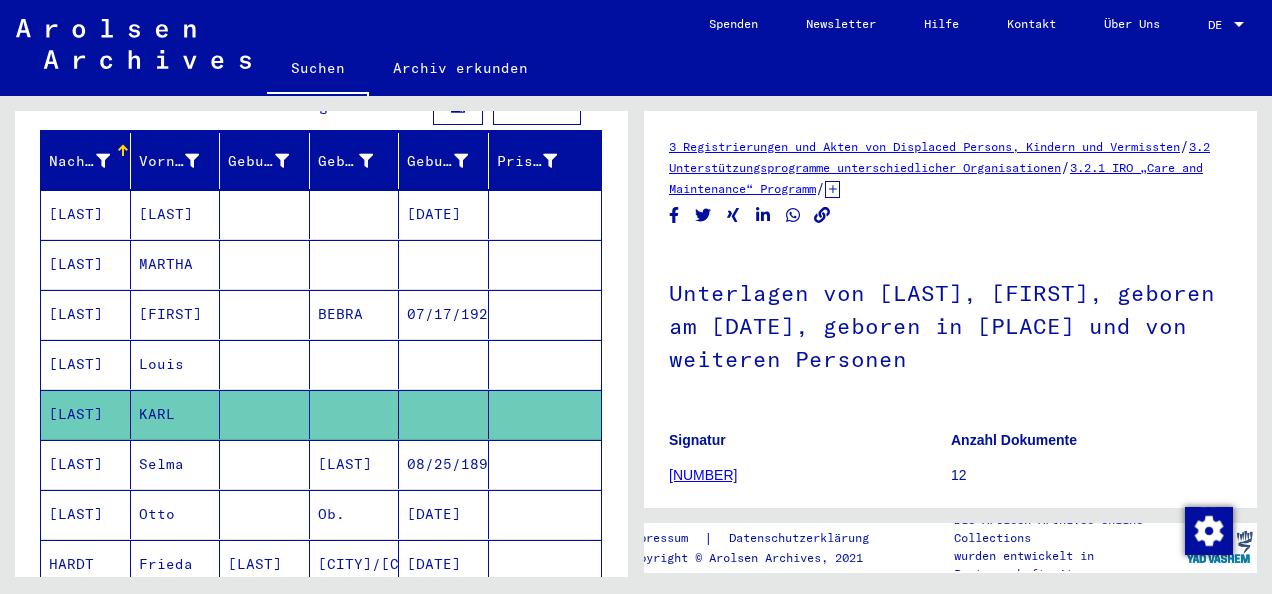 scroll, scrollTop: 0, scrollLeft: 0, axis: both 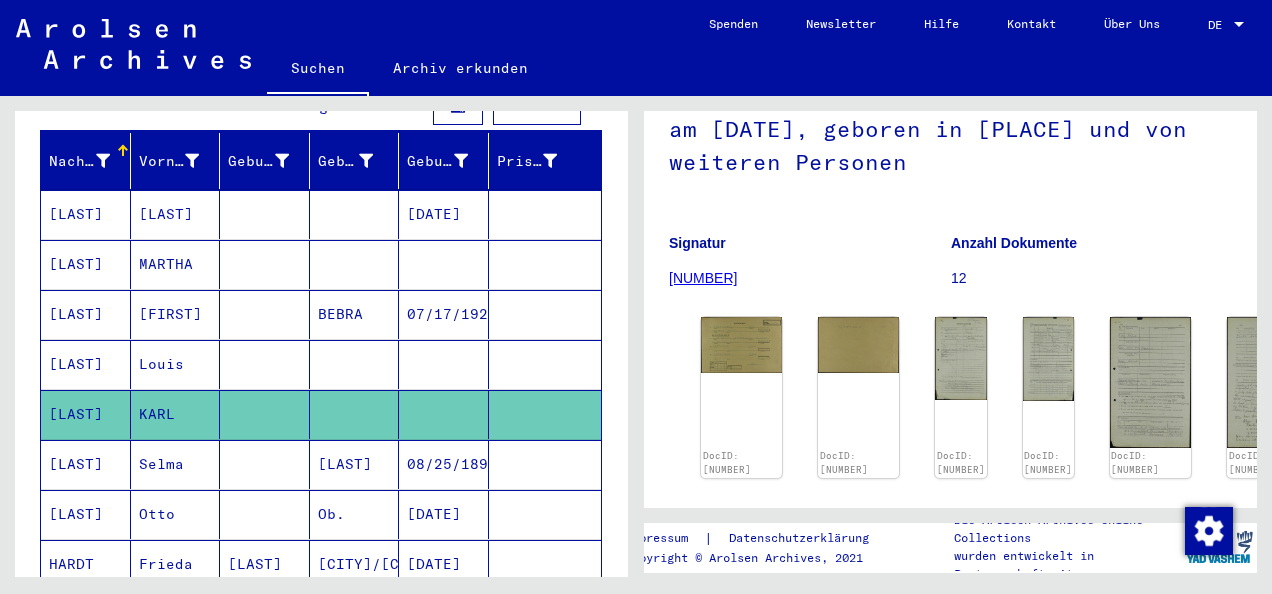 click on "[LAST]" at bounding box center (86, 514) 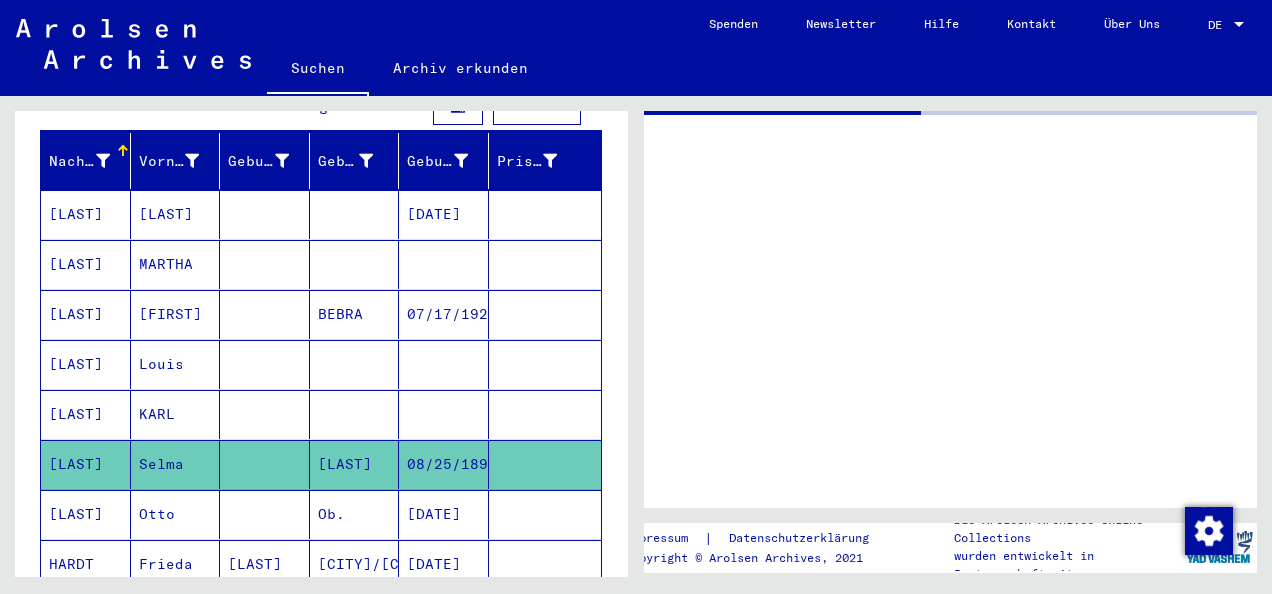 scroll, scrollTop: 0, scrollLeft: 0, axis: both 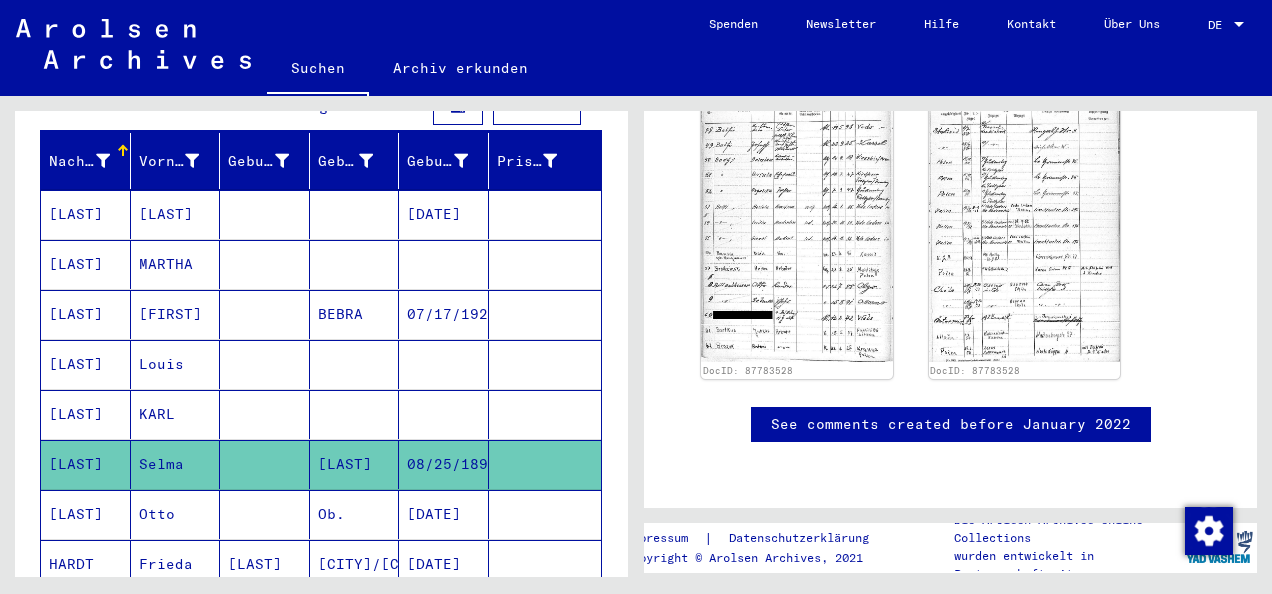 click 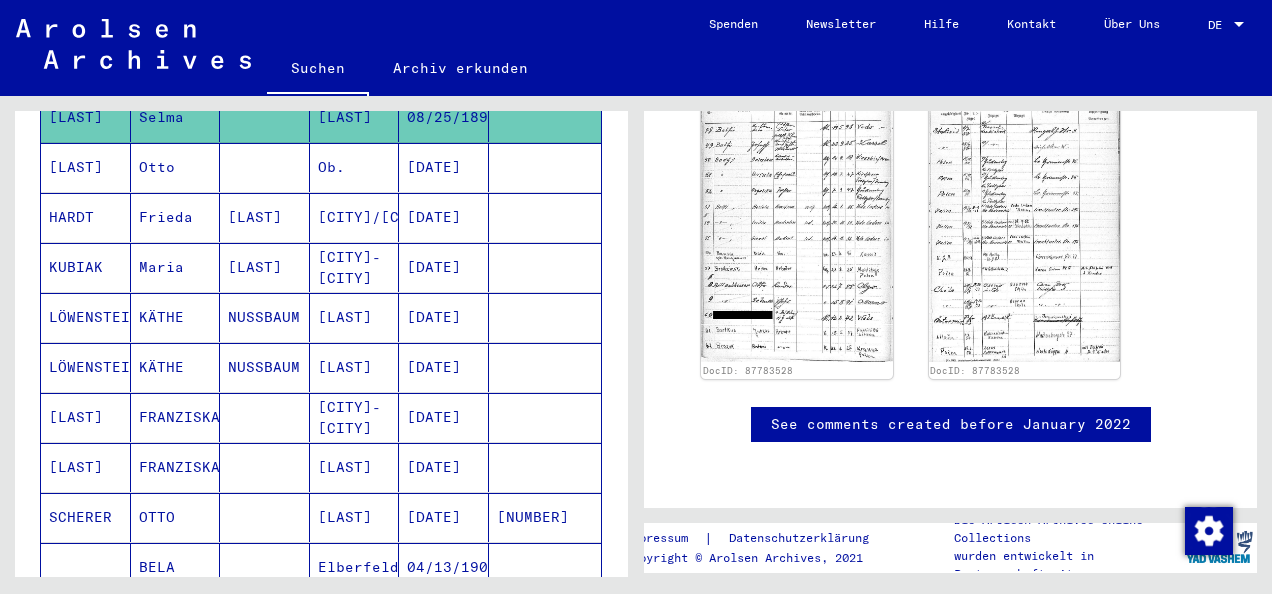 scroll, scrollTop: 497, scrollLeft: 0, axis: vertical 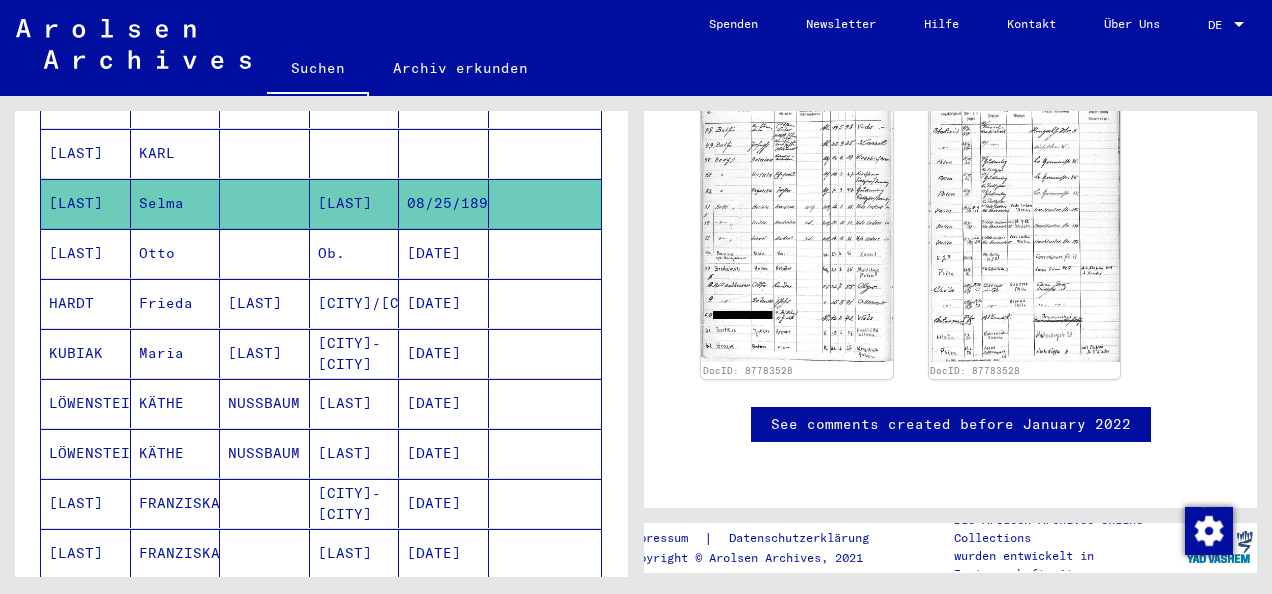 click on "[LAST]" at bounding box center (86, 303) 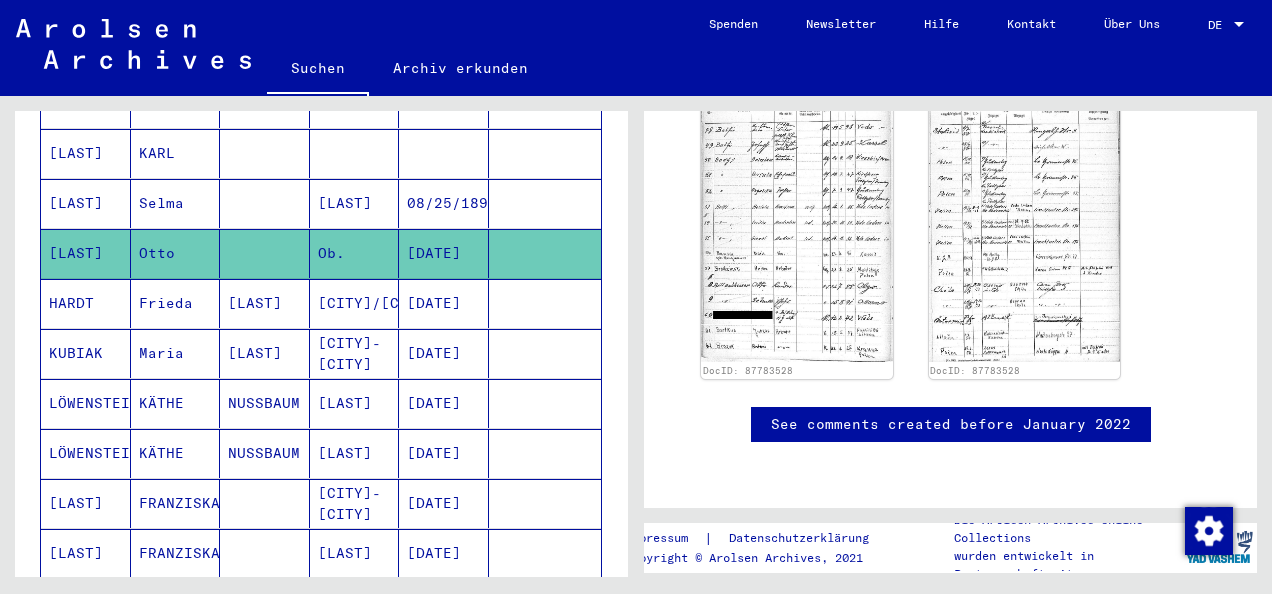 click on "[LAST]" 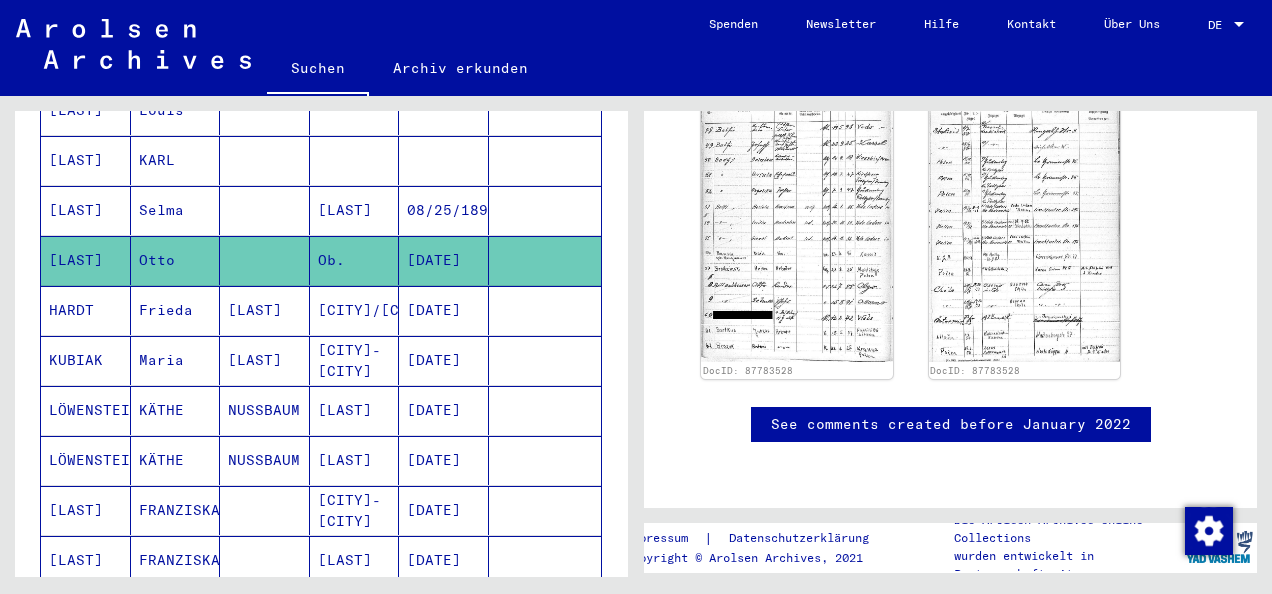 scroll, scrollTop: 487, scrollLeft: 0, axis: vertical 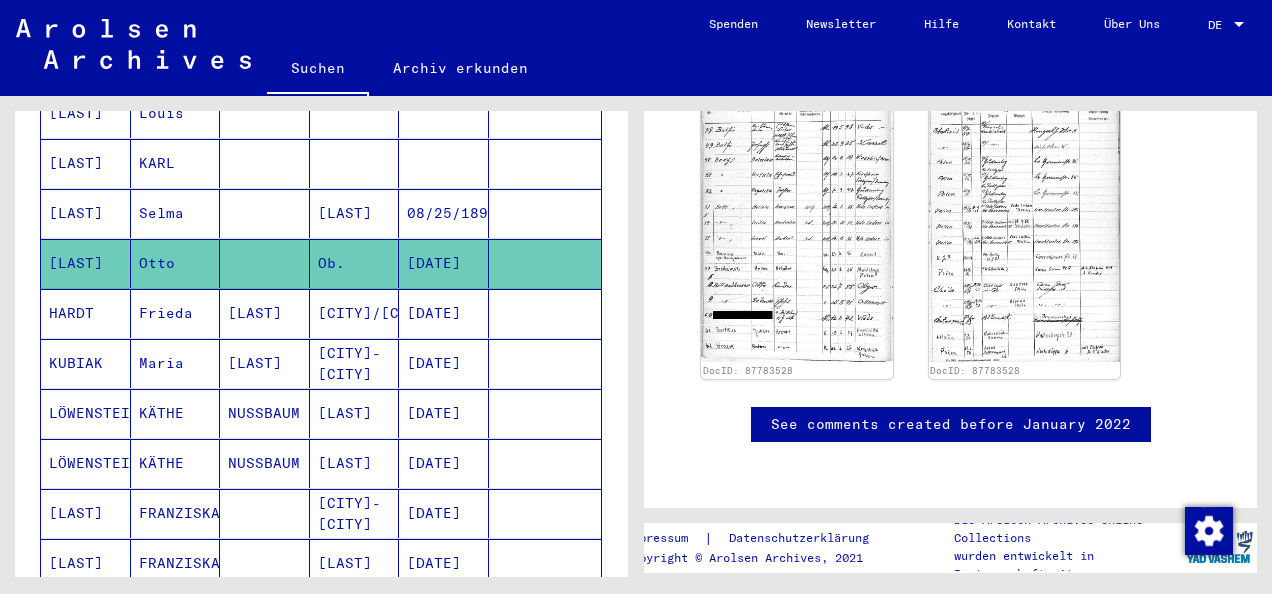 click on "HARDT" at bounding box center (86, 363) 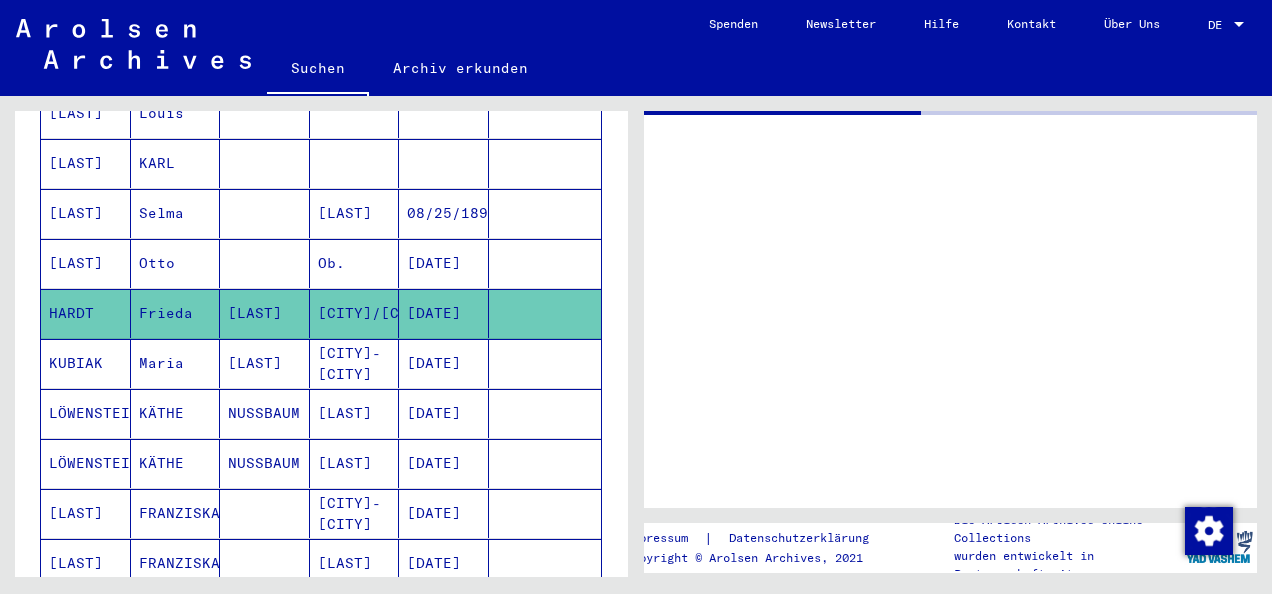 scroll, scrollTop: 0, scrollLeft: 0, axis: both 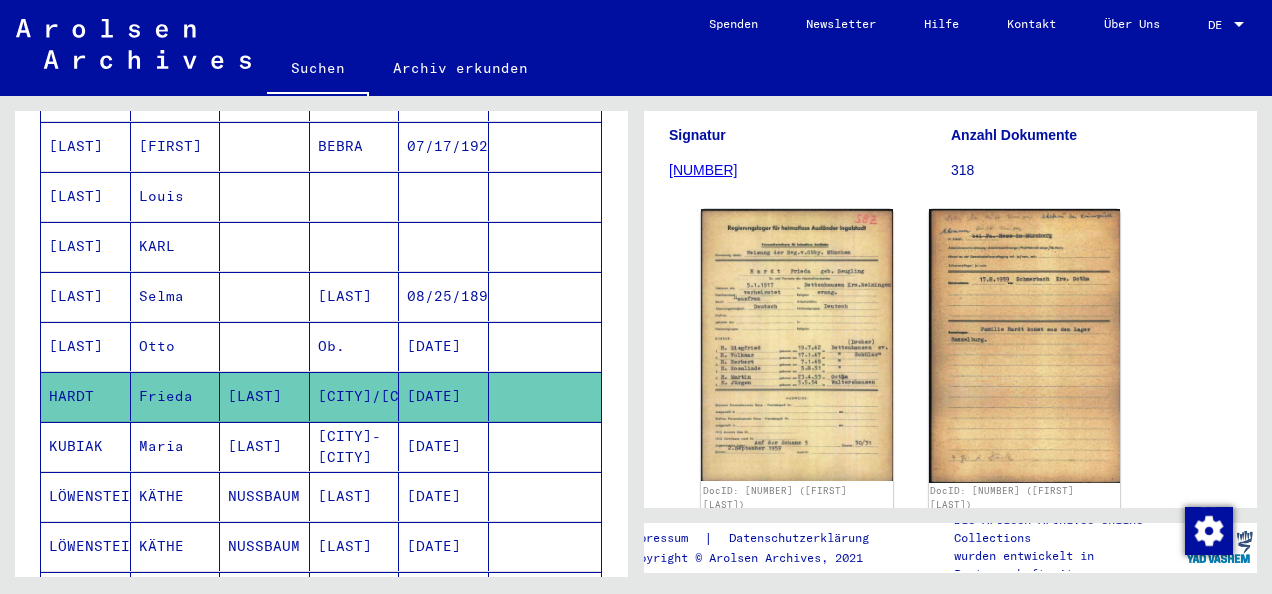 click on "[LAST]" at bounding box center [86, 396] 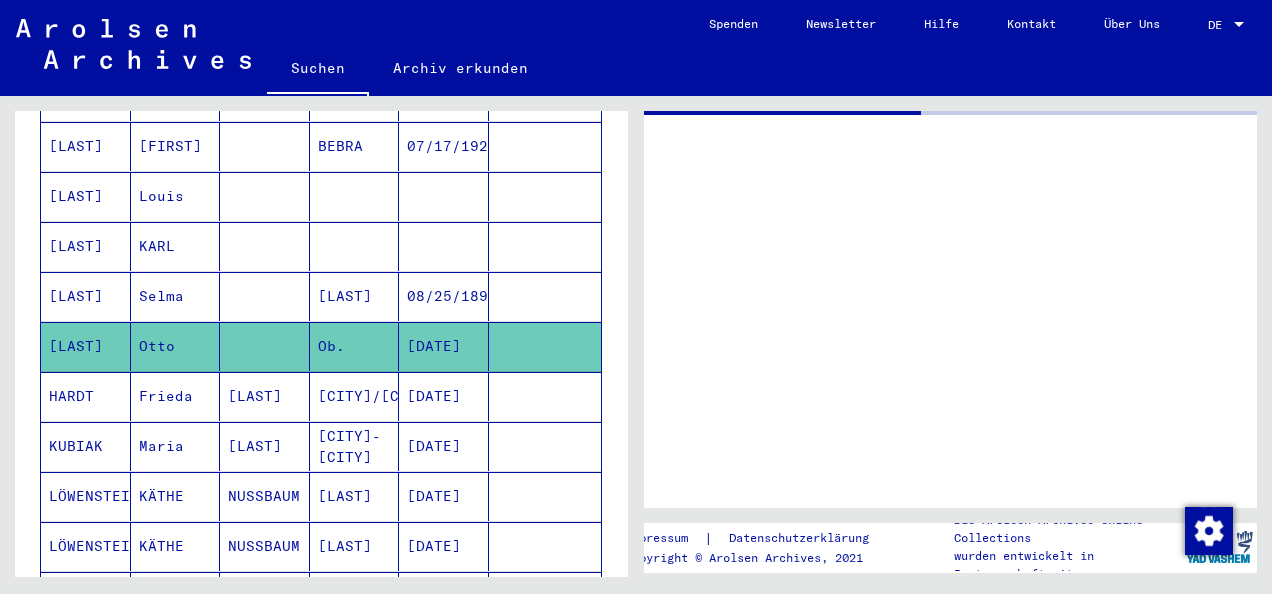scroll, scrollTop: 0, scrollLeft: 0, axis: both 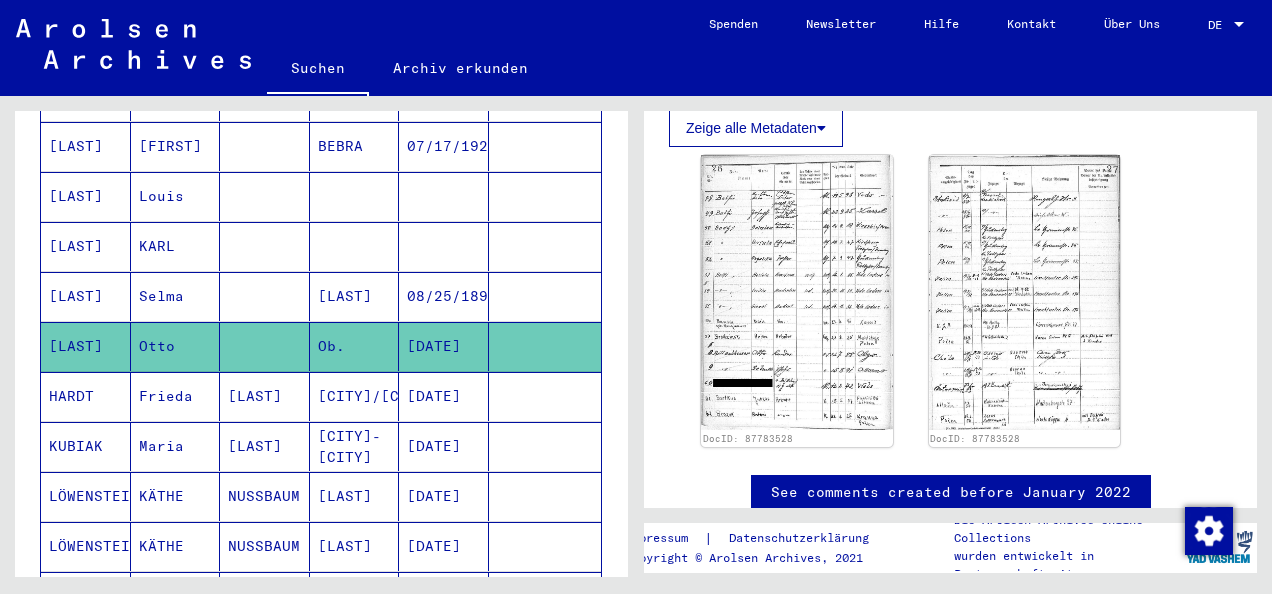 click on "HARDT" at bounding box center [86, 446] 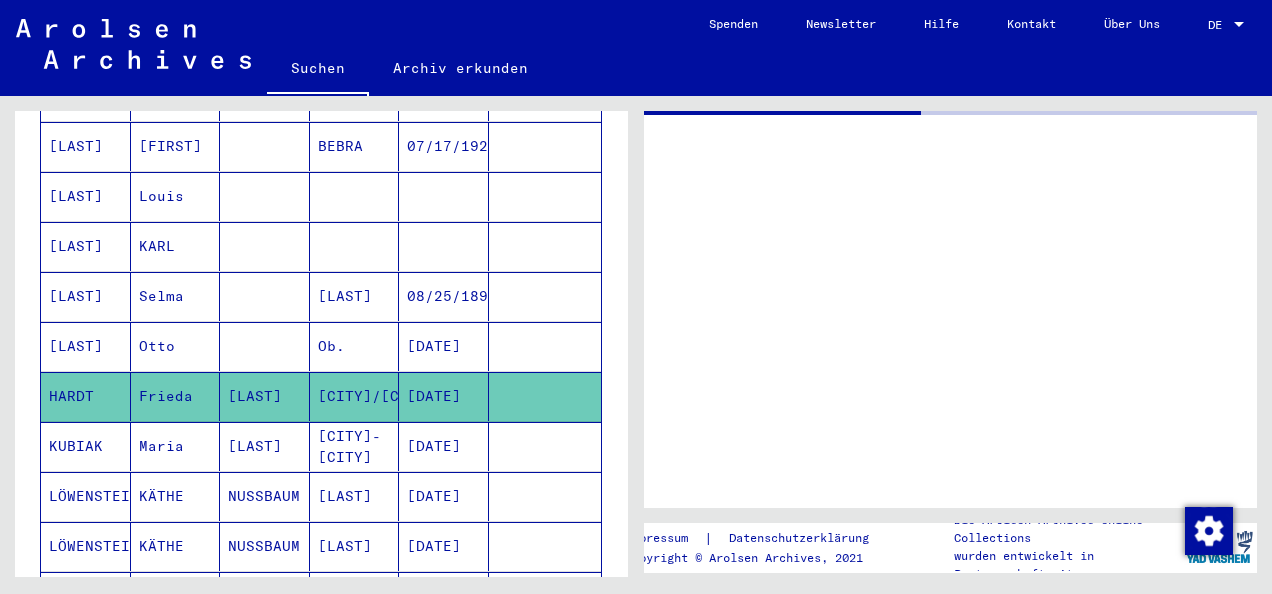 scroll, scrollTop: 0, scrollLeft: 0, axis: both 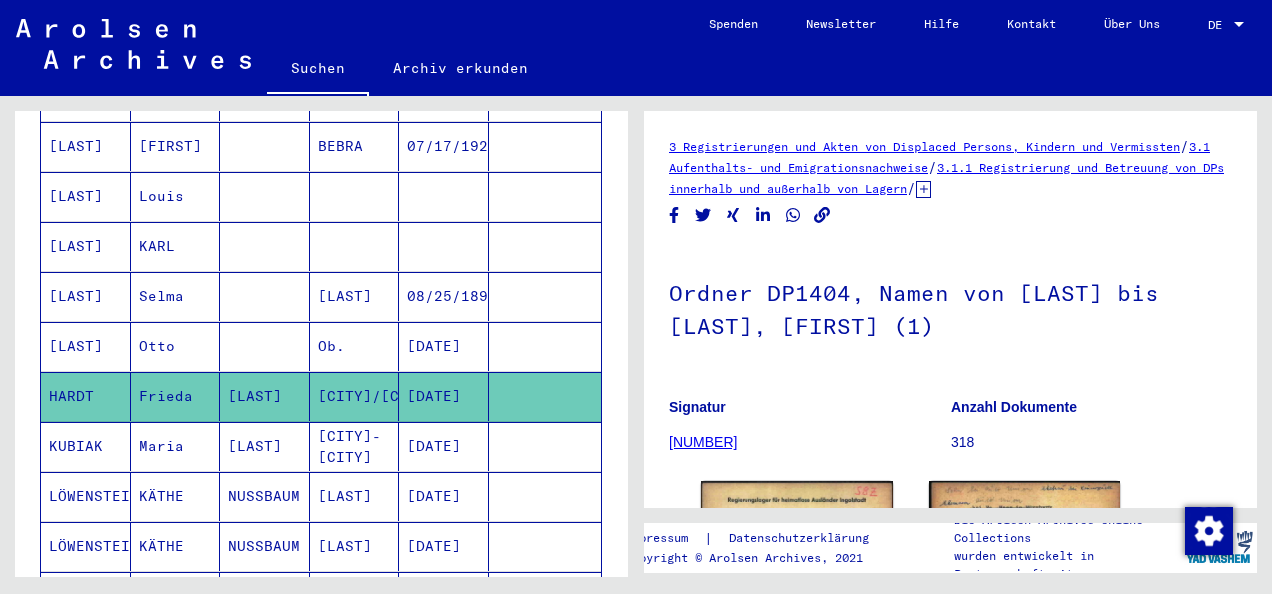 click on "[LAST]" at bounding box center [86, 396] 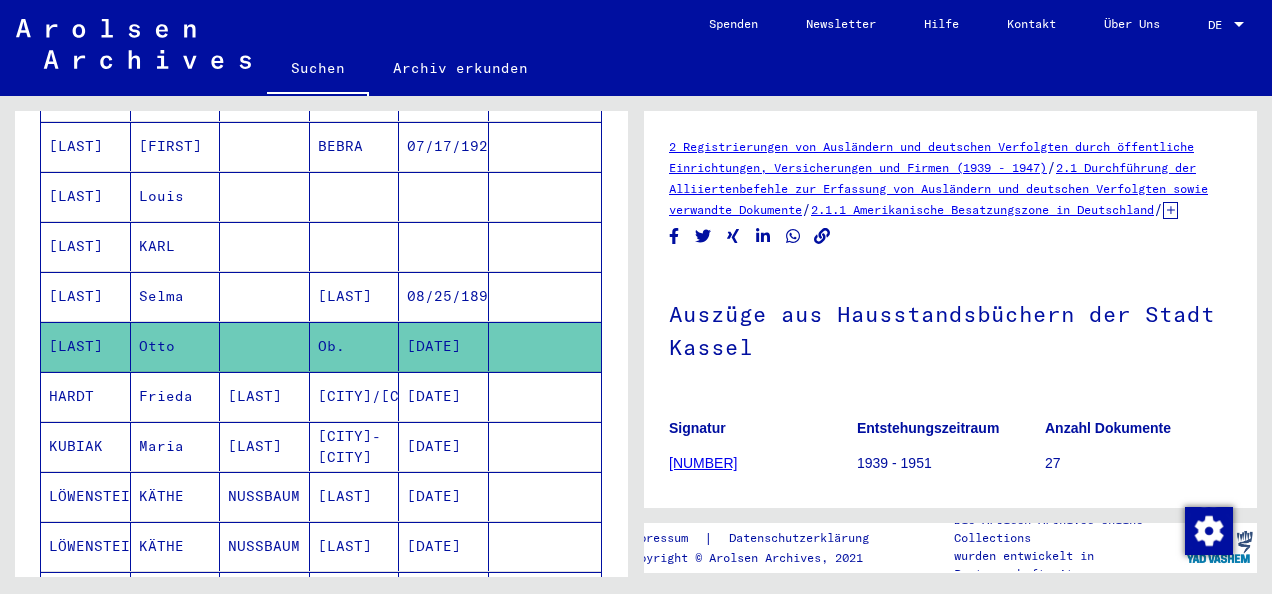 click on "[LAST]" at bounding box center (86, 346) 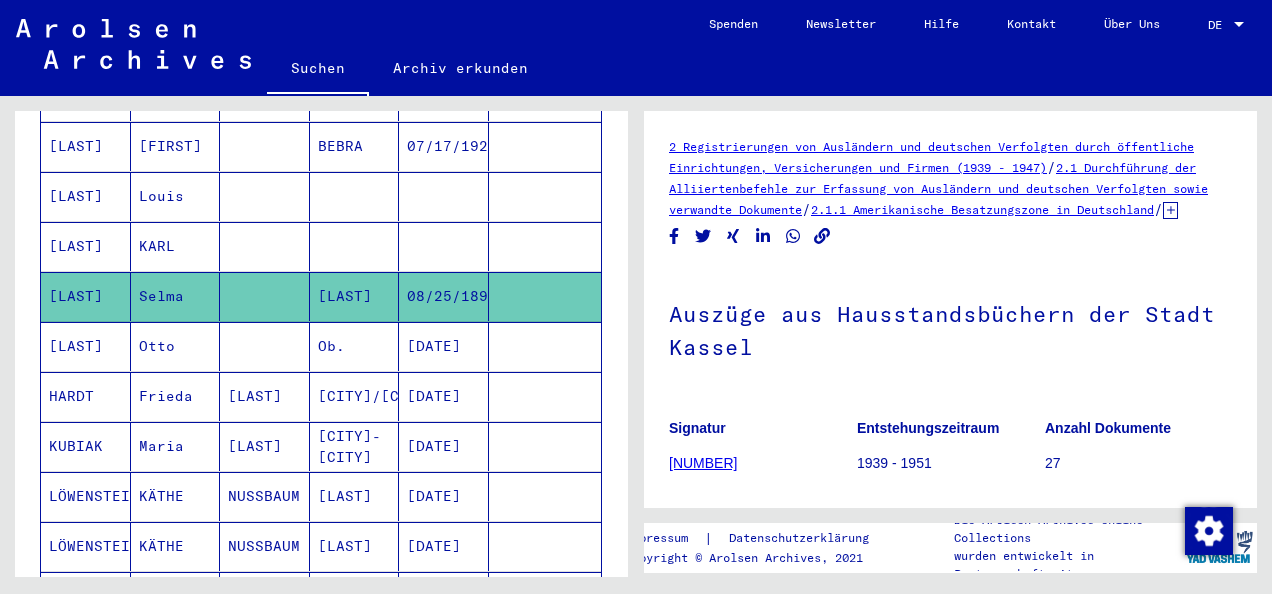 scroll, scrollTop: 0, scrollLeft: 0, axis: both 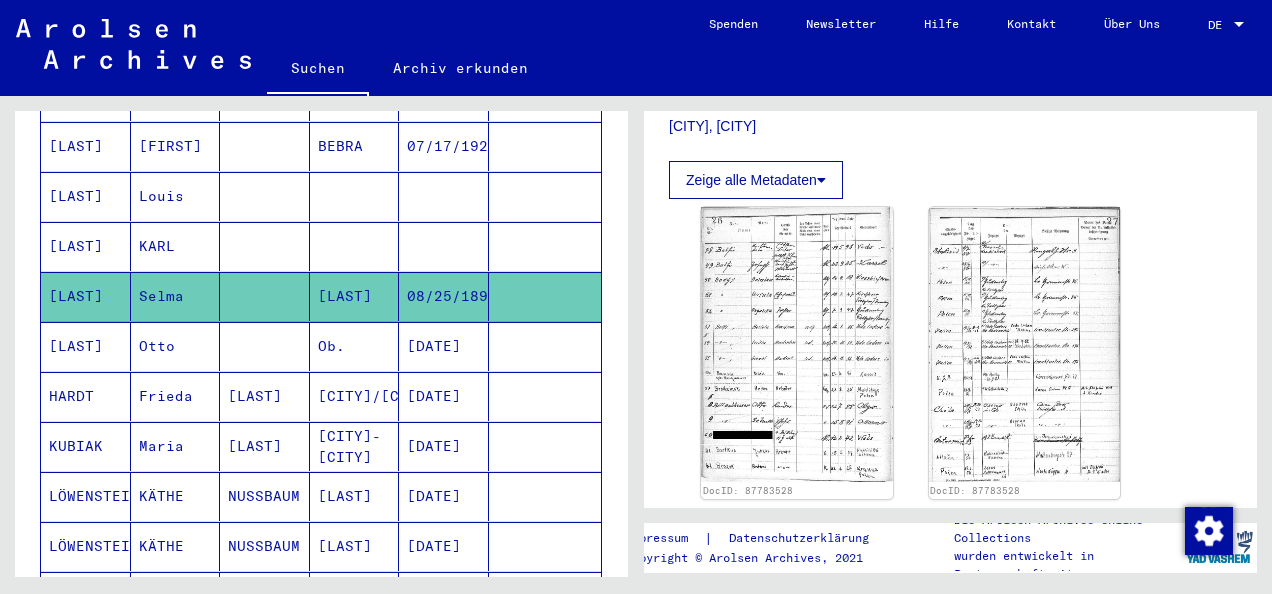 click on "[LAST]" at bounding box center (86, 396) 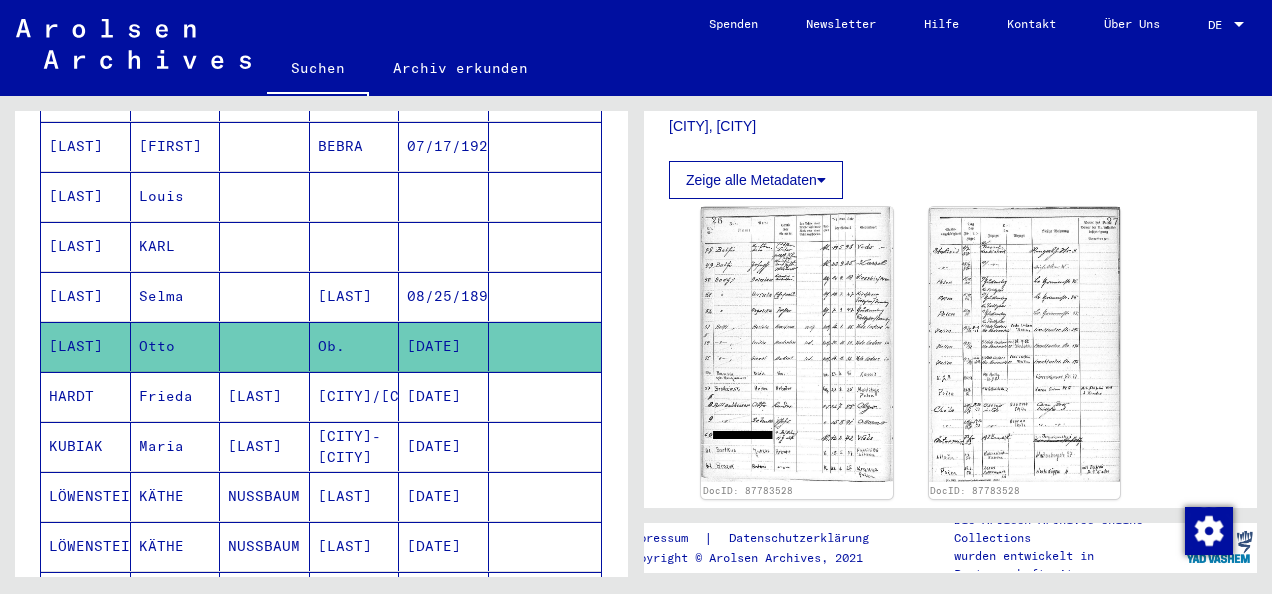click on "[LAST]" at bounding box center (86, 346) 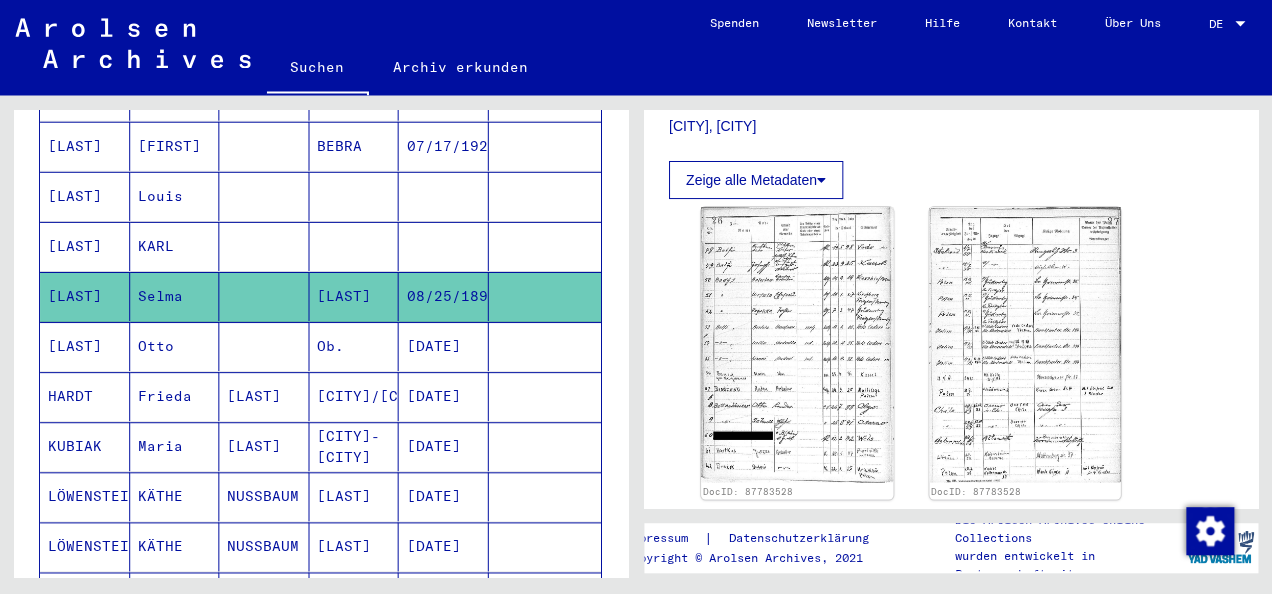 scroll, scrollTop: 0, scrollLeft: 0, axis: both 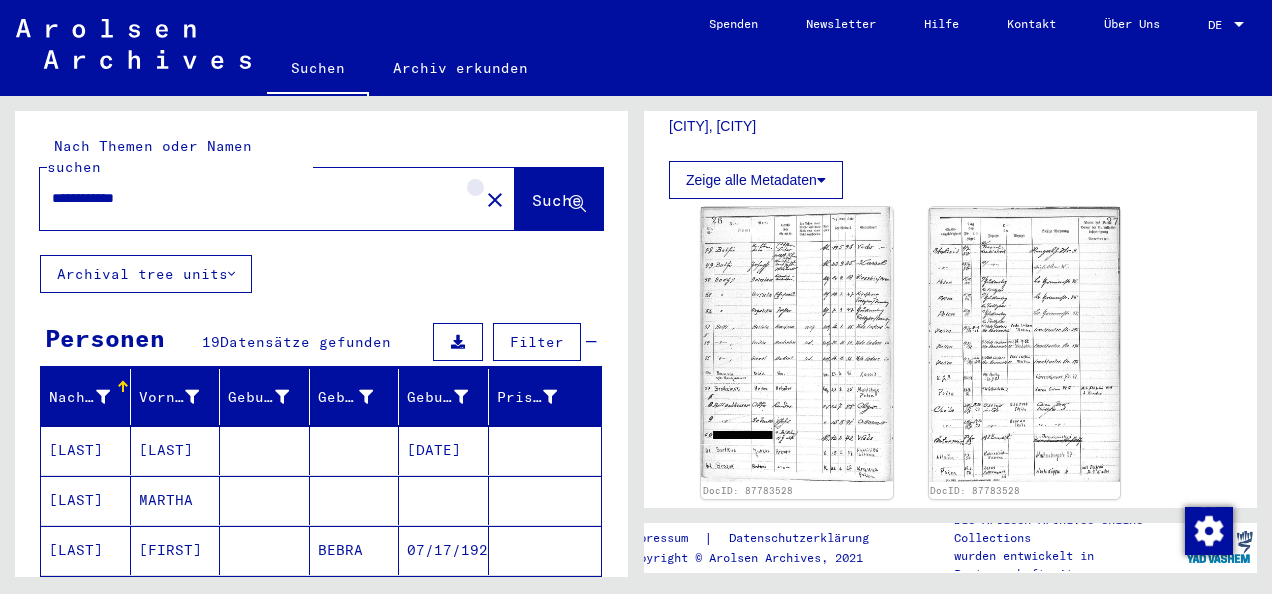 click on "close" 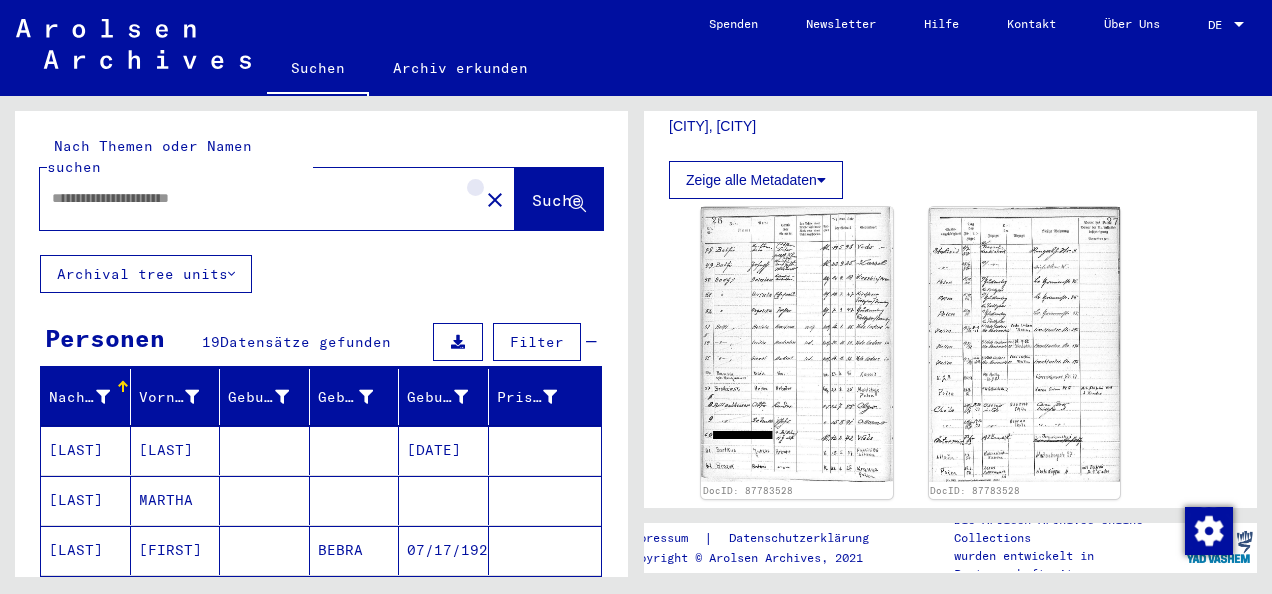 scroll, scrollTop: 0, scrollLeft: 0, axis: both 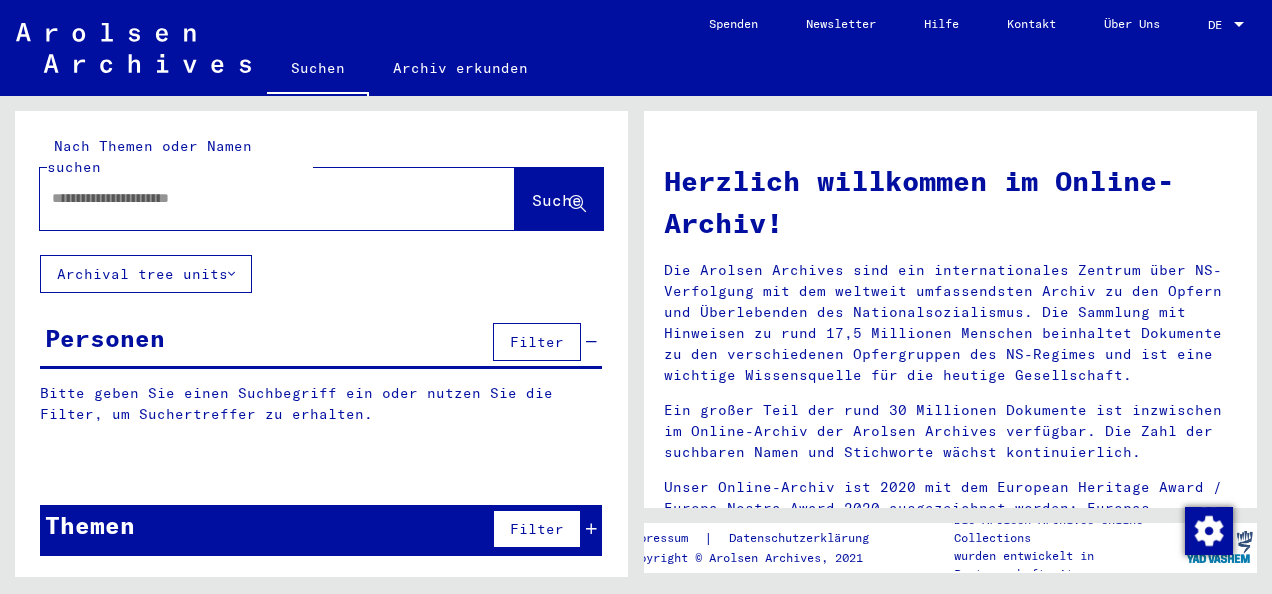 click at bounding box center [253, 198] 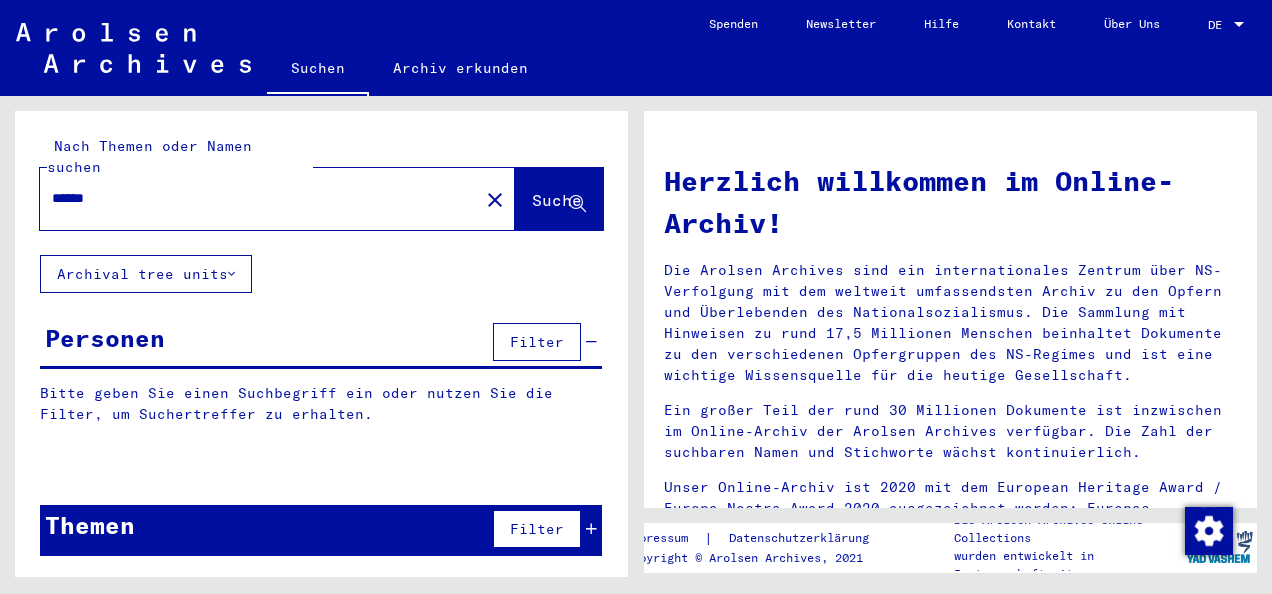 type on "******" 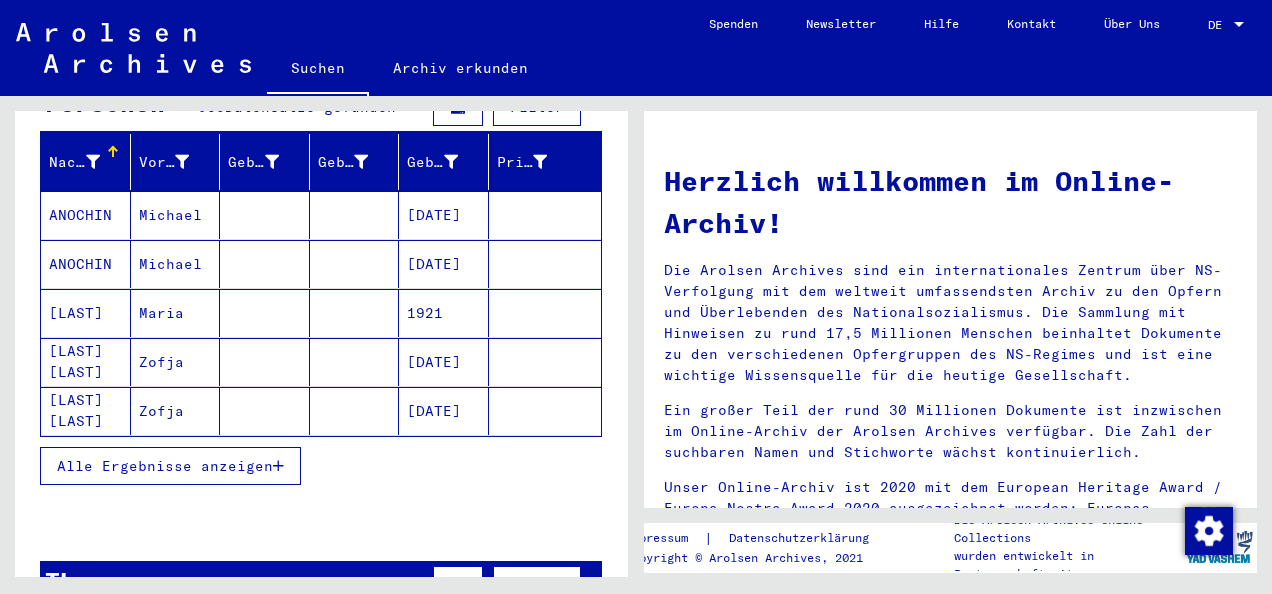 scroll, scrollTop: 238, scrollLeft: 0, axis: vertical 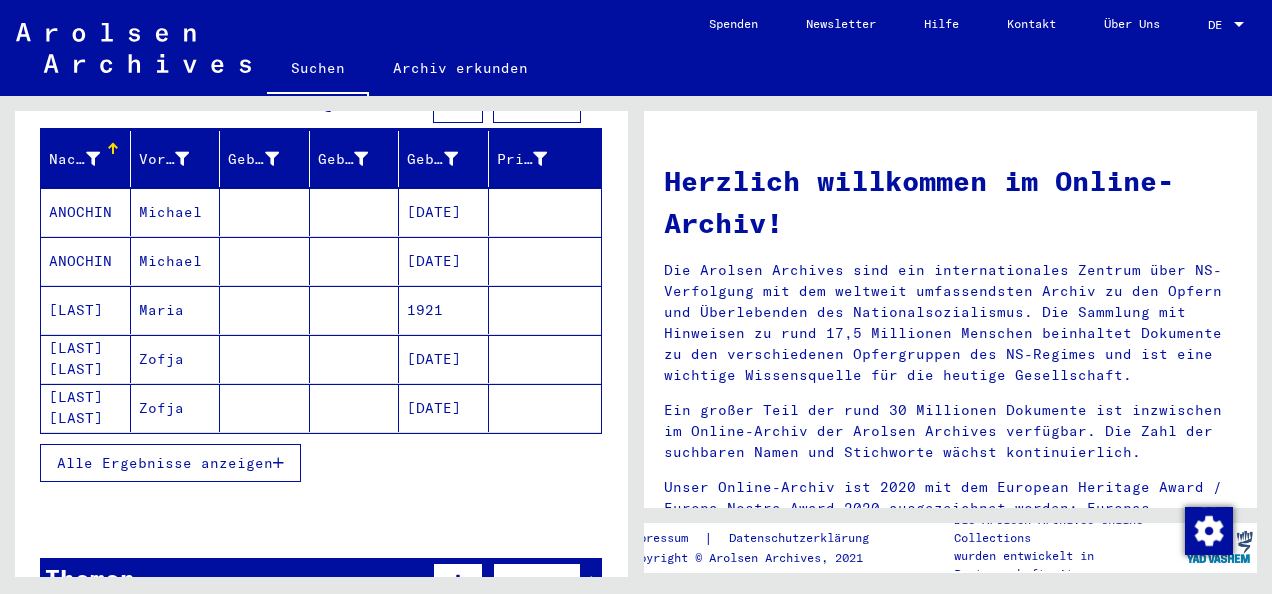 click on "ANOCHIN" at bounding box center (86, 261) 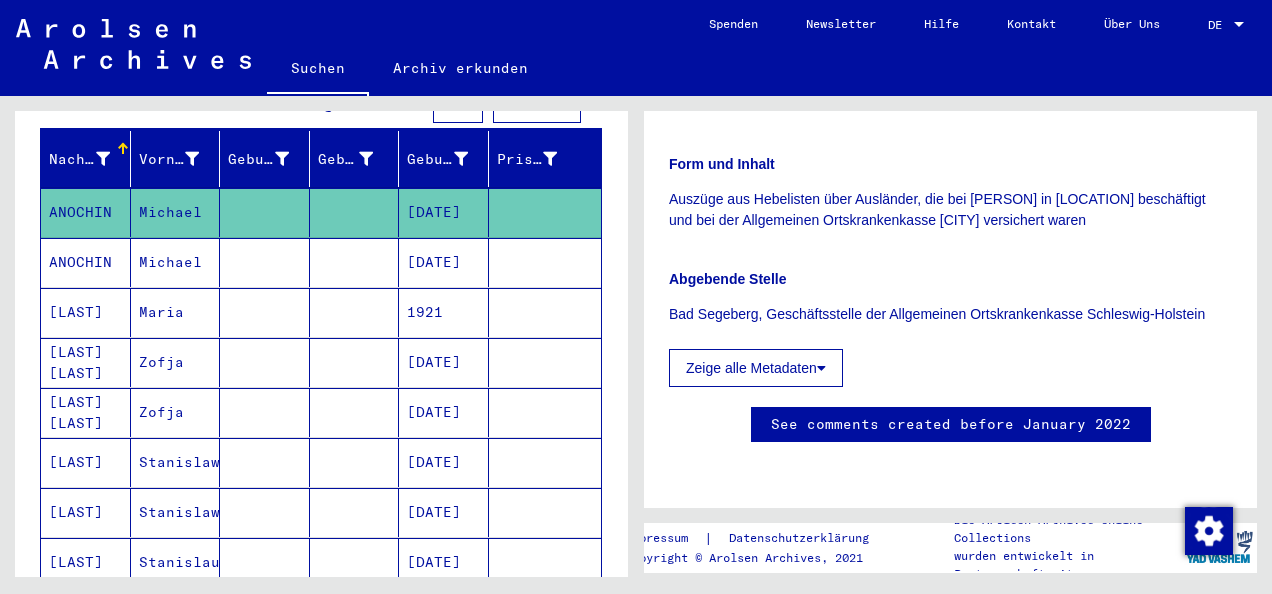 scroll, scrollTop: 0, scrollLeft: 0, axis: both 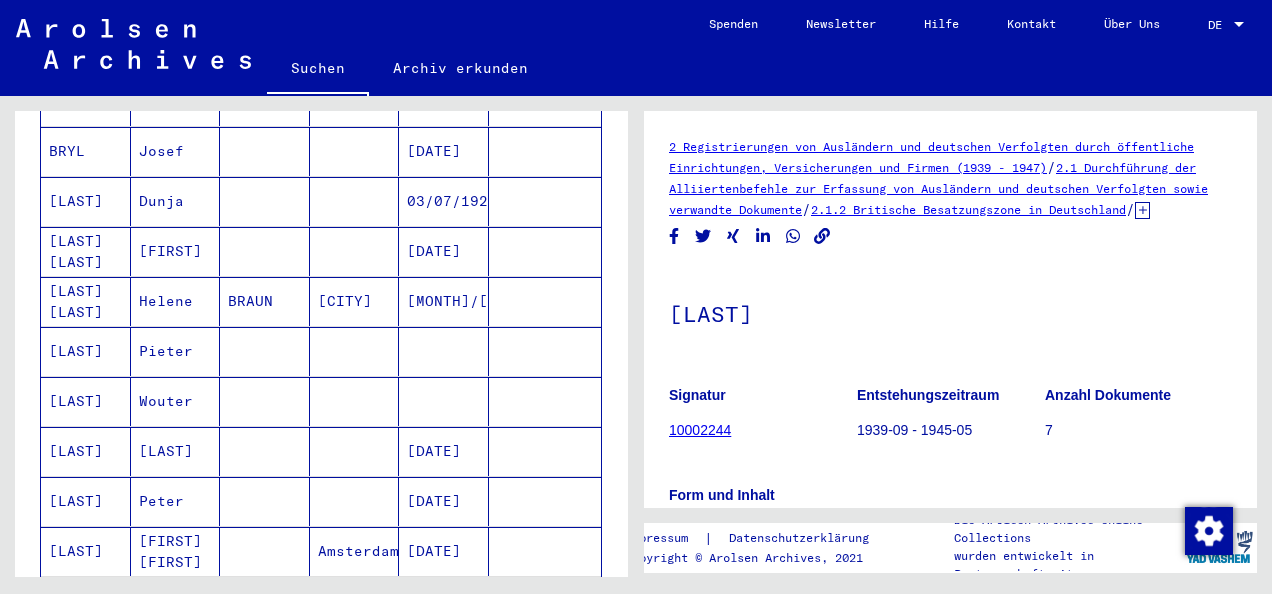 click on "[LAST]" at bounding box center (86, 401) 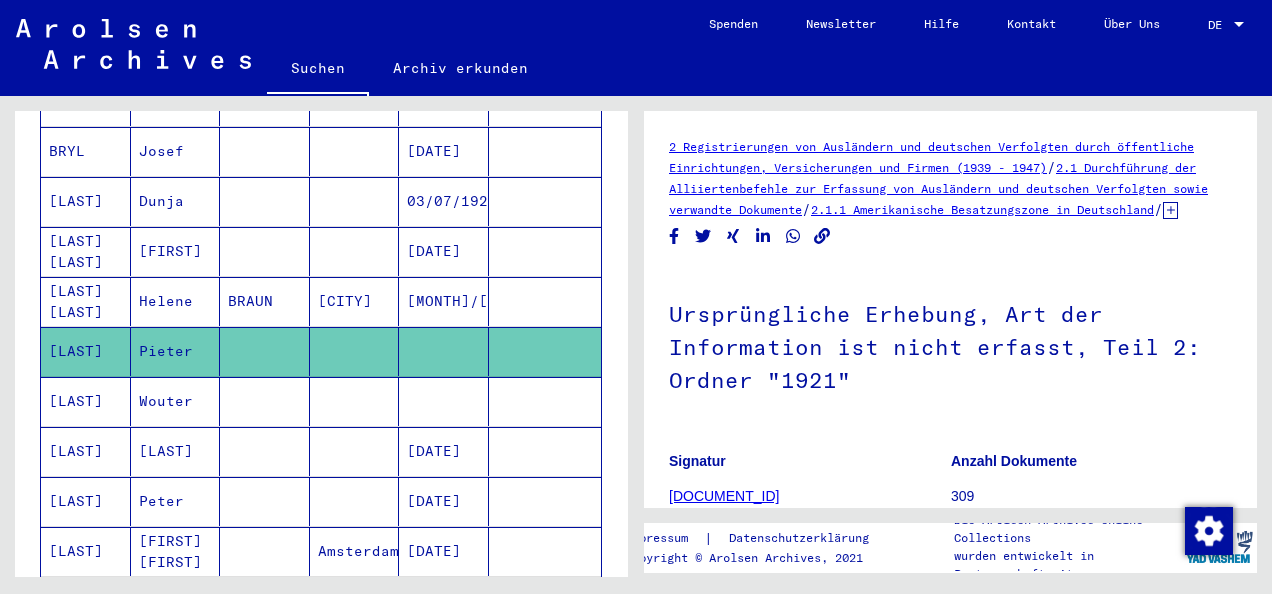scroll, scrollTop: 0, scrollLeft: 0, axis: both 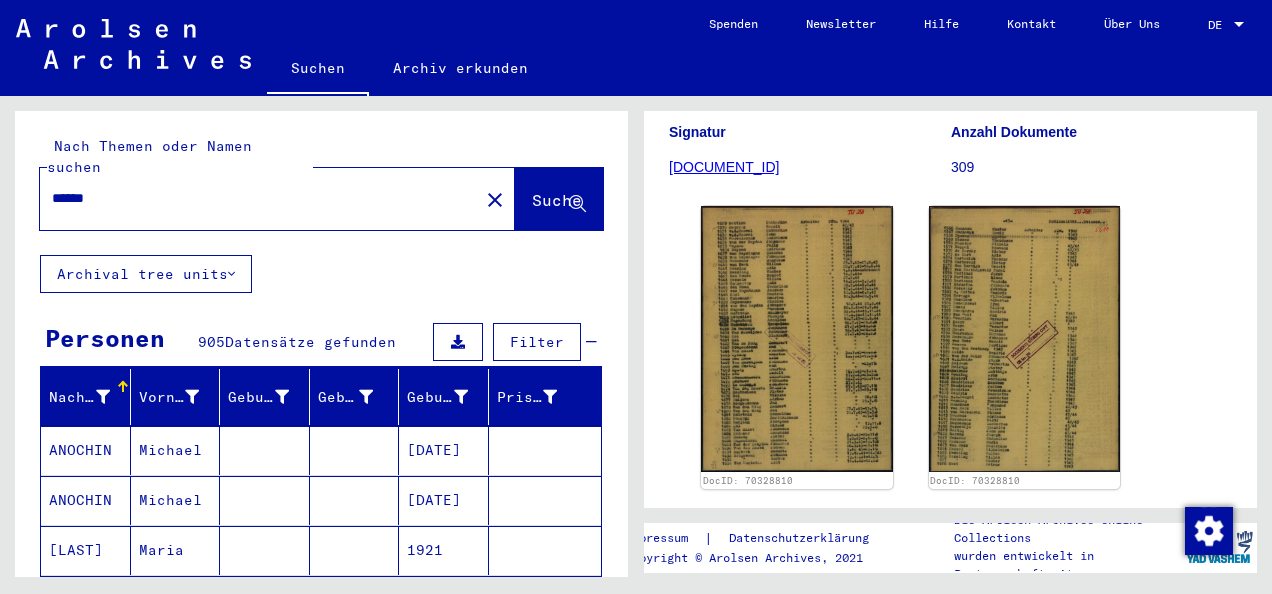 click on "close" 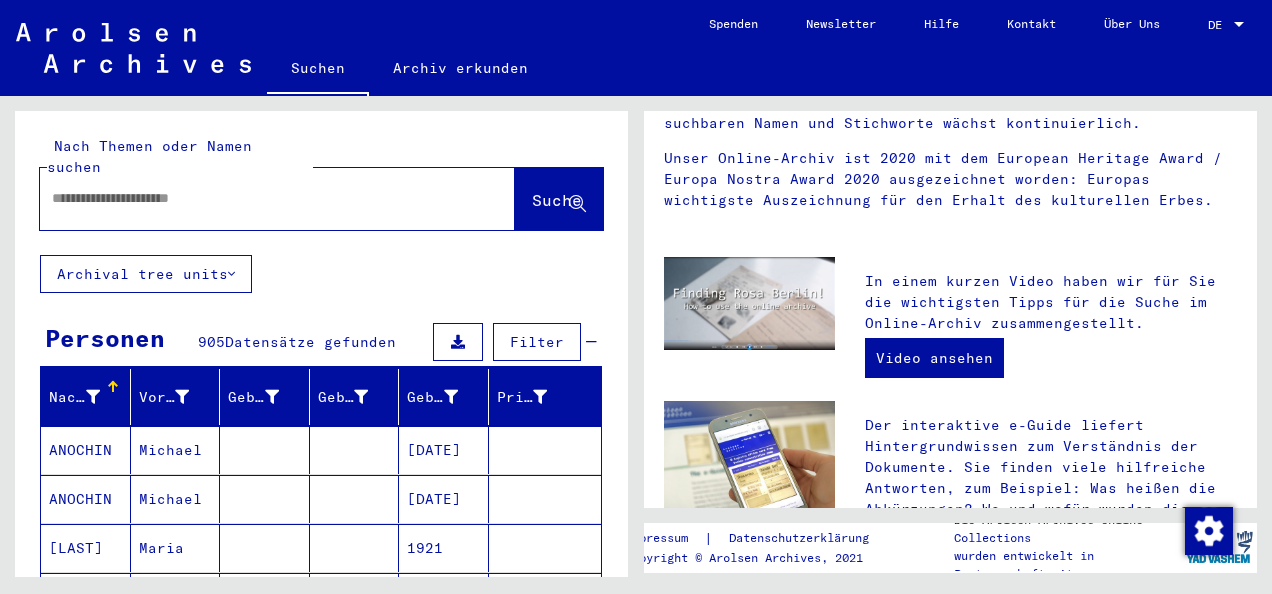 scroll, scrollTop: 0, scrollLeft: 0, axis: both 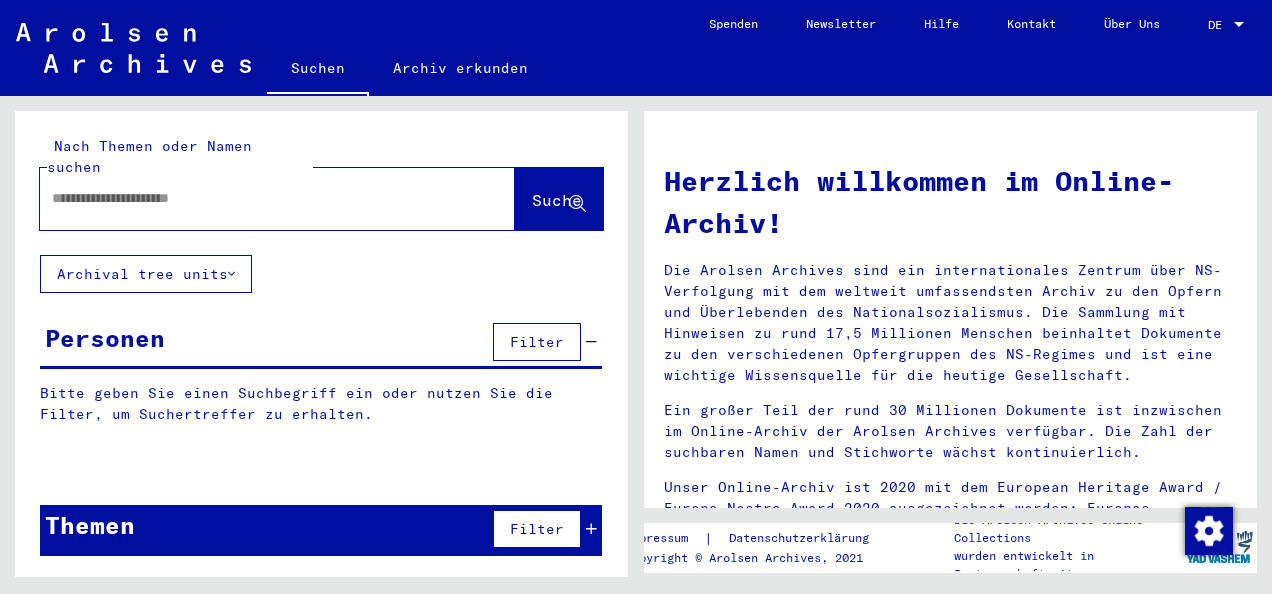 click at bounding box center (253, 198) 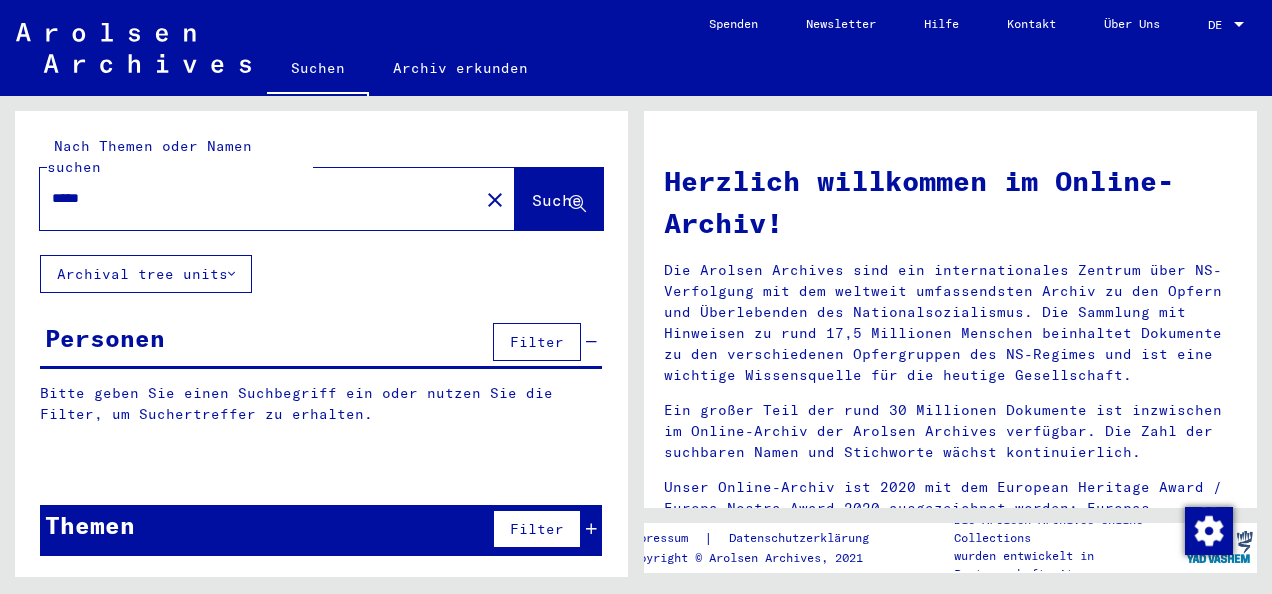 type on "*****" 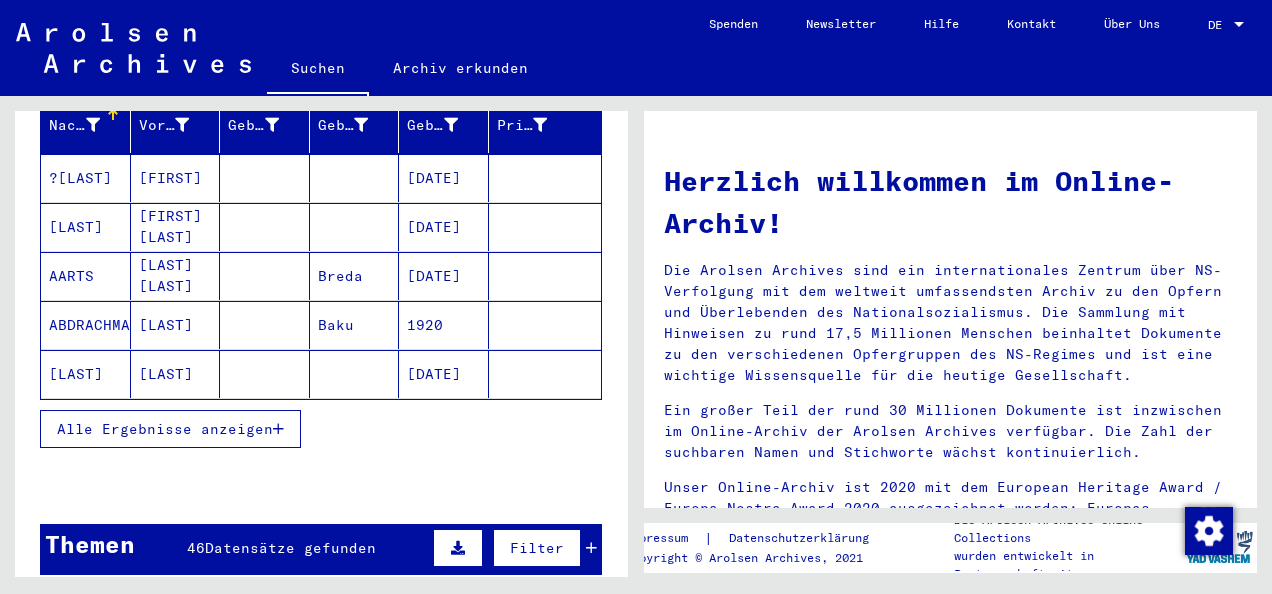 scroll, scrollTop: 273, scrollLeft: 0, axis: vertical 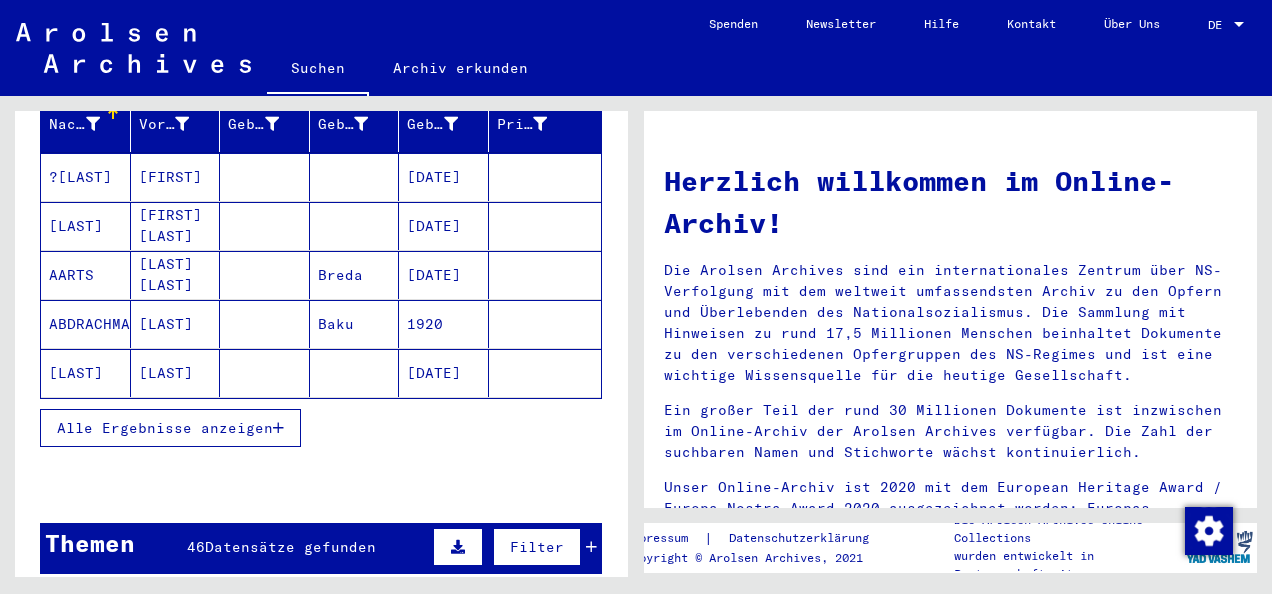 click on "Alle Ergebnisse anzeigen" at bounding box center [165, 428] 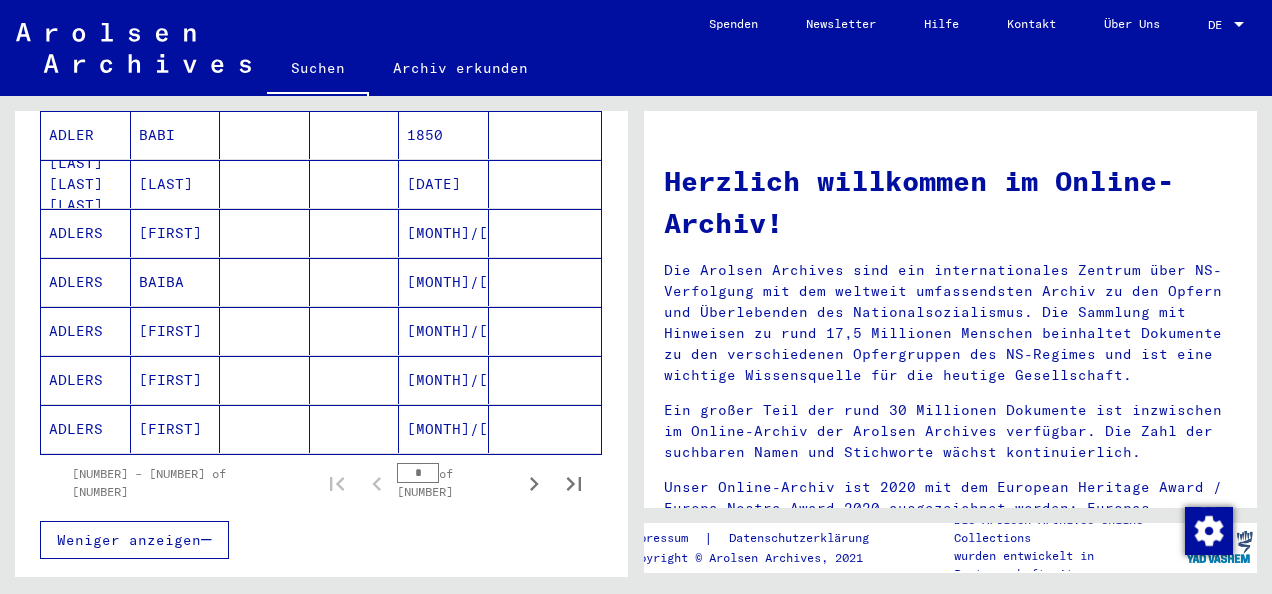 scroll, scrollTop: 1257, scrollLeft: 0, axis: vertical 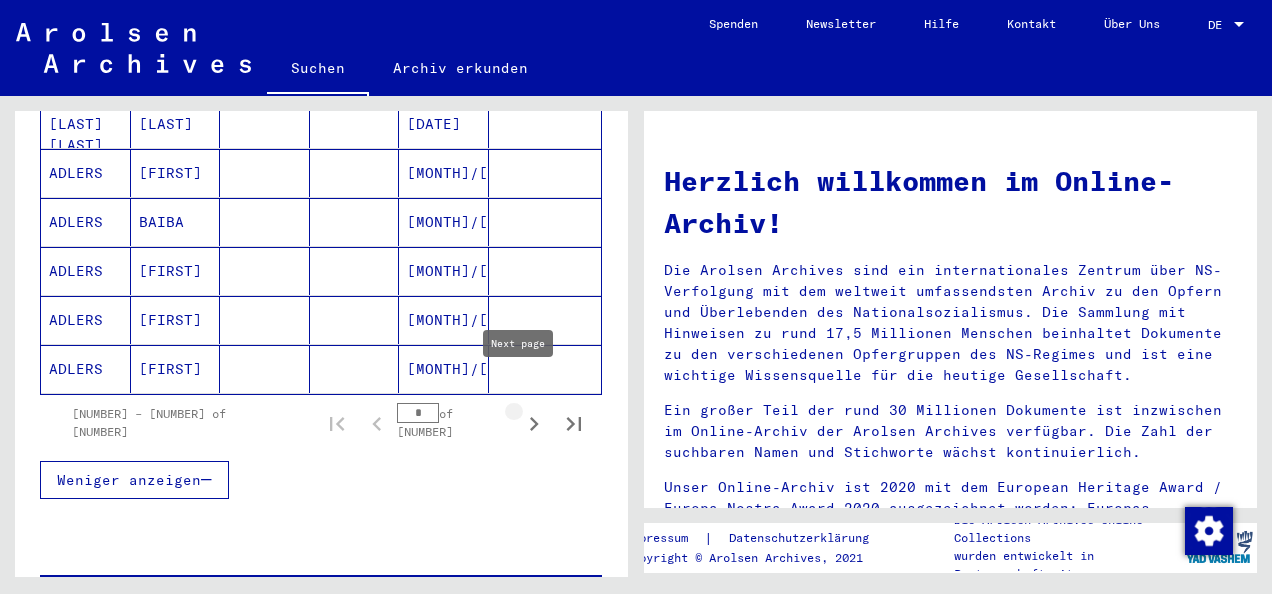 click 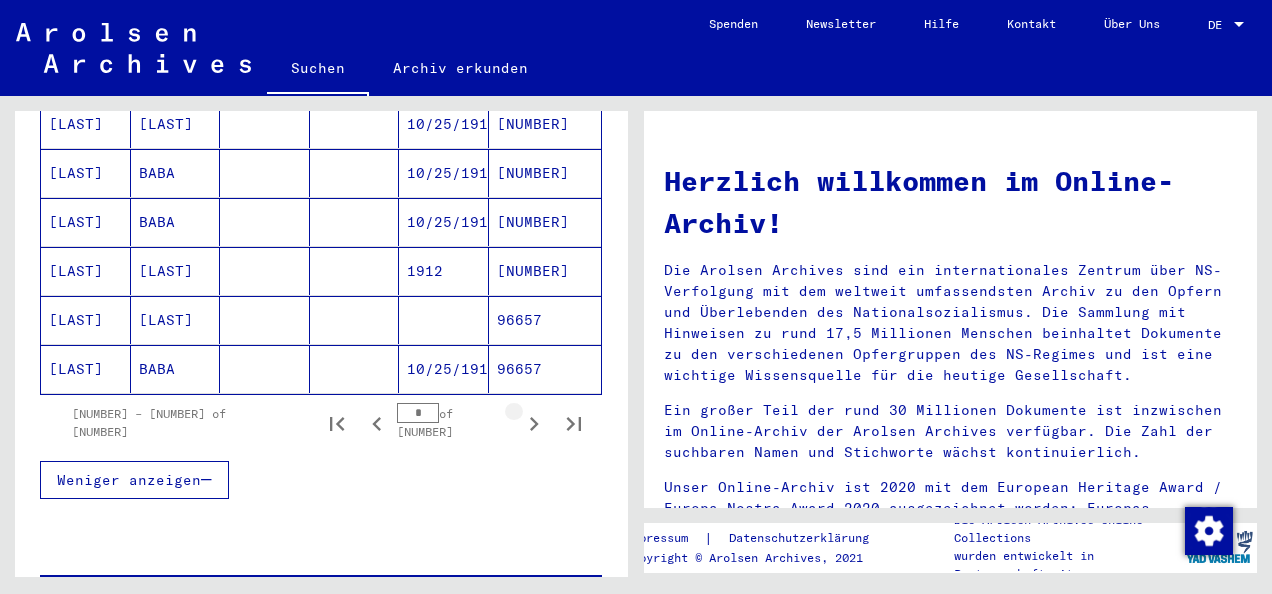 click 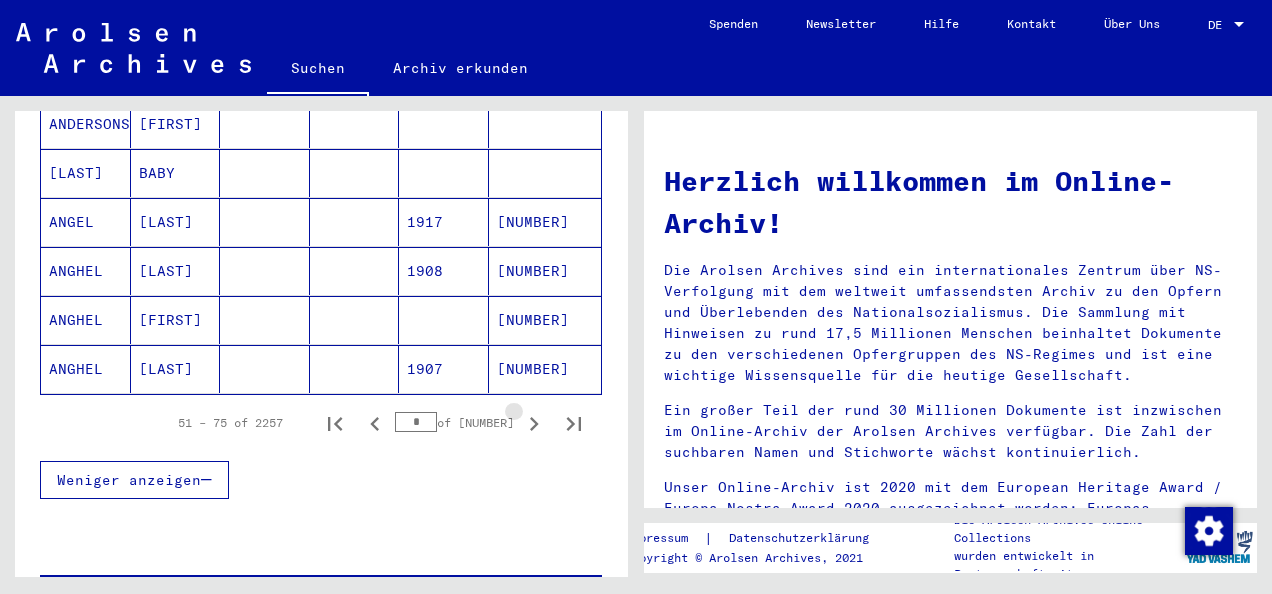 click 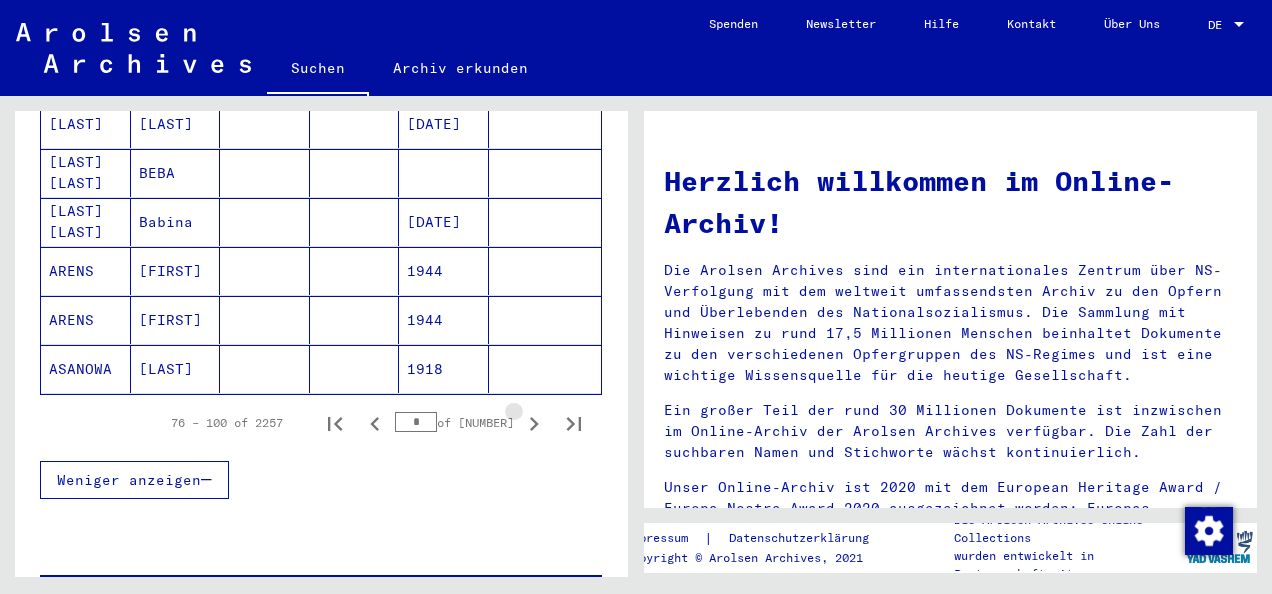 click 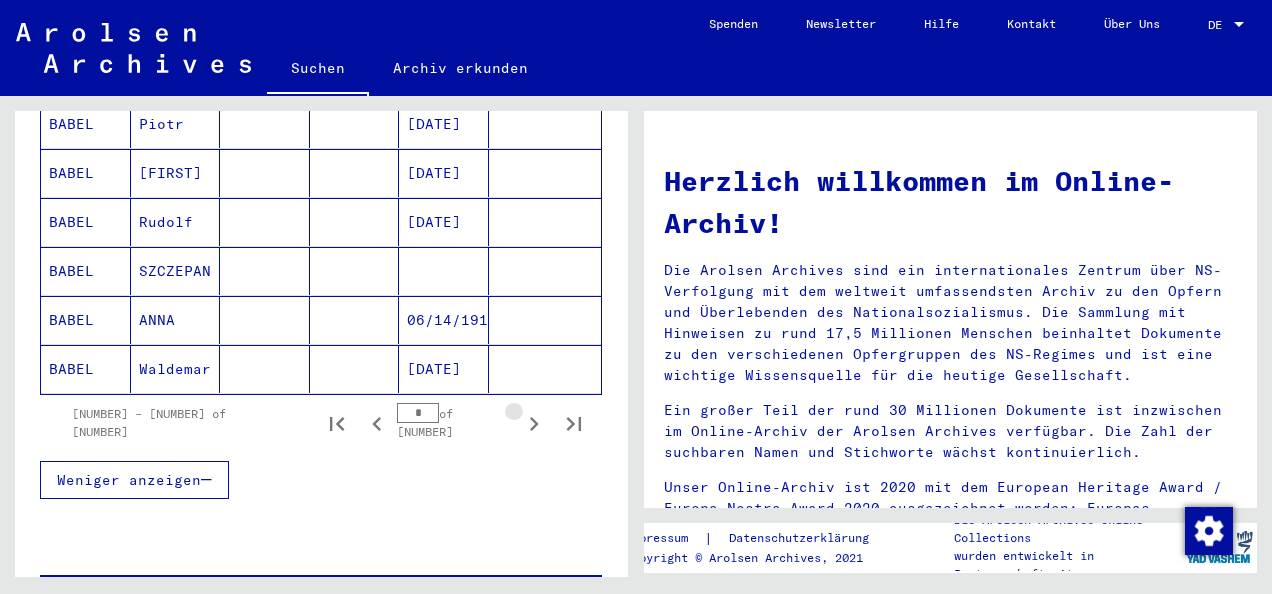 click 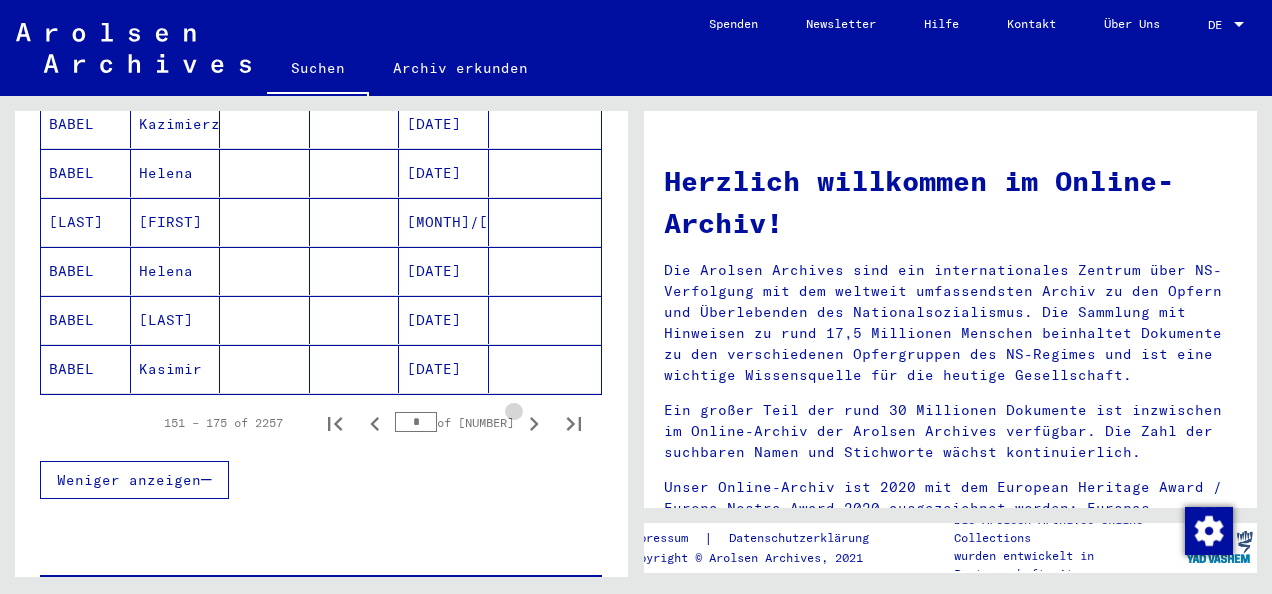 click 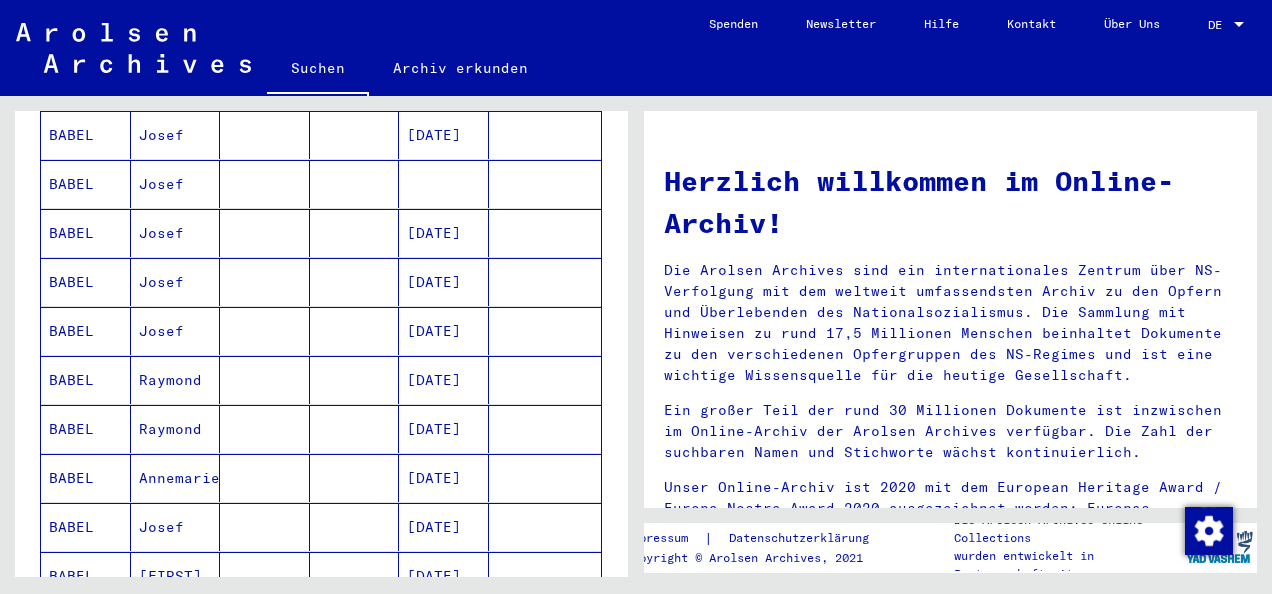 scroll, scrollTop: 1355, scrollLeft: 0, axis: vertical 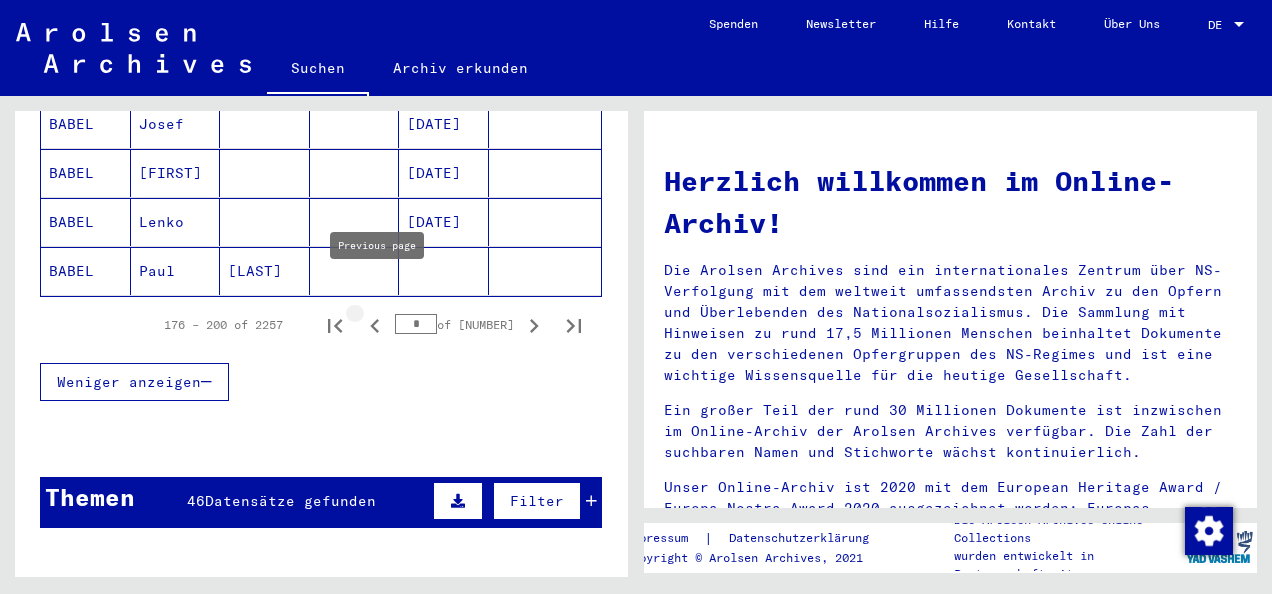 click 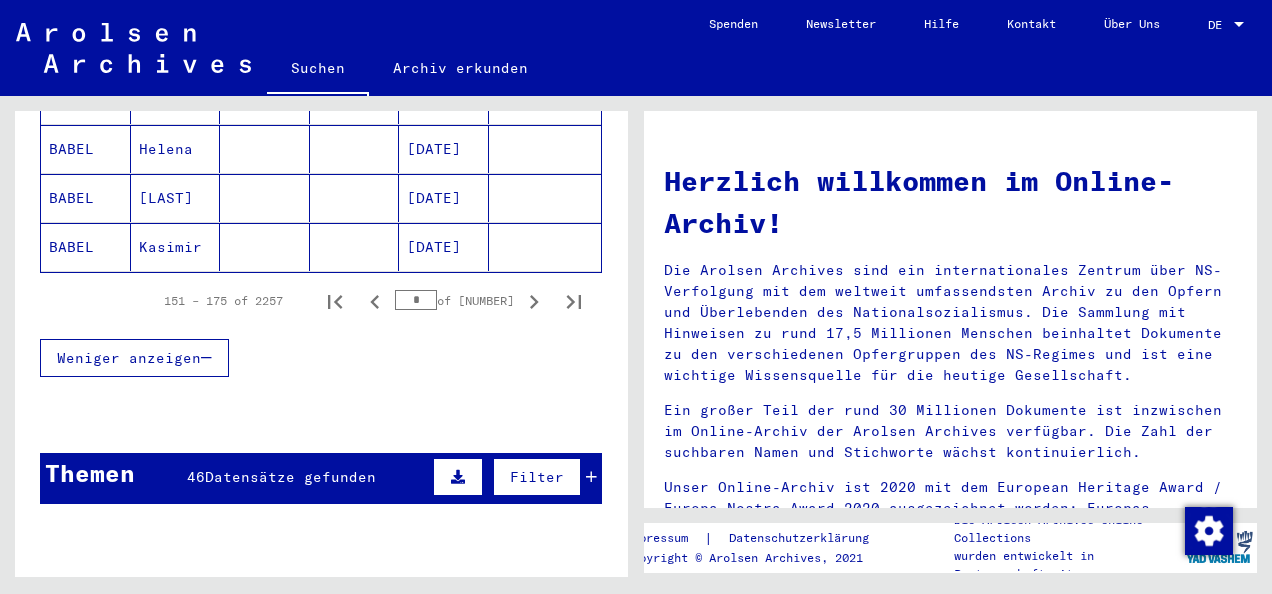 scroll, scrollTop: 1394, scrollLeft: 0, axis: vertical 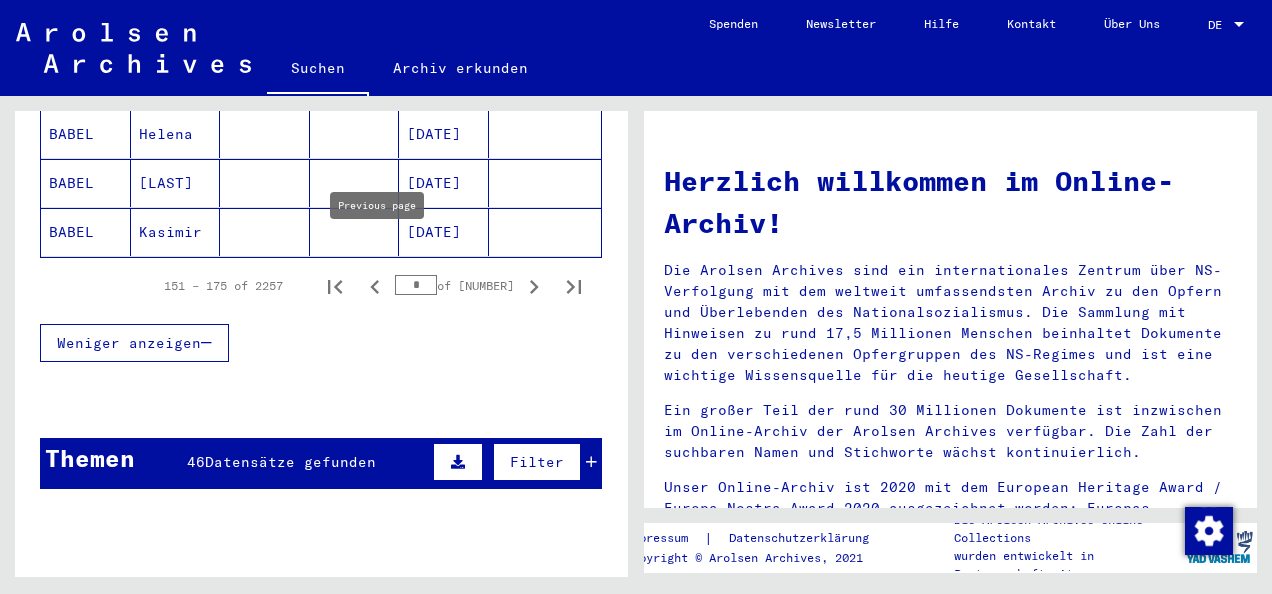 click 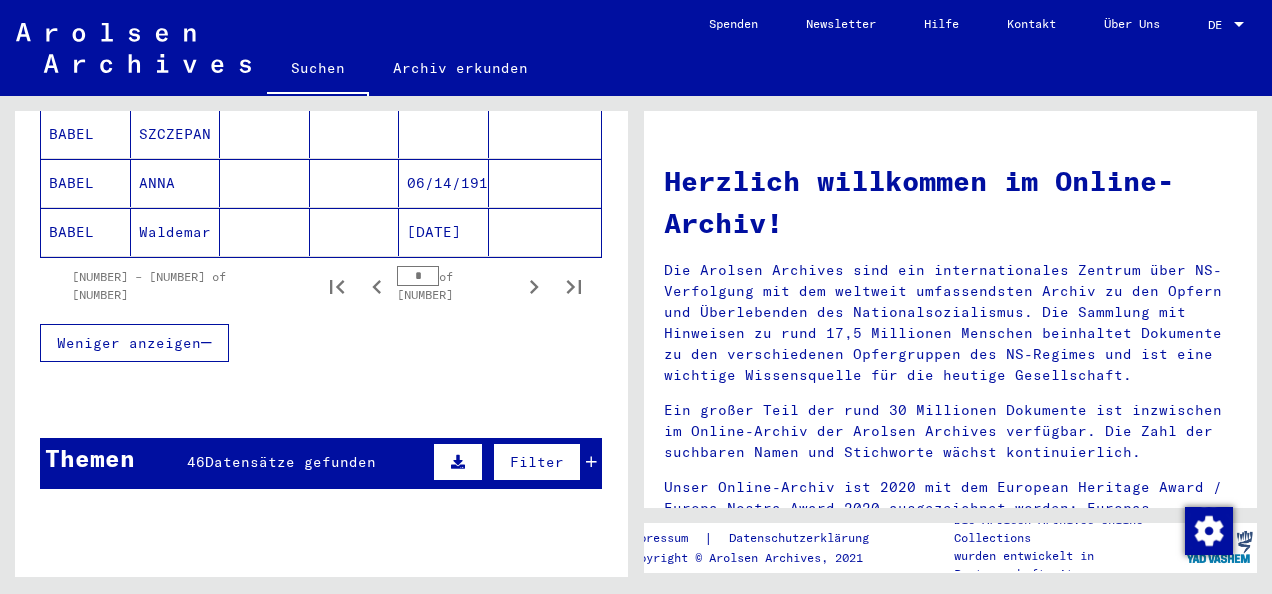 click 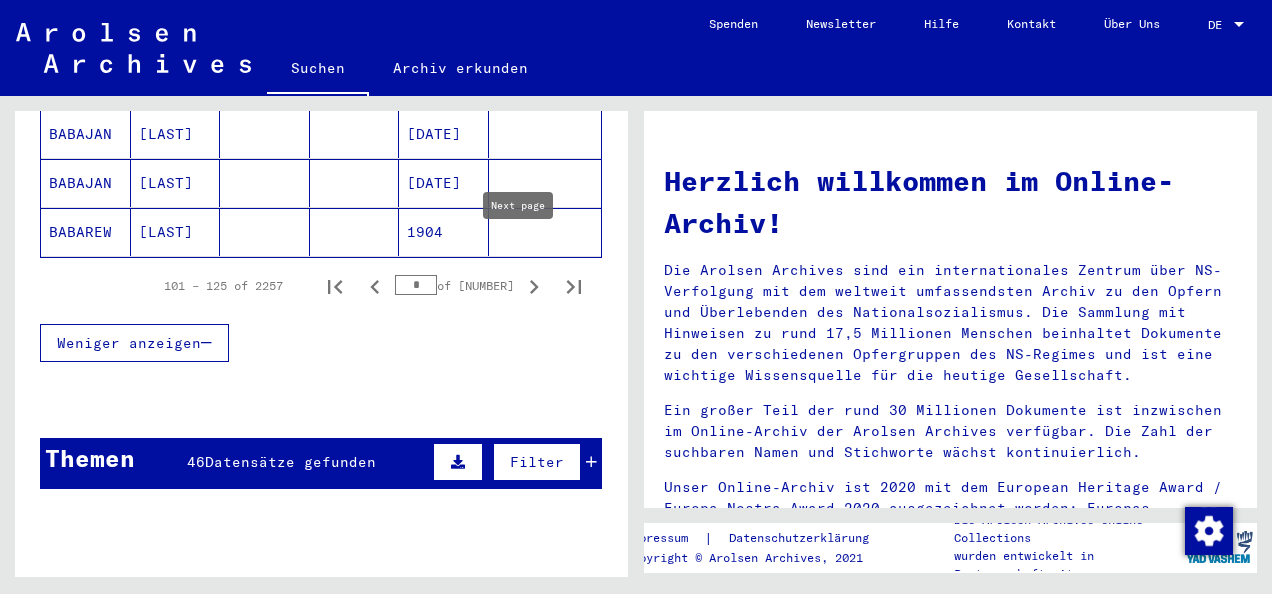 click 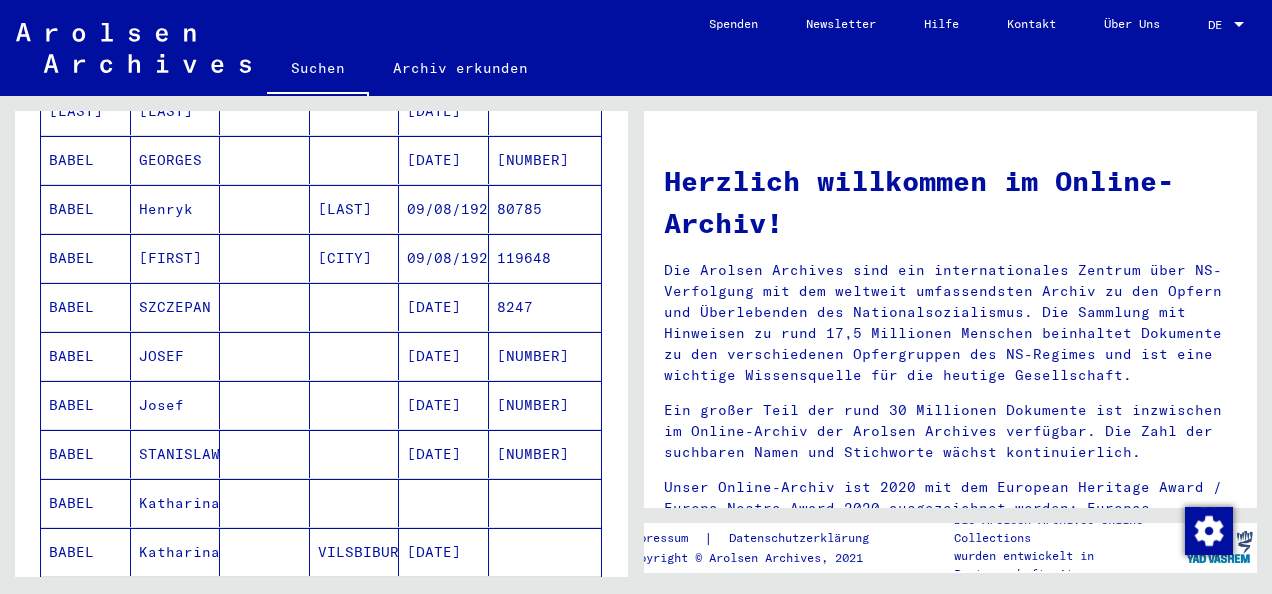 scroll, scrollTop: 340, scrollLeft: 0, axis: vertical 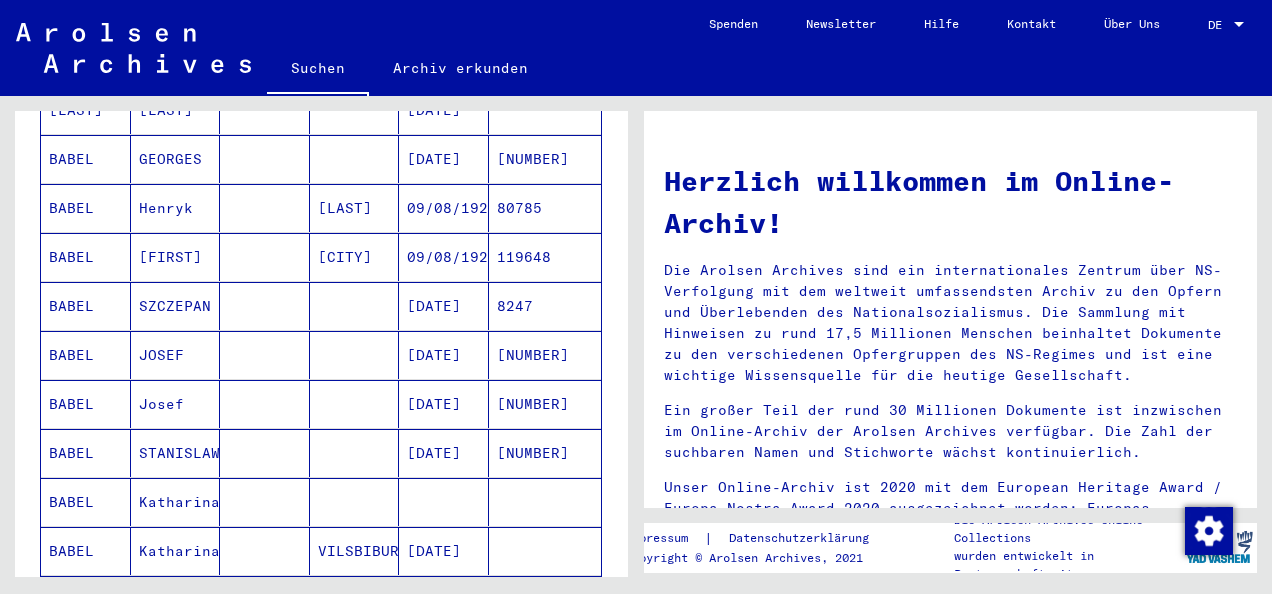 click on "BABEL" at bounding box center [86, 404] 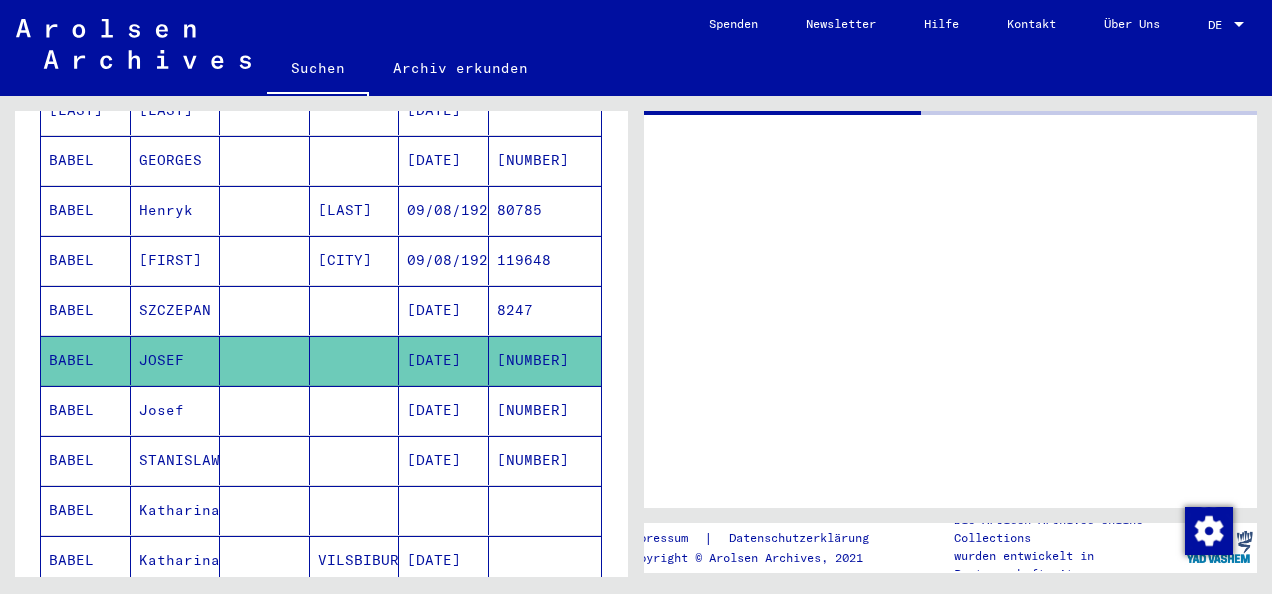 scroll, scrollTop: 342, scrollLeft: 0, axis: vertical 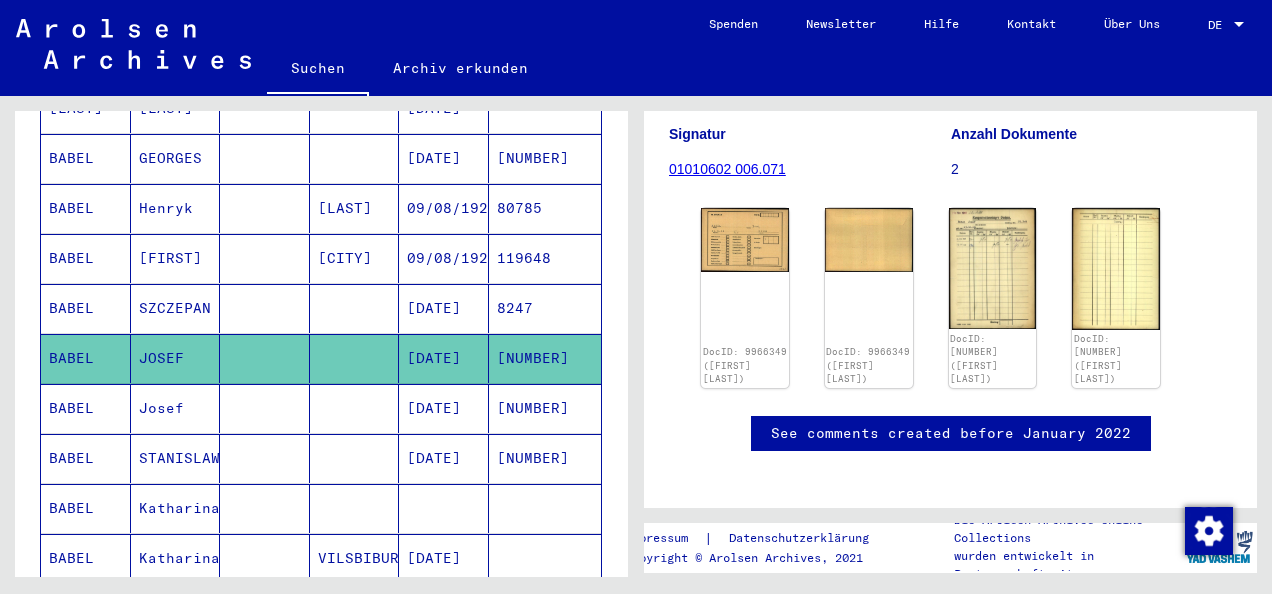 click on "BABEL" at bounding box center (86, 458) 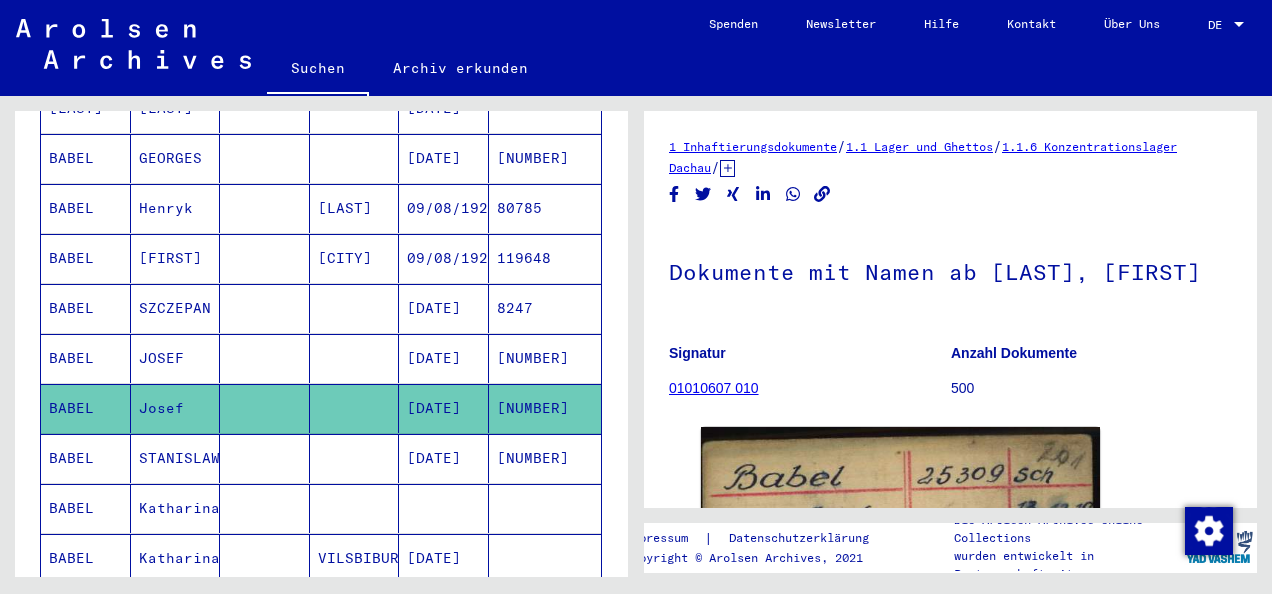 scroll, scrollTop: 0, scrollLeft: 0, axis: both 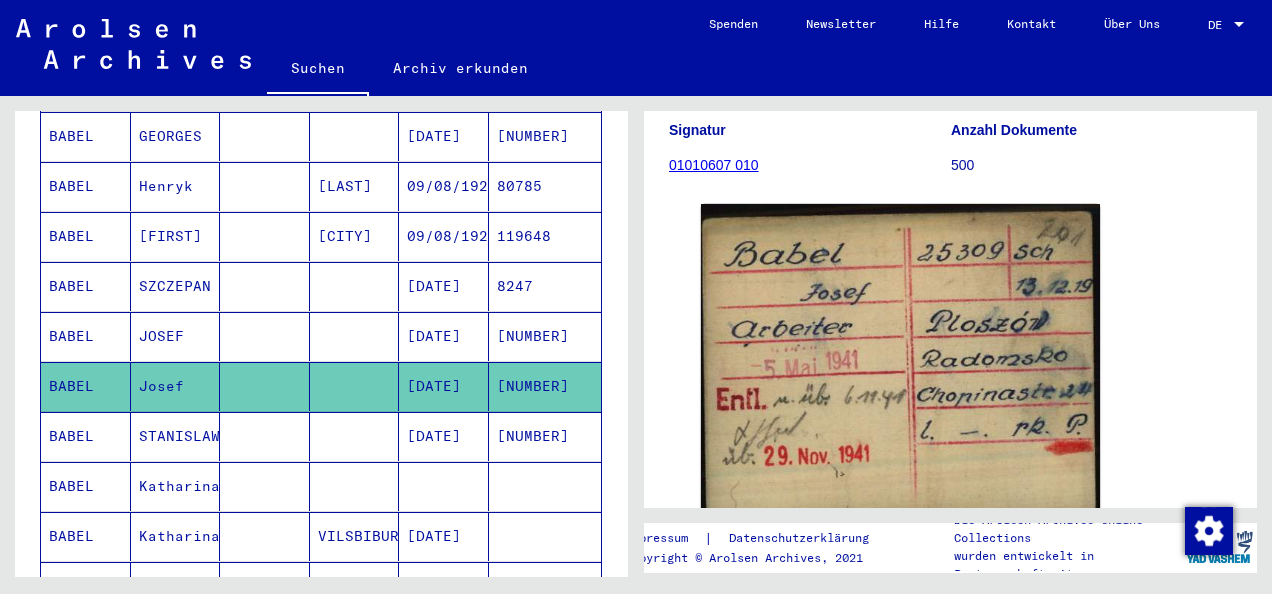 click on "BABEL" at bounding box center (86, 536) 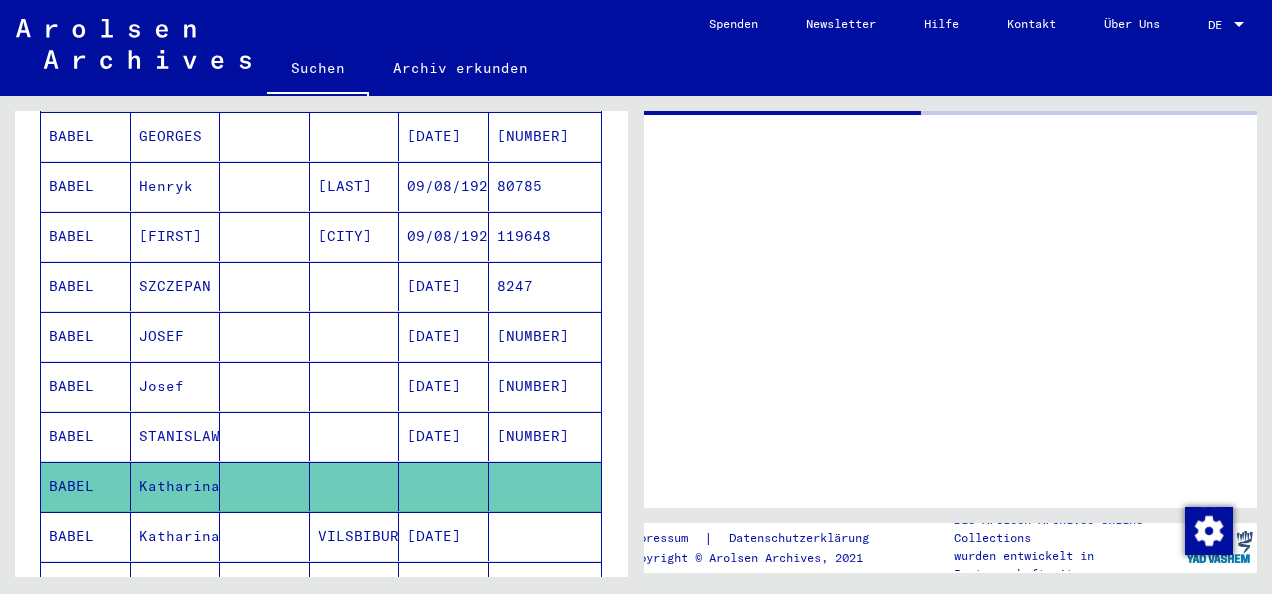 scroll, scrollTop: 0, scrollLeft: 0, axis: both 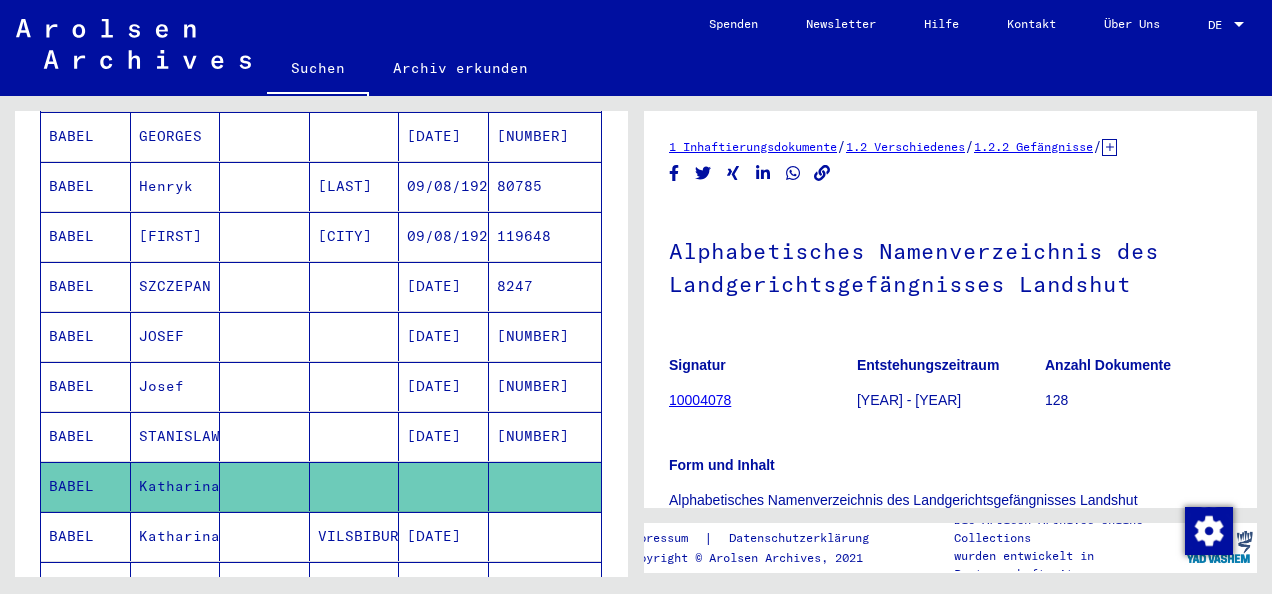 click on "Entstehungszeitraum 1941 - 1943" 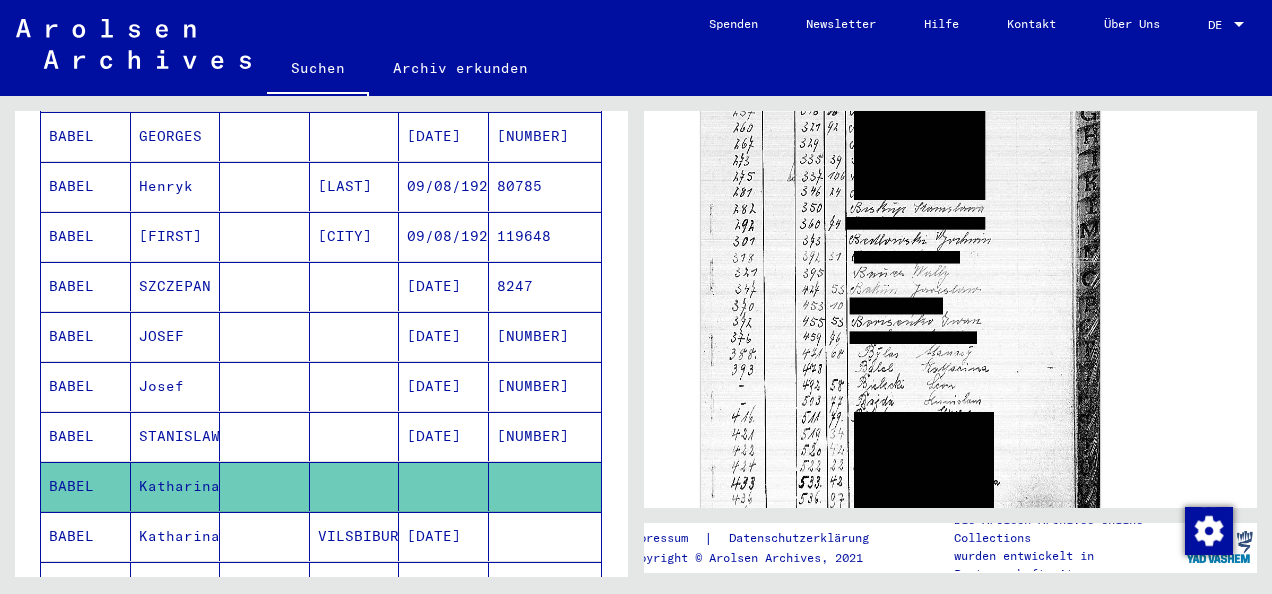 scroll, scrollTop: 701, scrollLeft: 0, axis: vertical 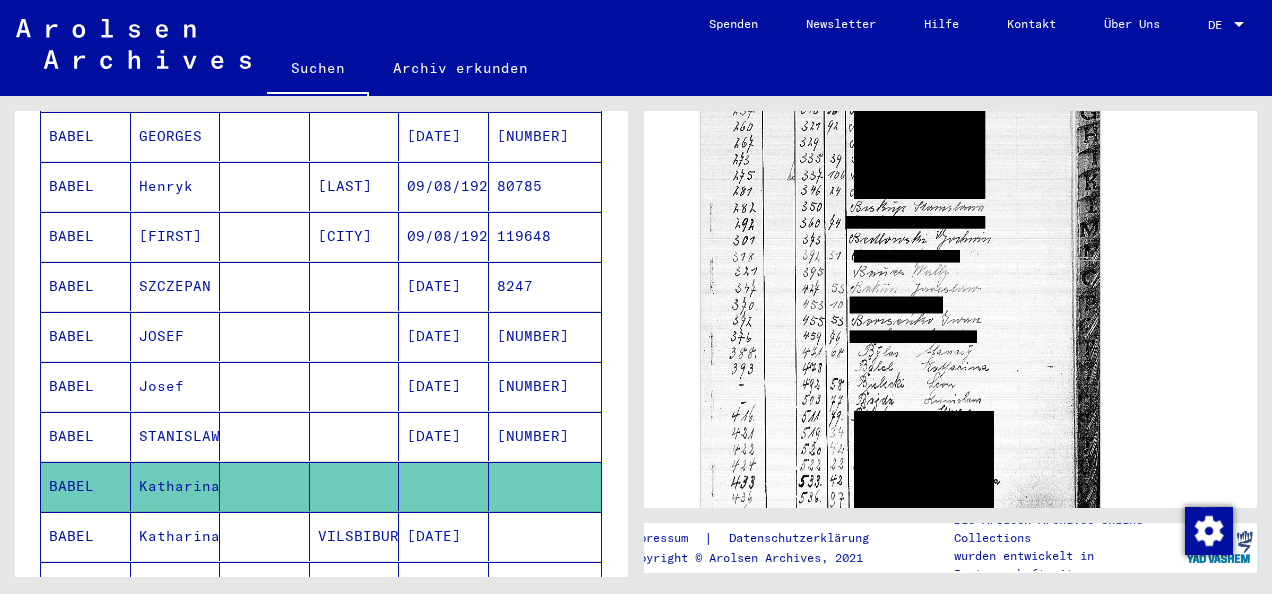 click 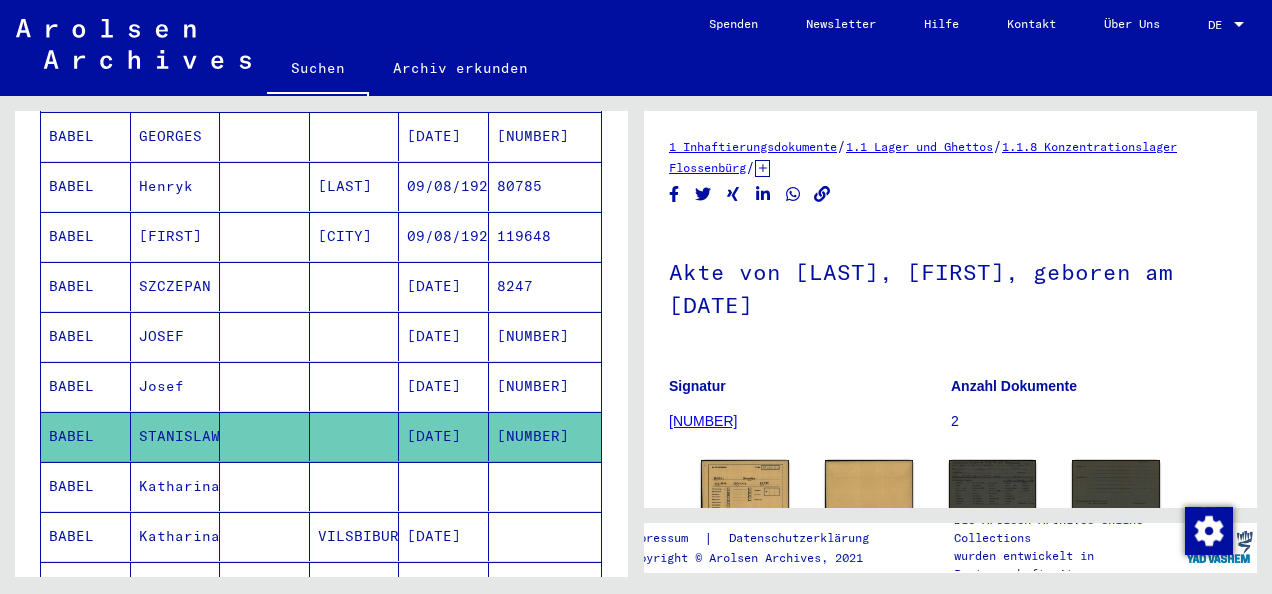 scroll, scrollTop: 0, scrollLeft: 0, axis: both 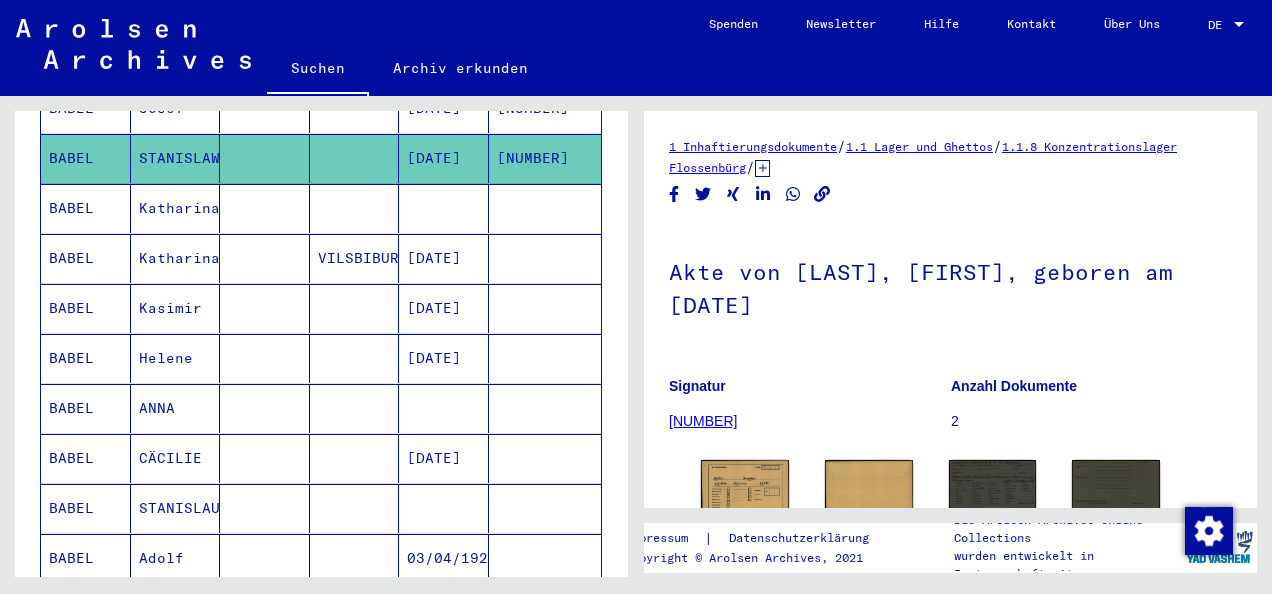 click on "BABEL" at bounding box center [86, 458] 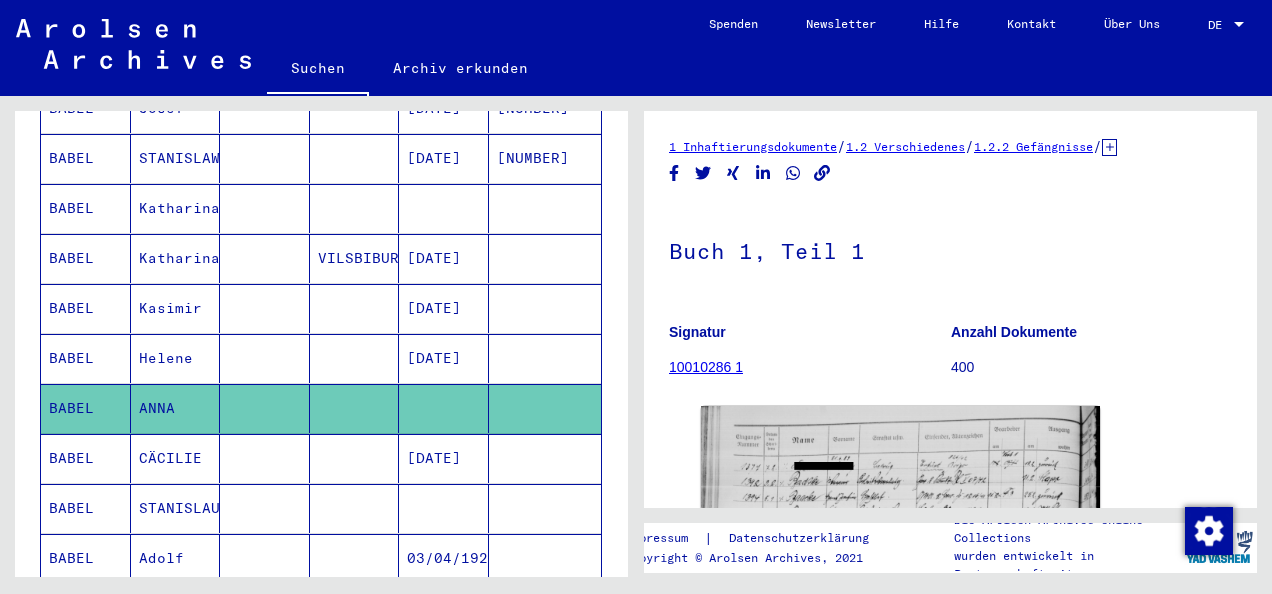 click on "BABEL" at bounding box center (86, 258) 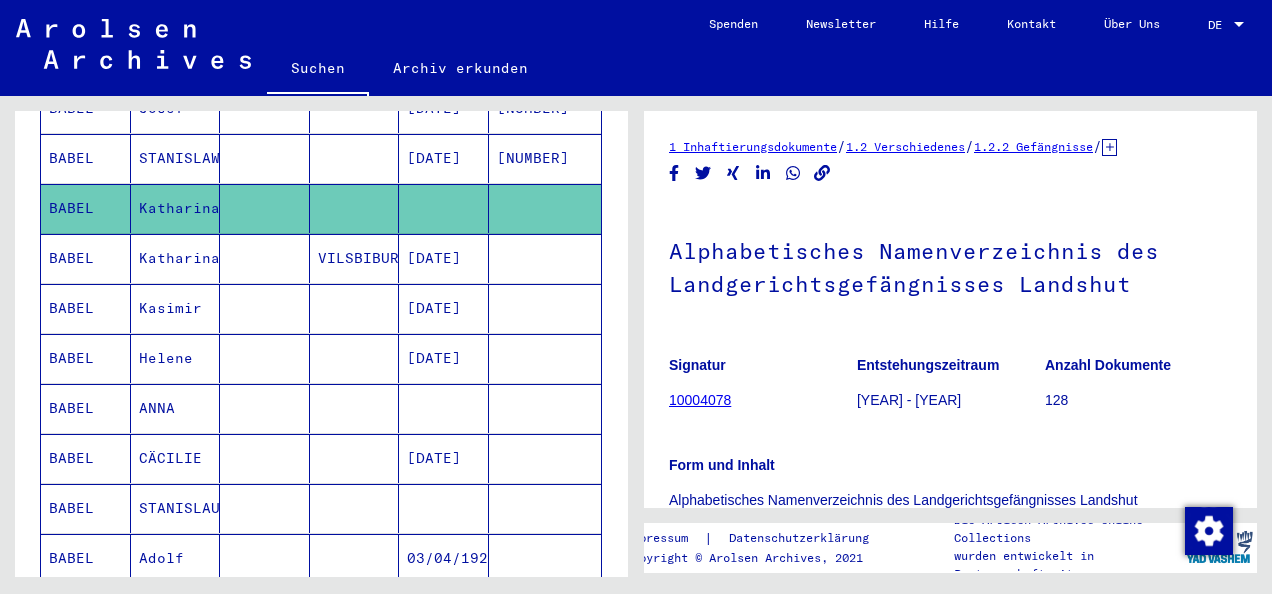 scroll, scrollTop: 0, scrollLeft: 0, axis: both 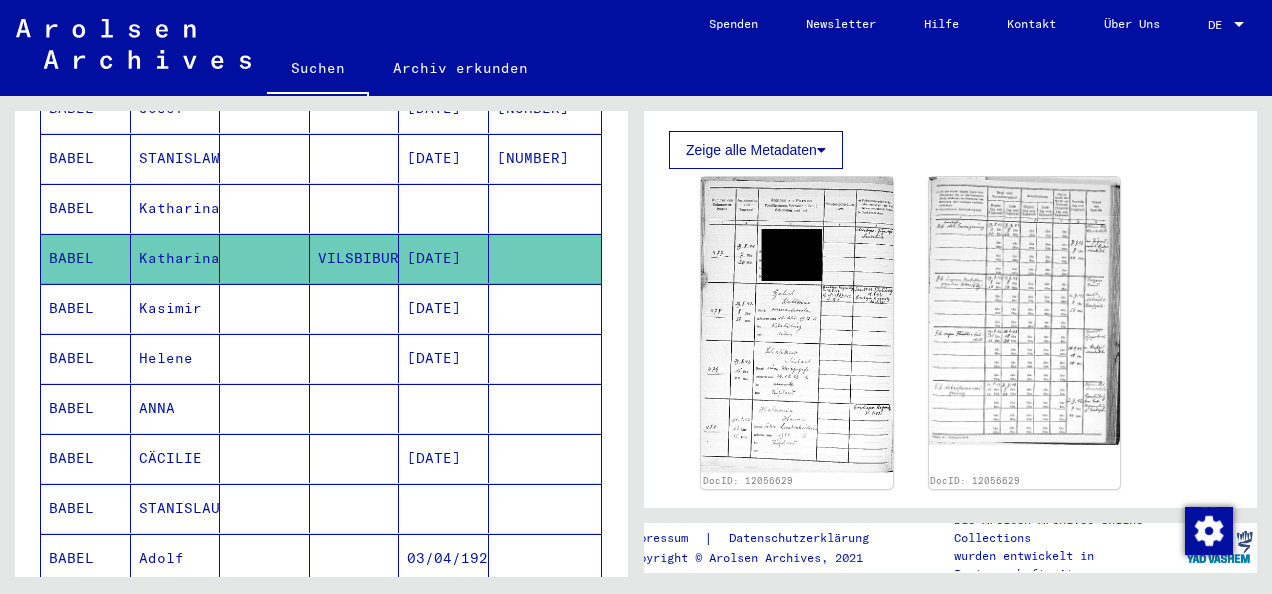 click on "BABEL" at bounding box center (86, 358) 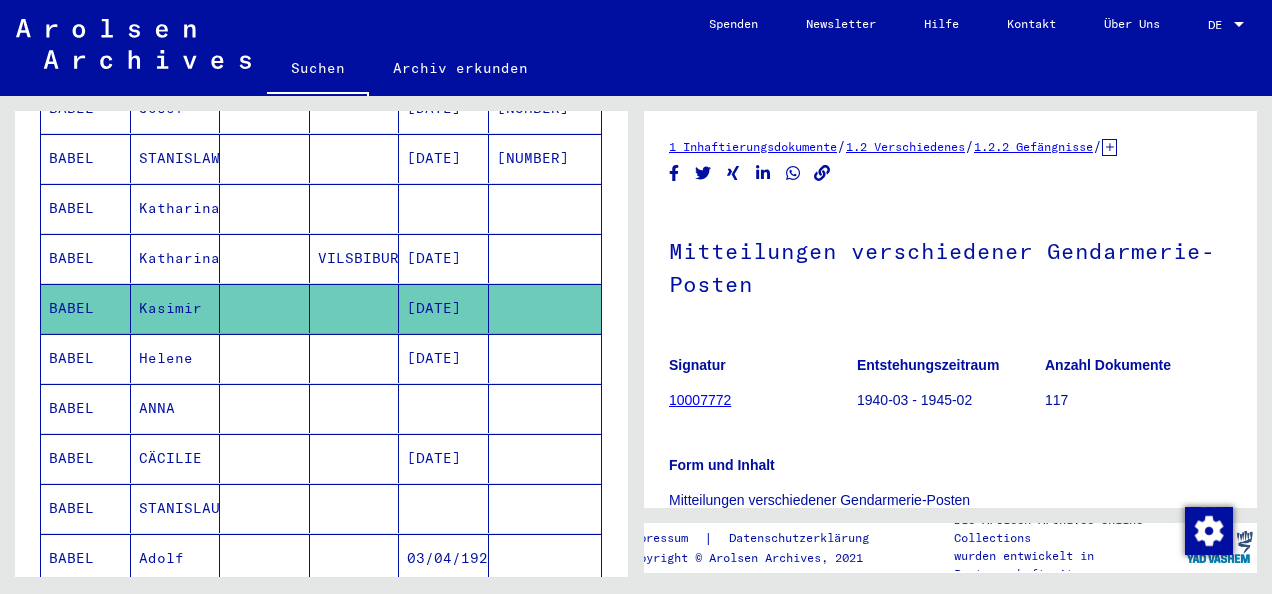 scroll, scrollTop: 0, scrollLeft: 0, axis: both 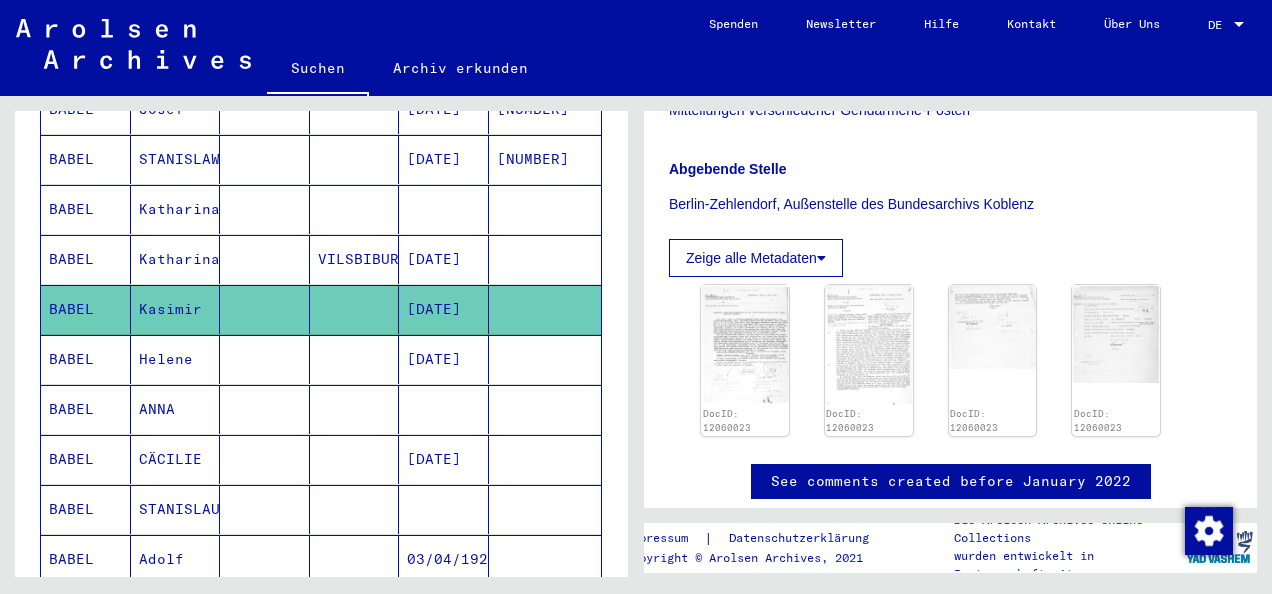 click on "BABEL" at bounding box center [86, 409] 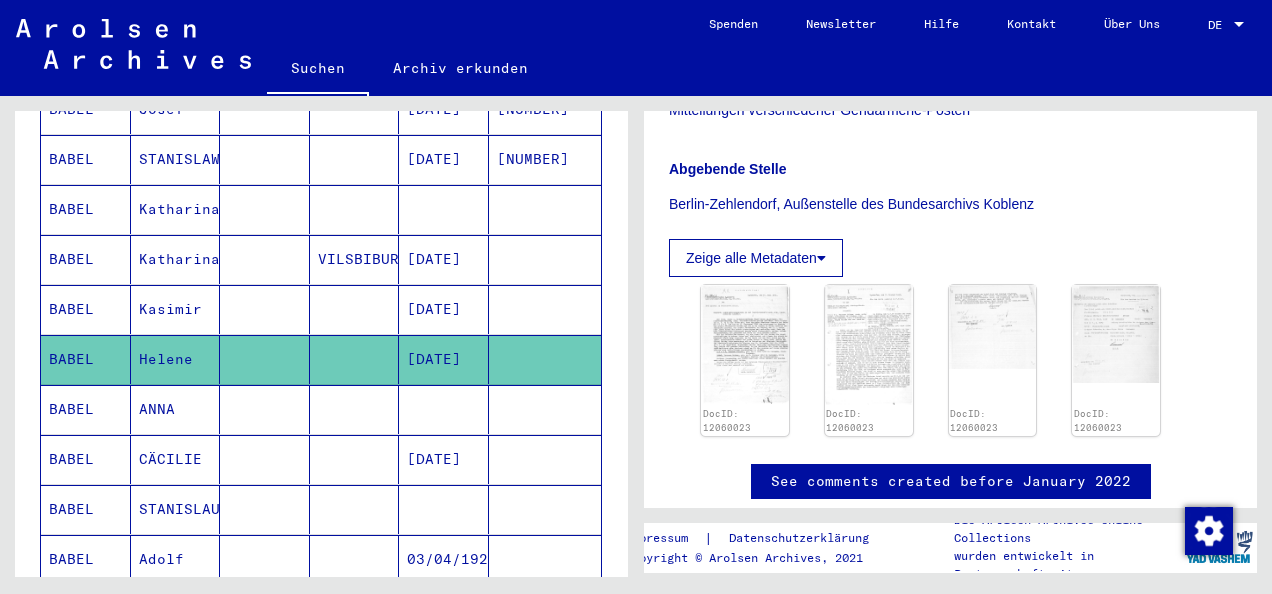 click on "BABEL" at bounding box center [86, 459] 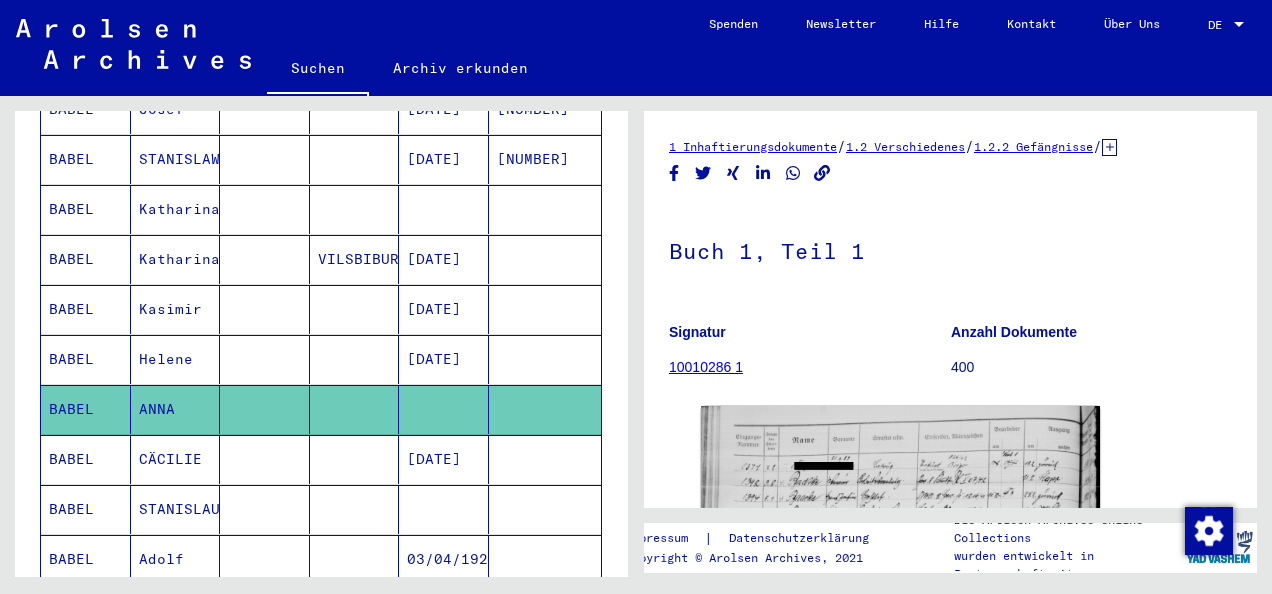 scroll, scrollTop: 0, scrollLeft: 0, axis: both 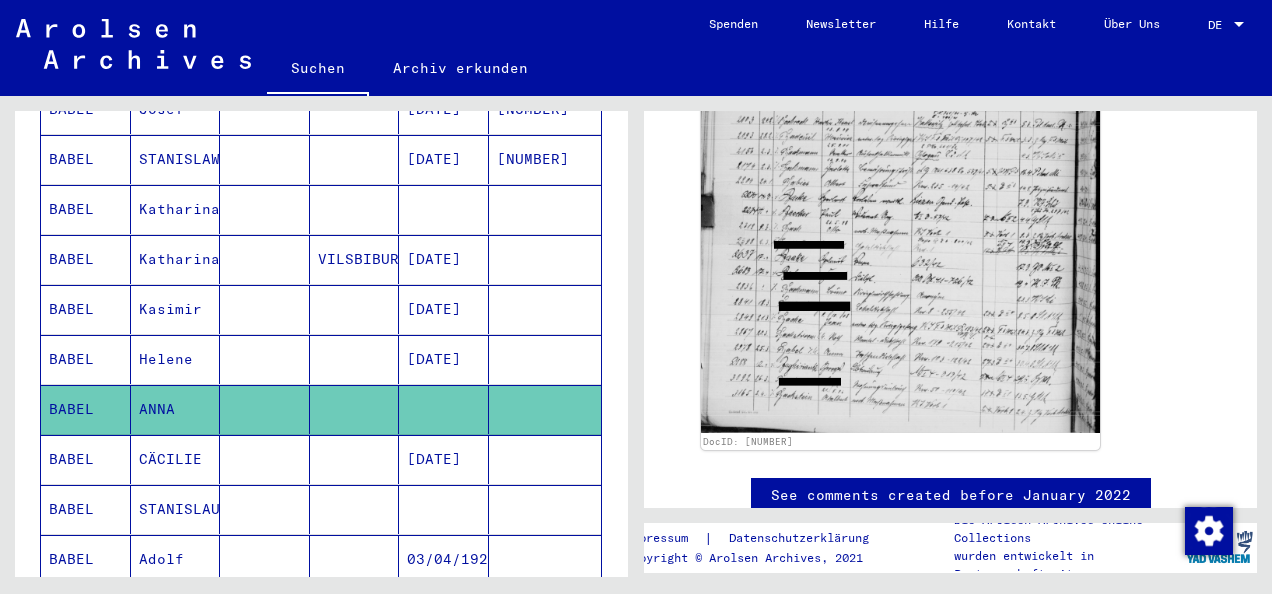 click on "BABEL" at bounding box center [86, 509] 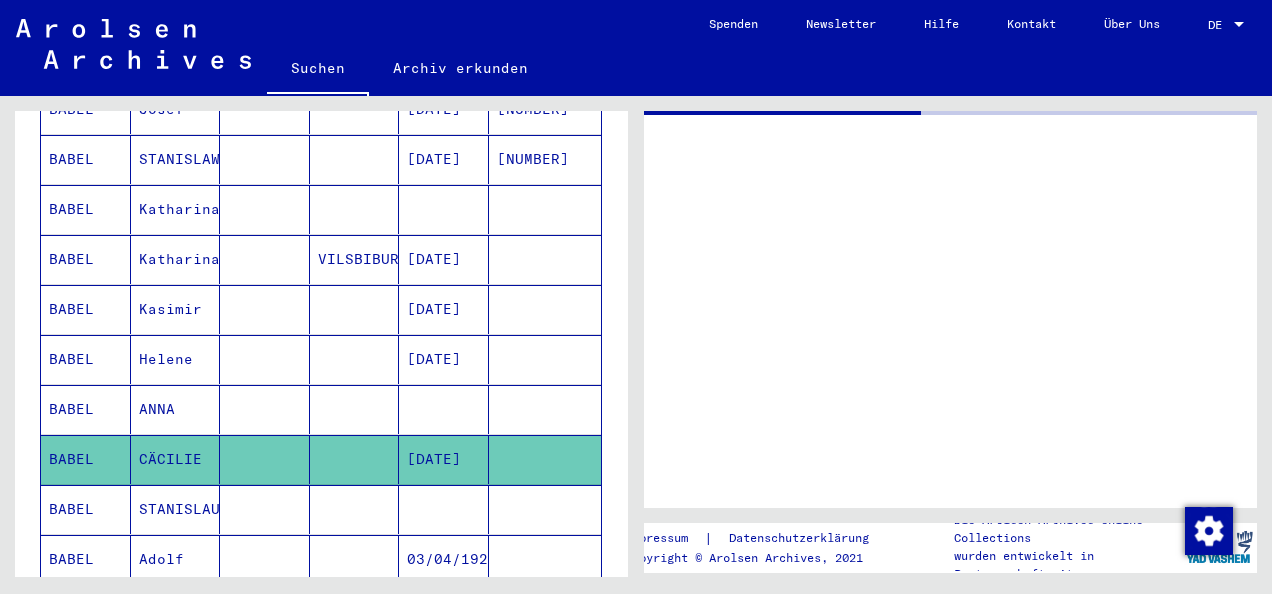scroll, scrollTop: 0, scrollLeft: 0, axis: both 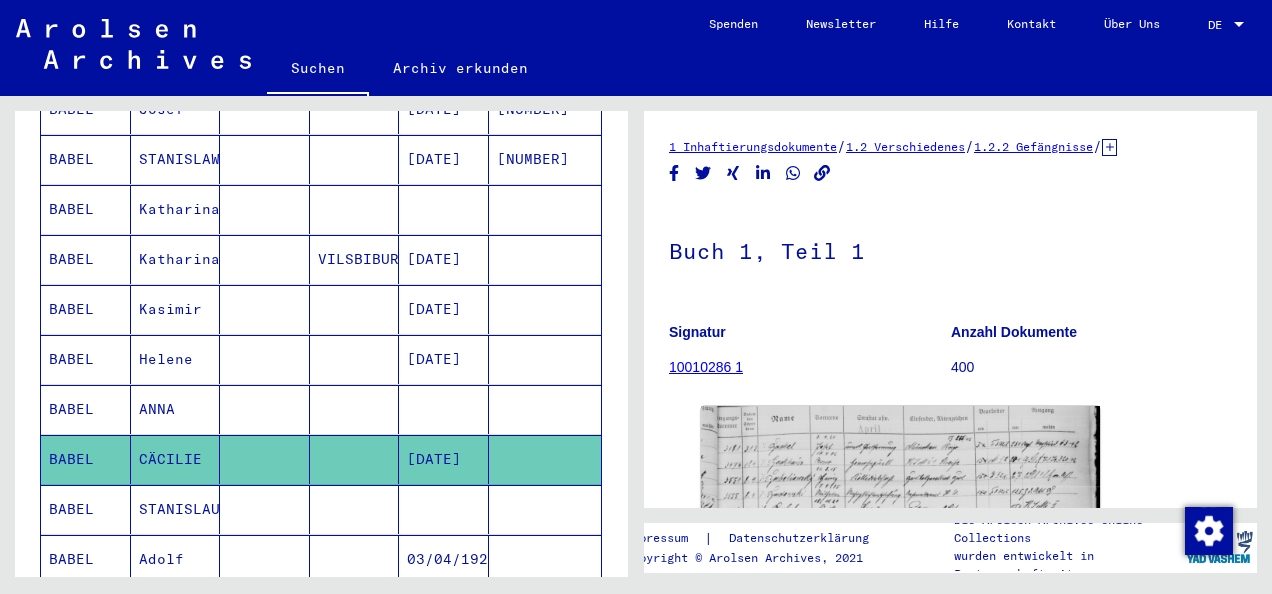 click 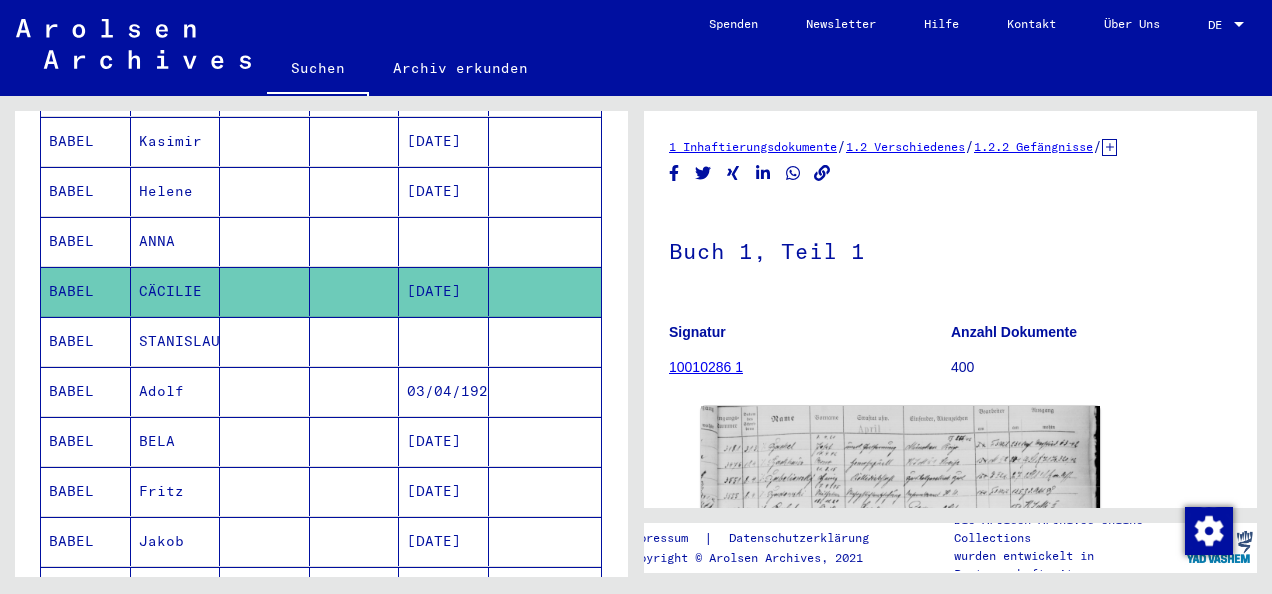 scroll, scrollTop: 895, scrollLeft: 0, axis: vertical 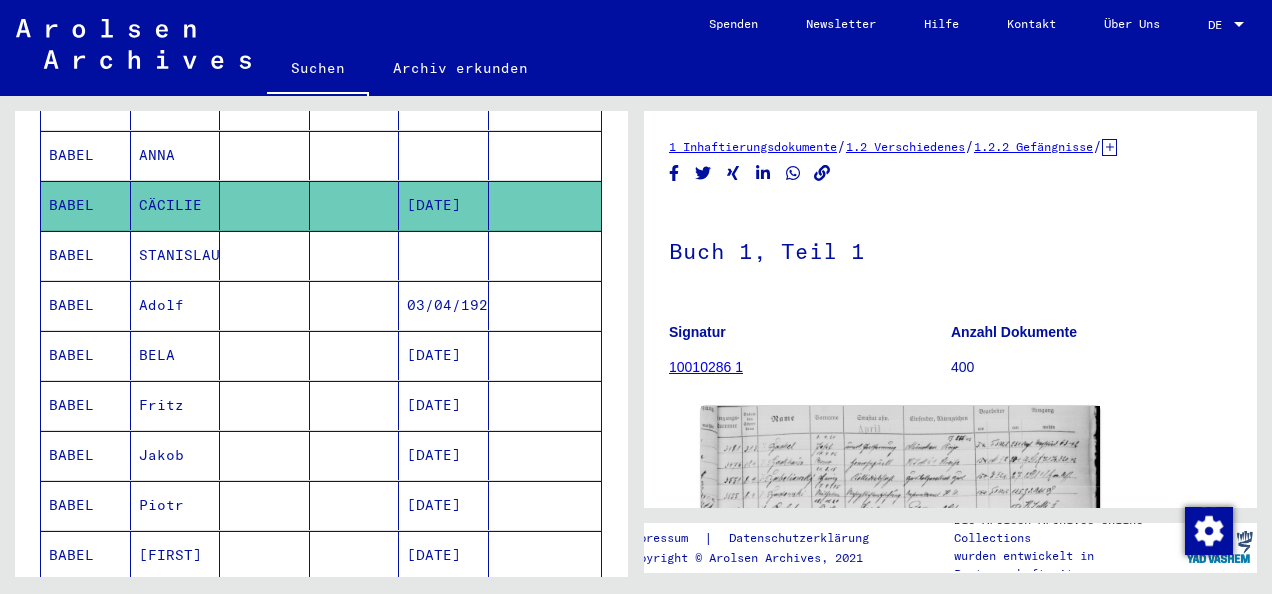 click on "BABEL" at bounding box center [86, 355] 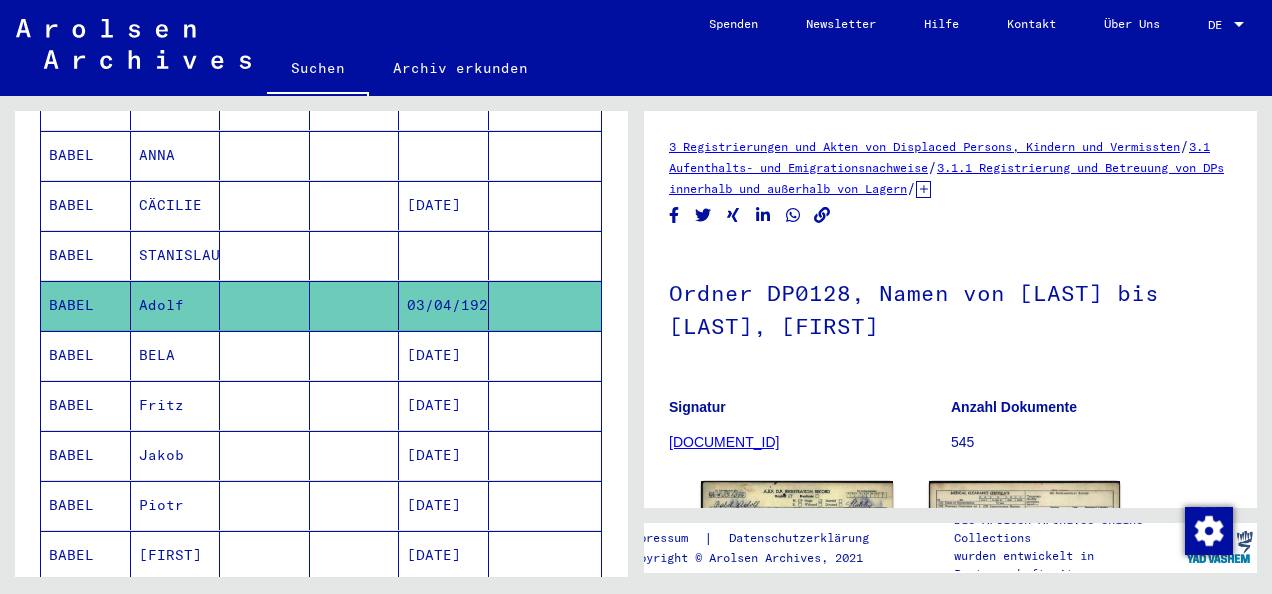 scroll, scrollTop: 0, scrollLeft: 0, axis: both 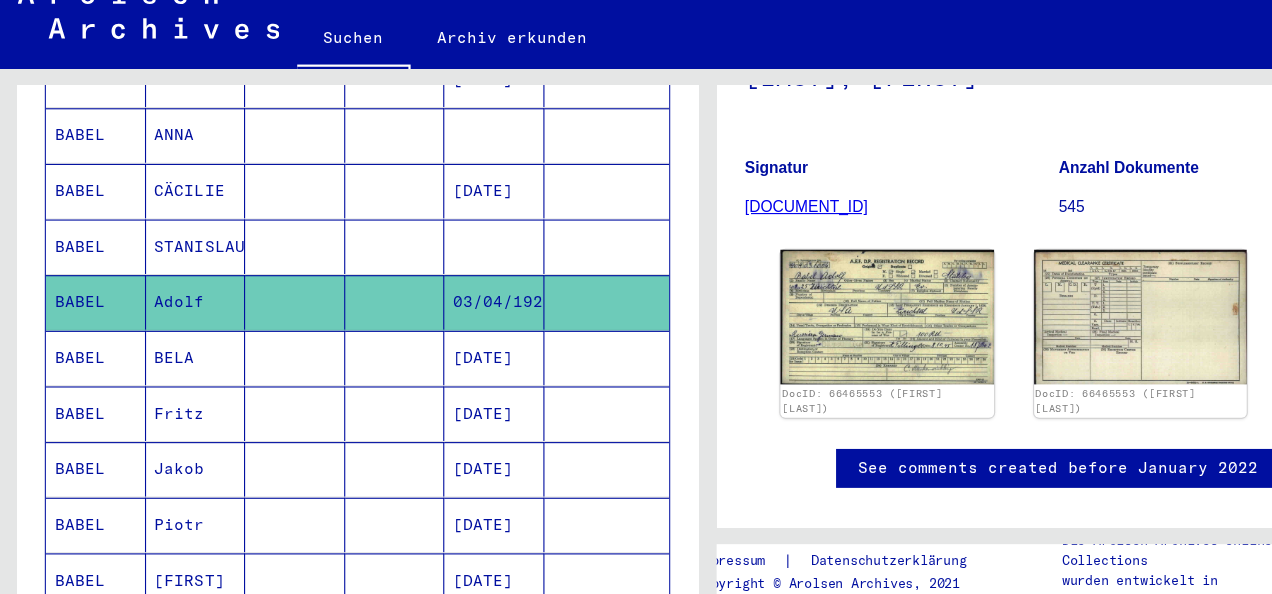 click on "BABEL" at bounding box center [86, 455] 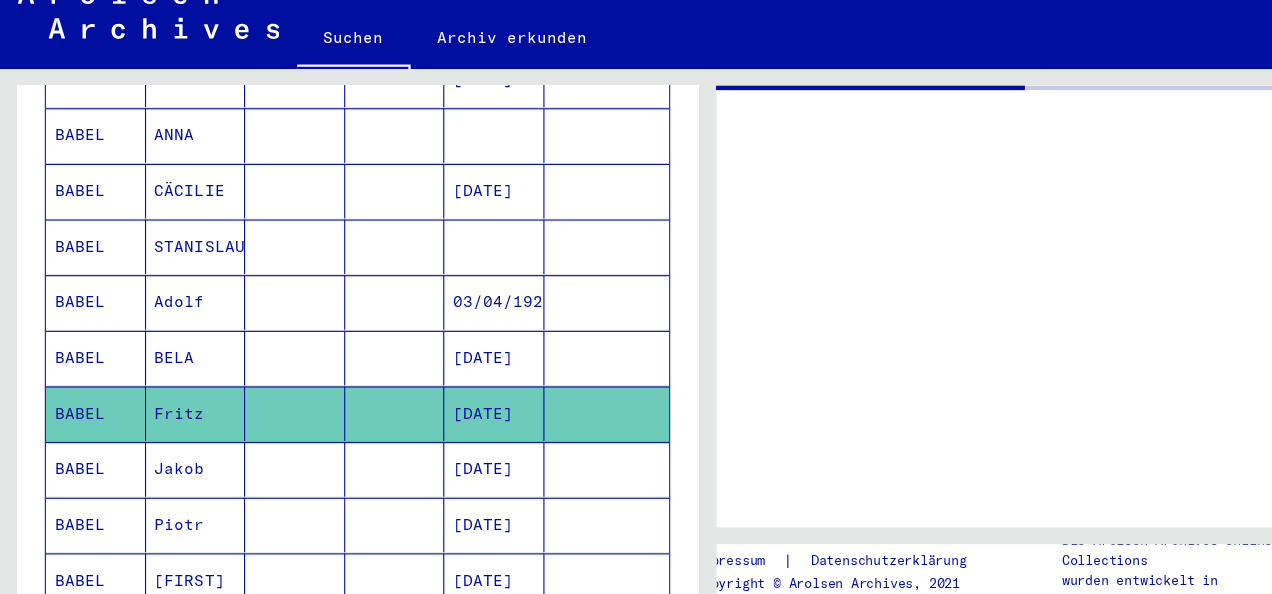 scroll, scrollTop: 0, scrollLeft: 0, axis: both 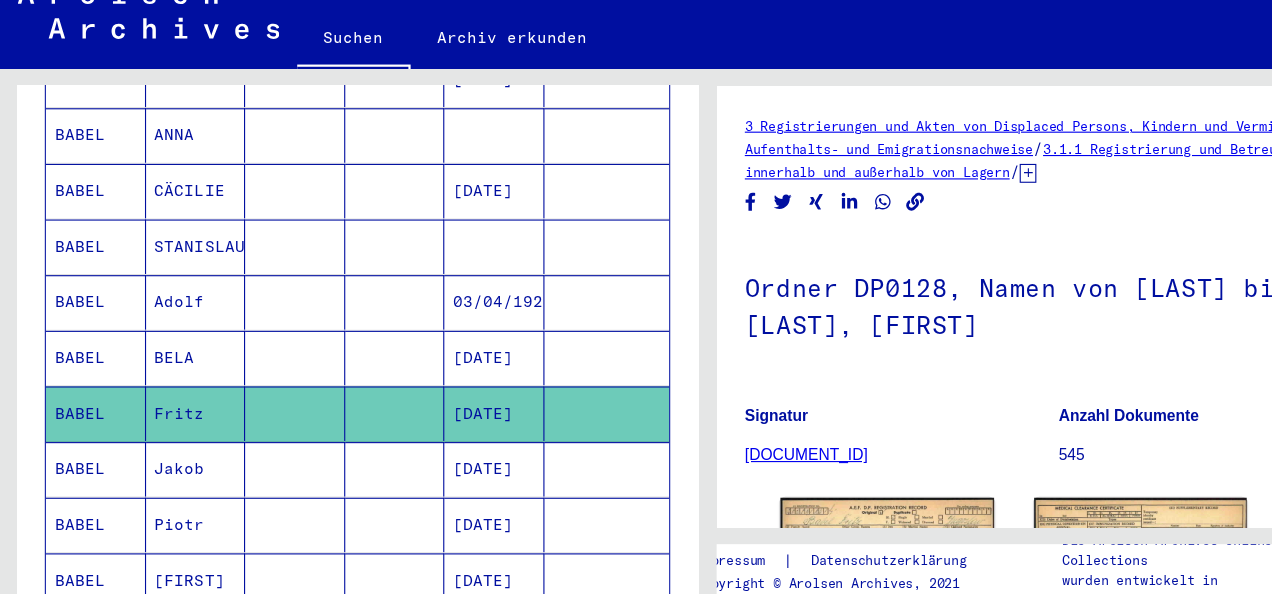 click on "BABEL" at bounding box center (86, 405) 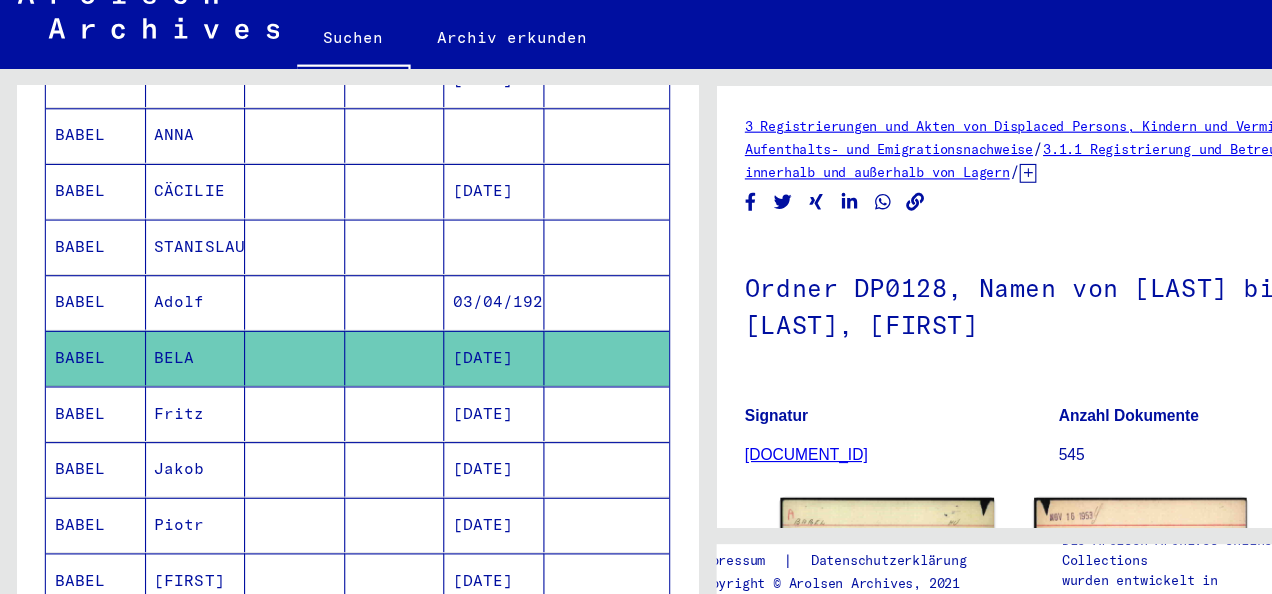 scroll, scrollTop: 0, scrollLeft: 0, axis: both 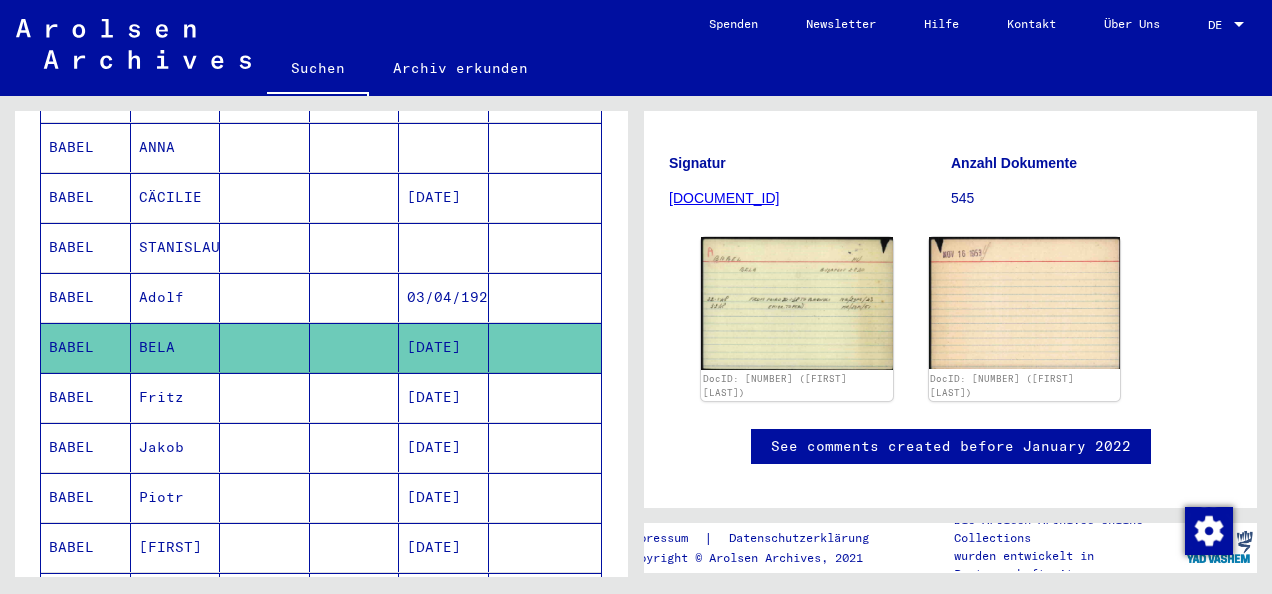 click on "BABEL" at bounding box center [86, 447] 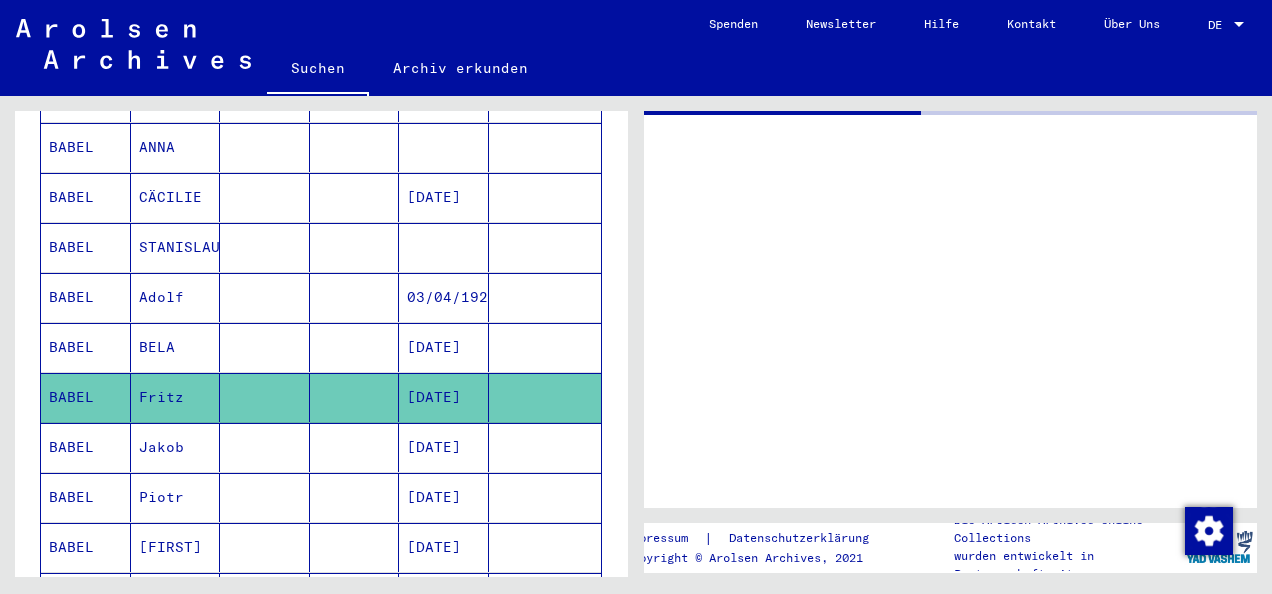 scroll, scrollTop: 0, scrollLeft: 0, axis: both 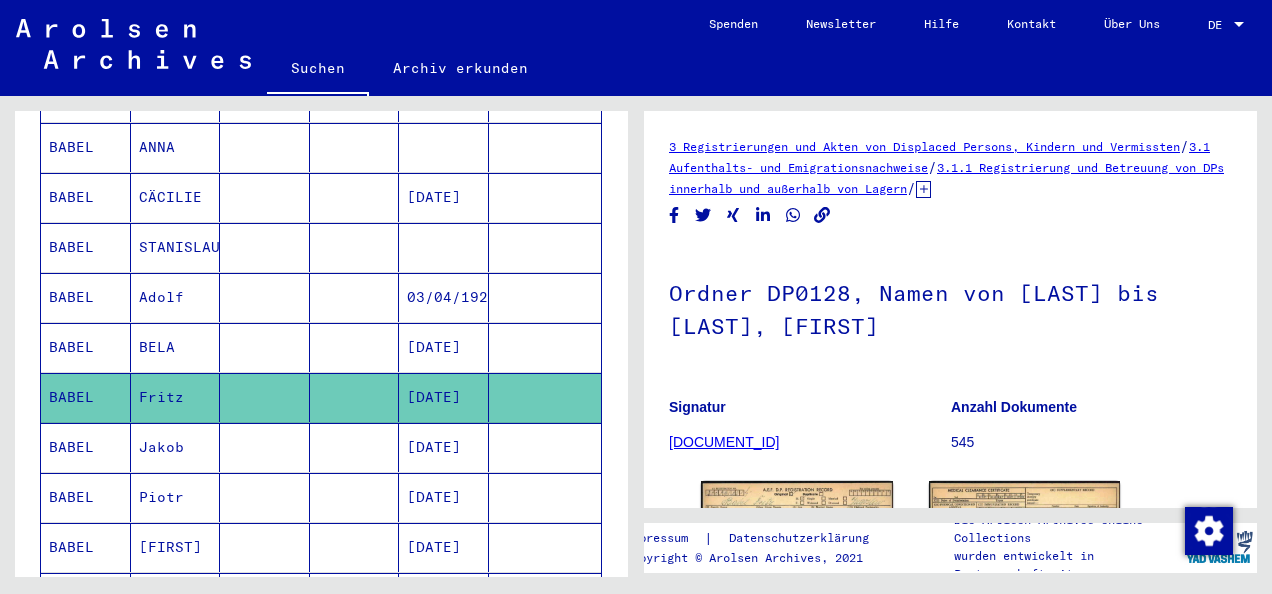click on "BABEL" at bounding box center [86, 497] 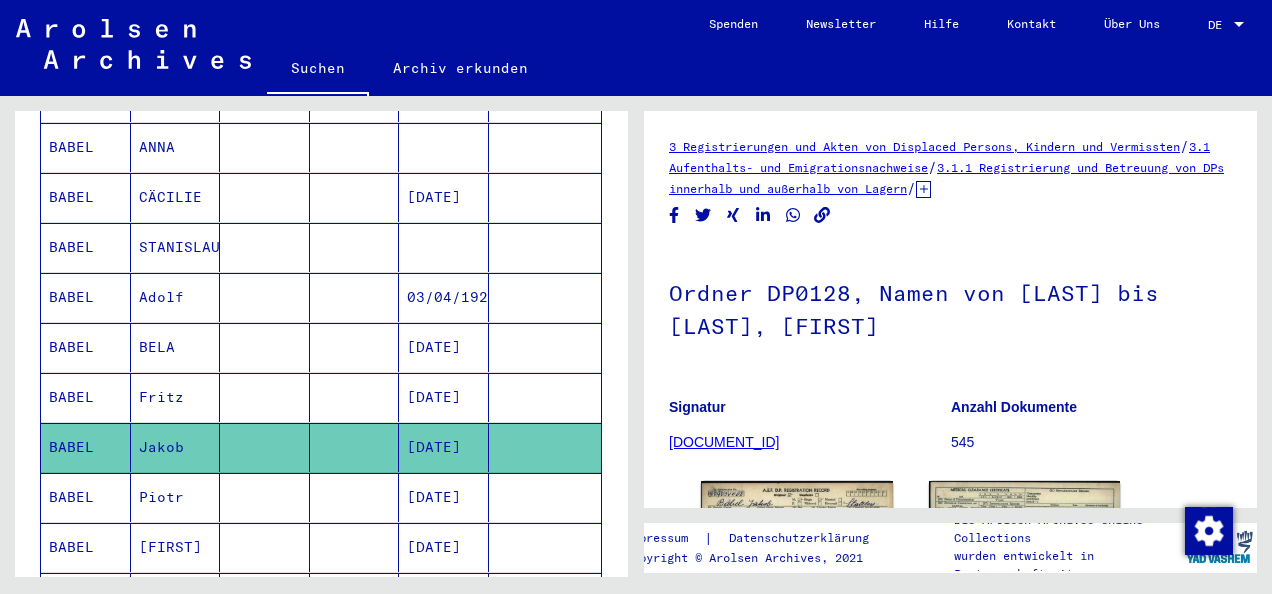 scroll, scrollTop: 364, scrollLeft: 0, axis: vertical 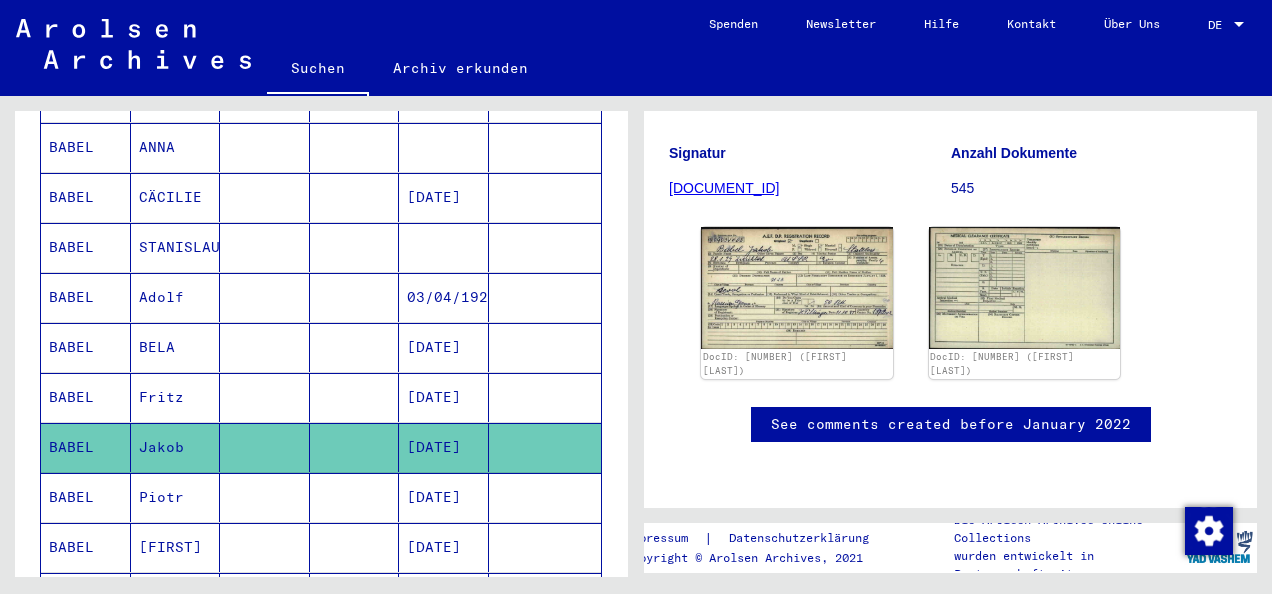 click on "BABEL" at bounding box center (86, 547) 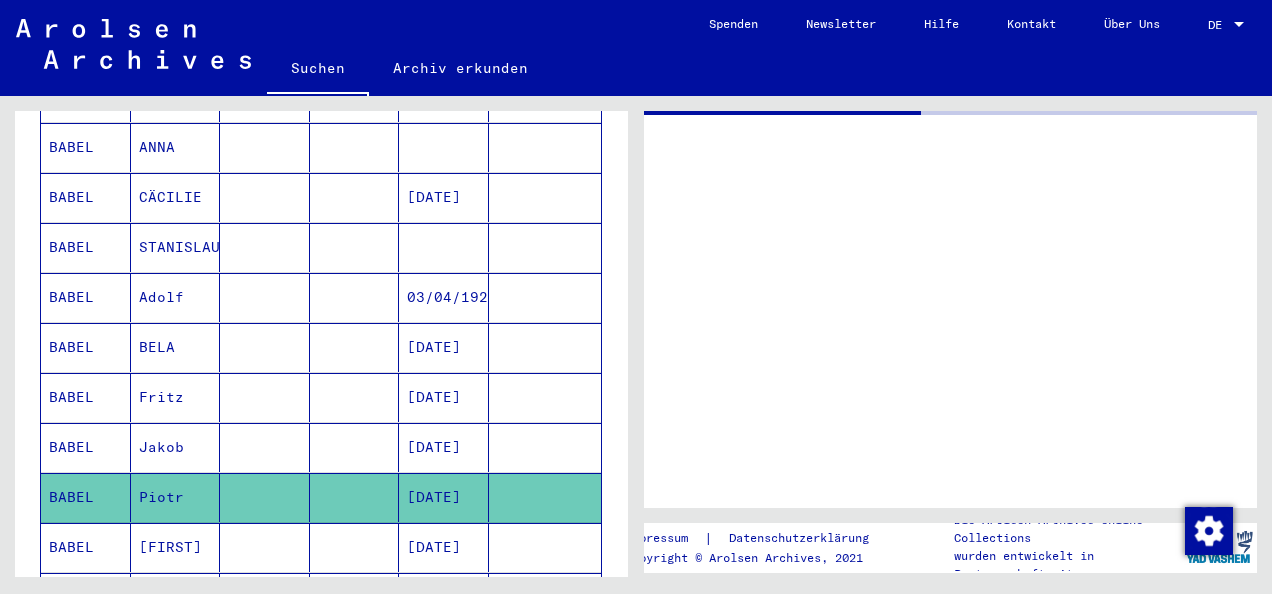 scroll, scrollTop: 0, scrollLeft: 0, axis: both 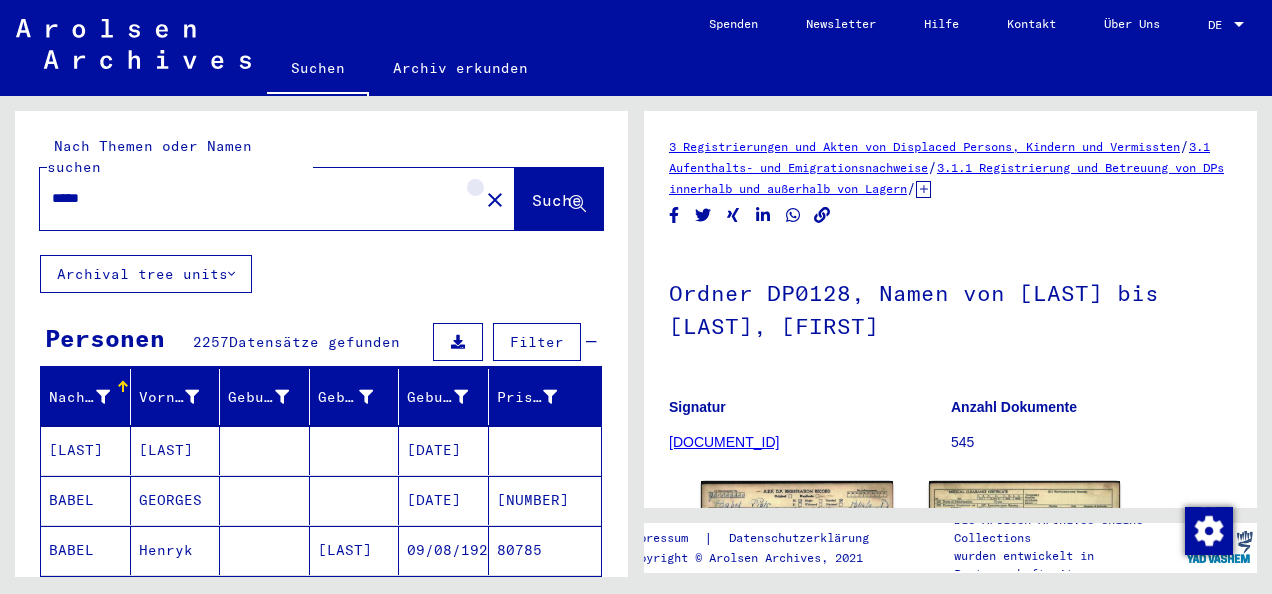 click on "close" 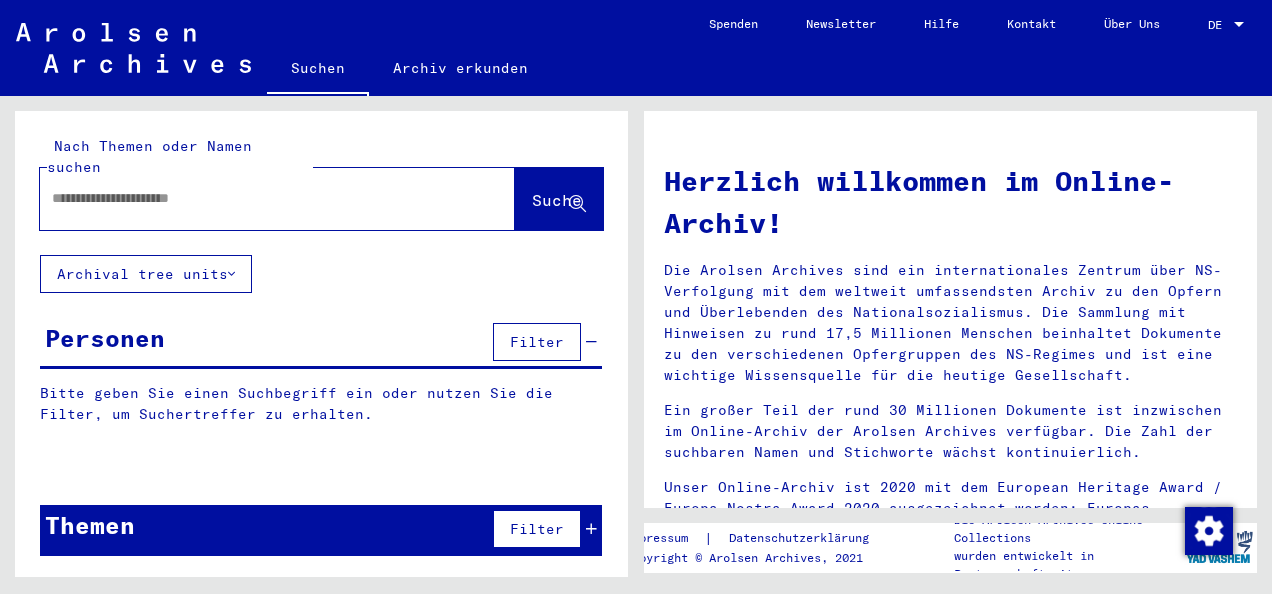 click at bounding box center (253, 198) 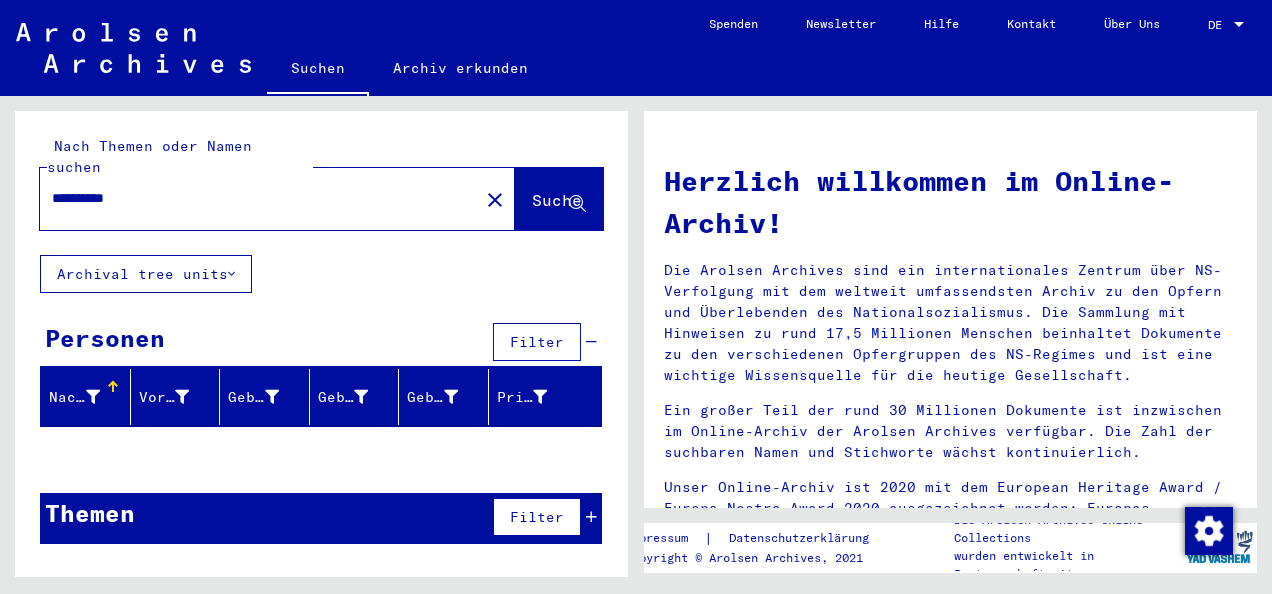 click on "**********" at bounding box center (253, 198) 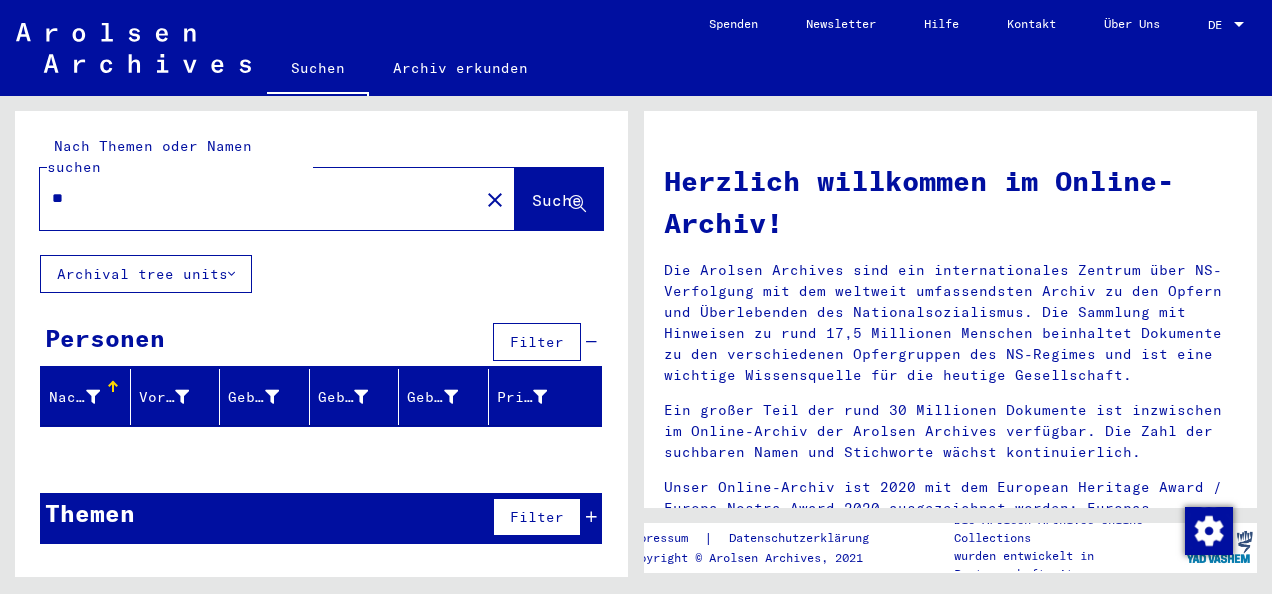 type on "*" 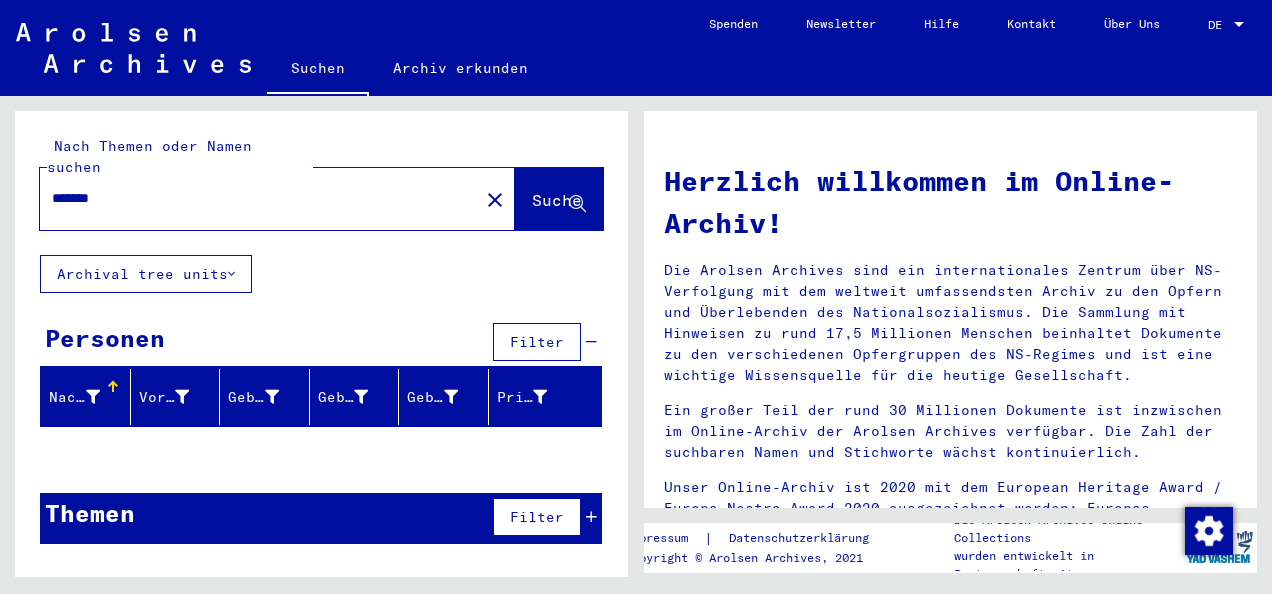 type on "*******" 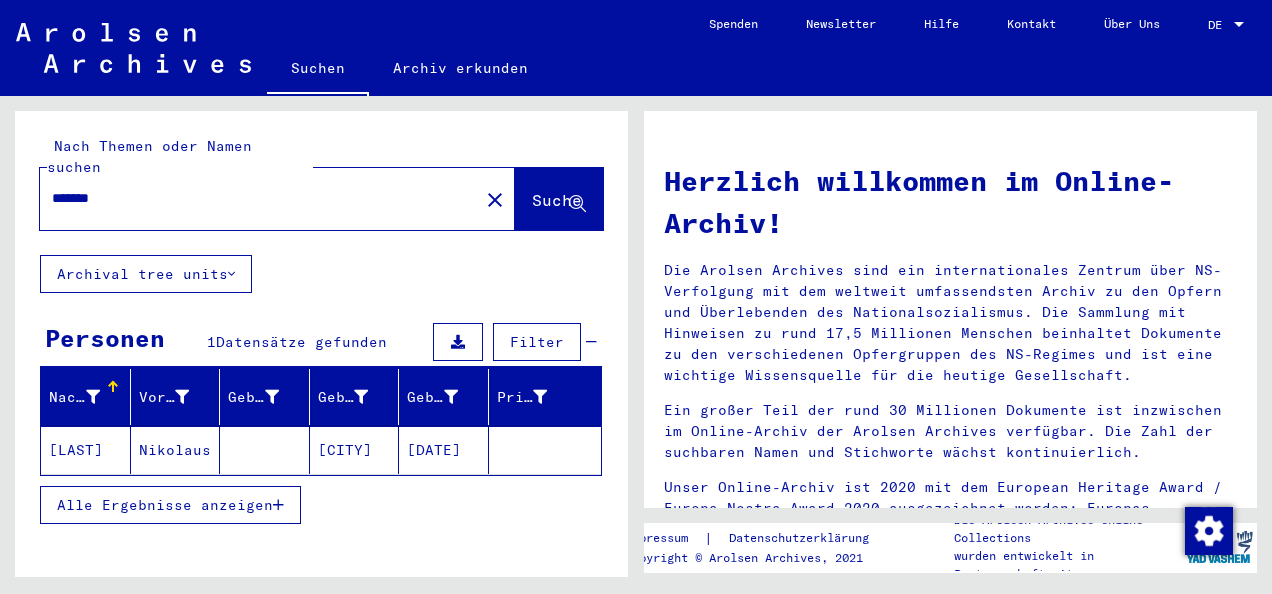 click on "[LAST]" 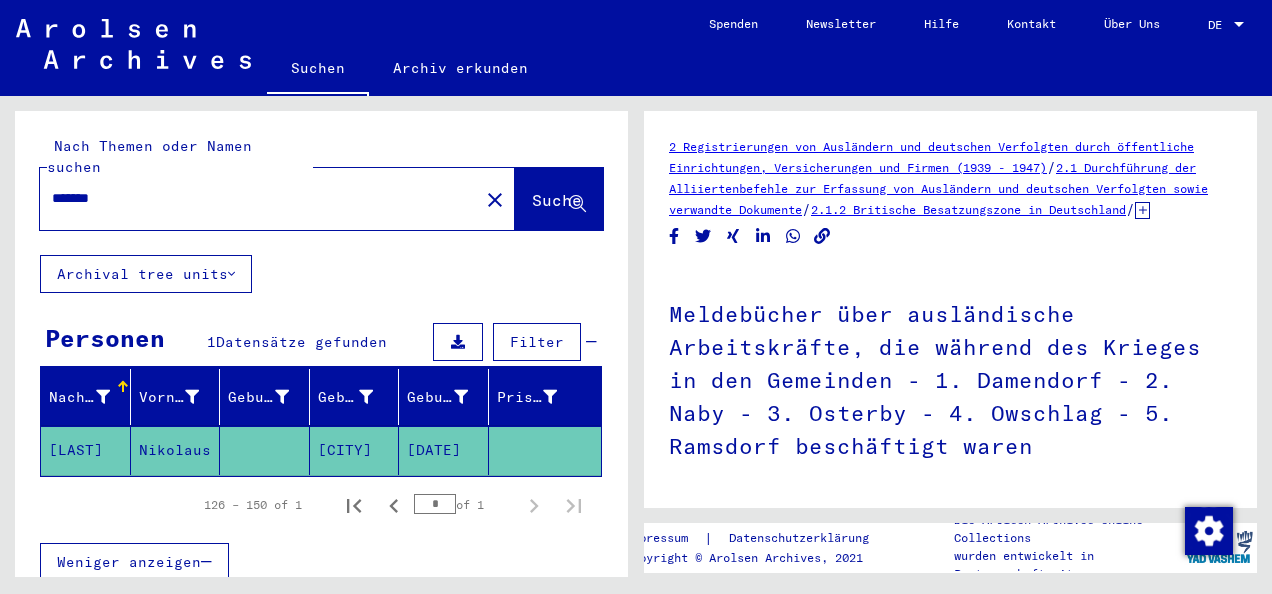 scroll, scrollTop: 82, scrollLeft: 0, axis: vertical 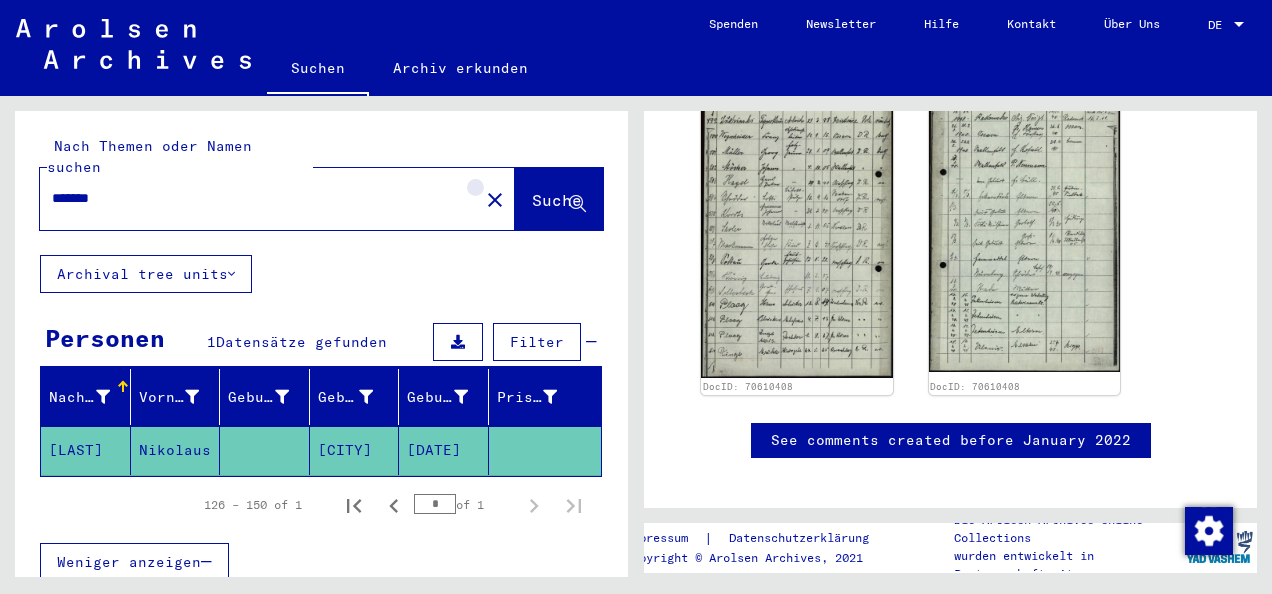 click on "close" 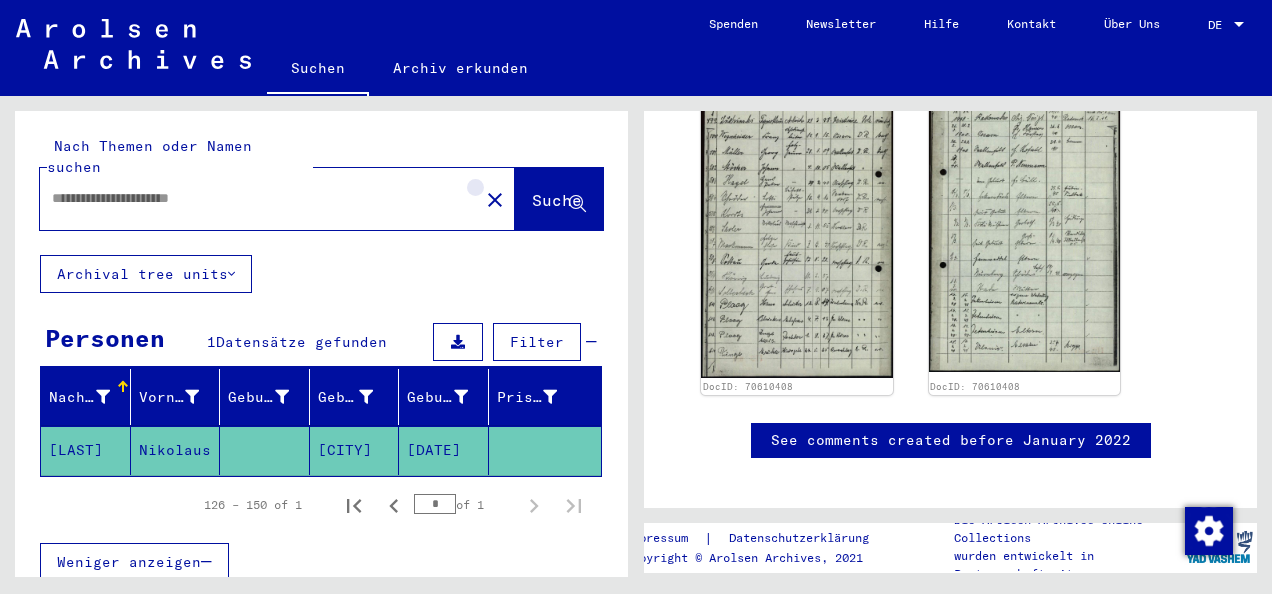 scroll, scrollTop: 0, scrollLeft: 0, axis: both 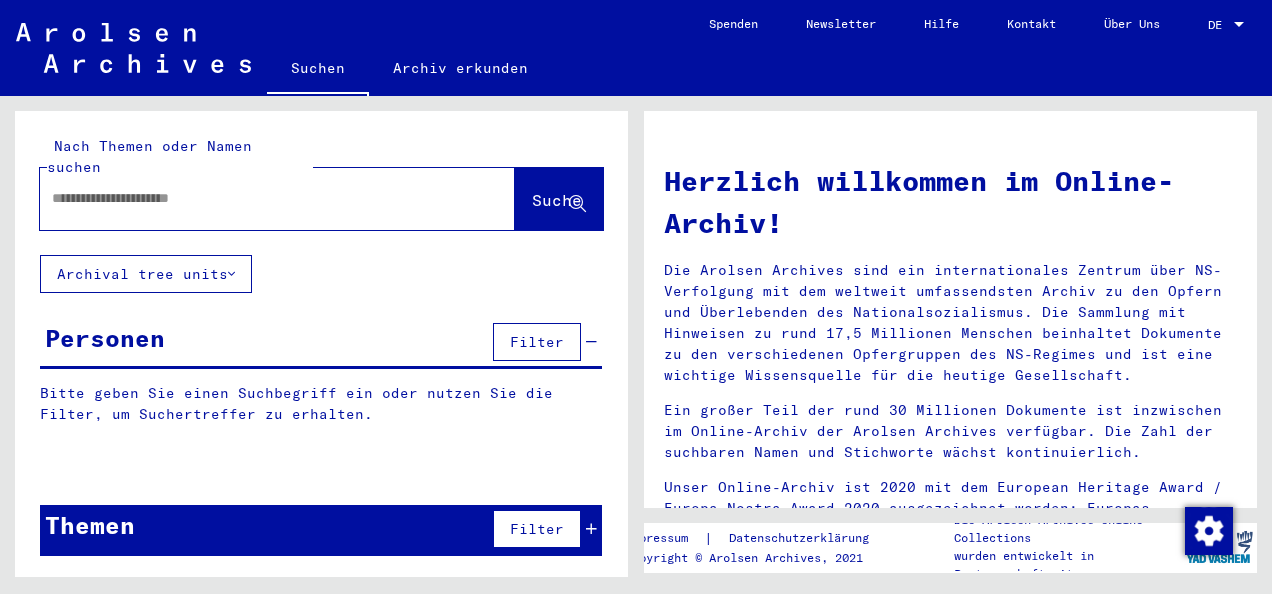 click 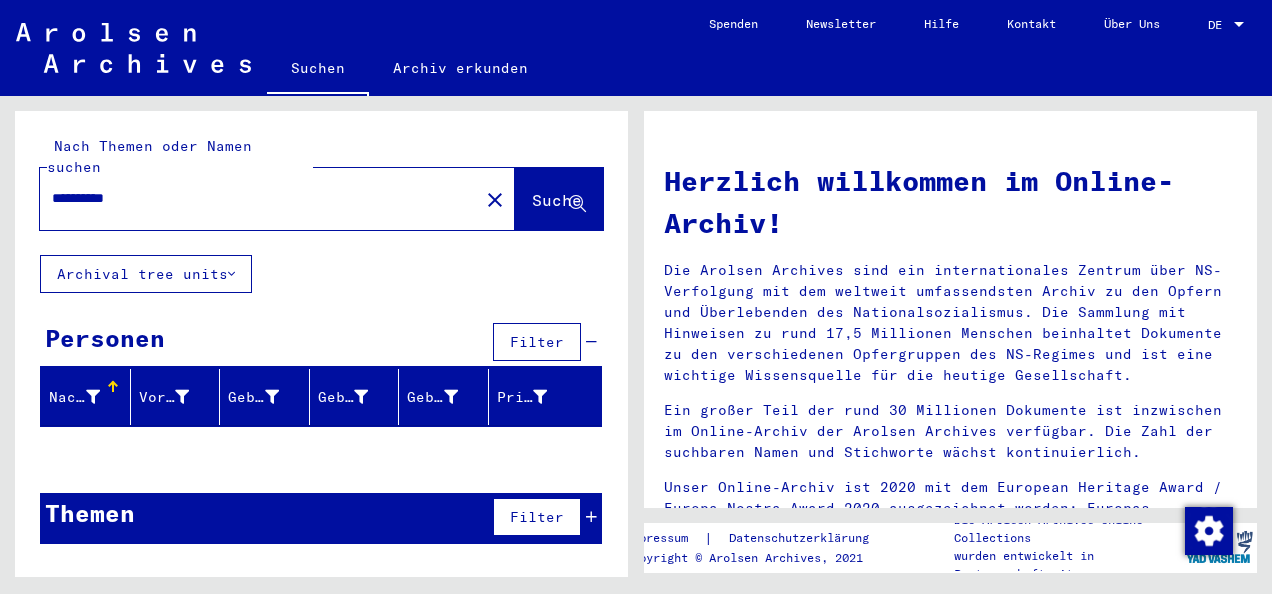 click on "**********" at bounding box center (253, 198) 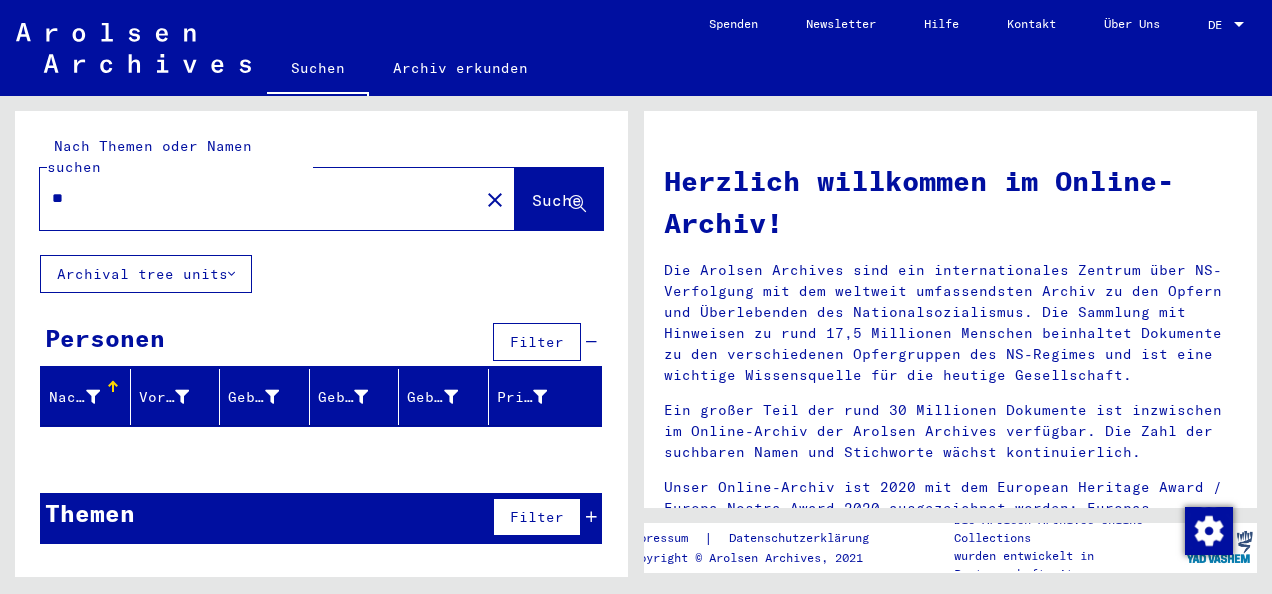 type on "*" 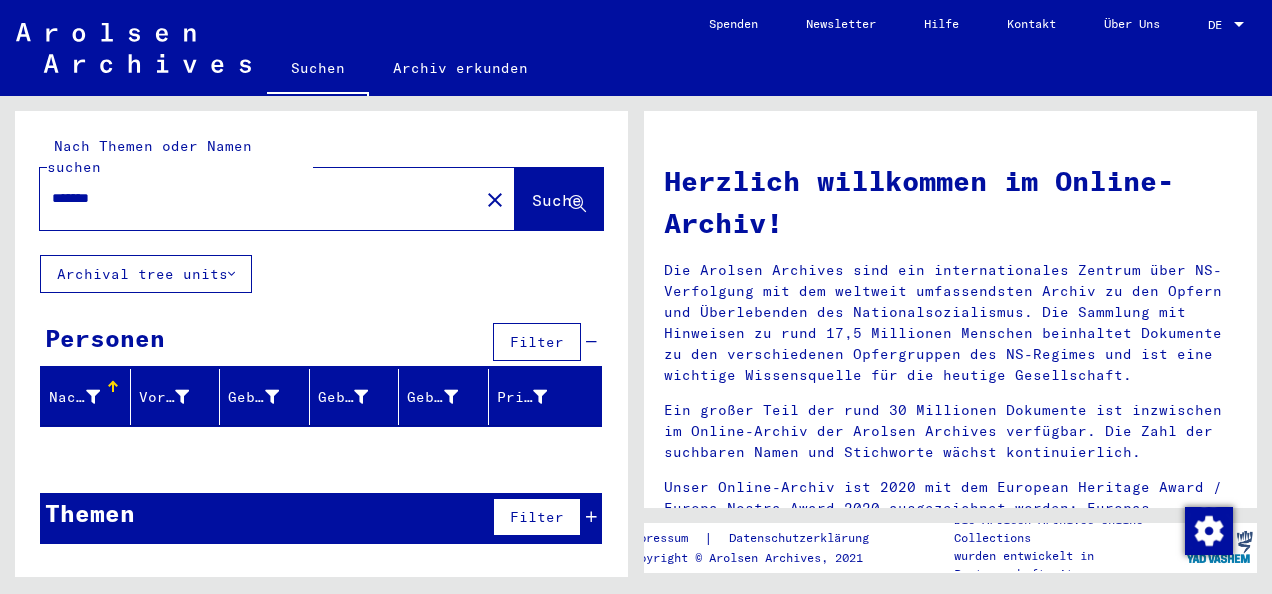 type on "*******" 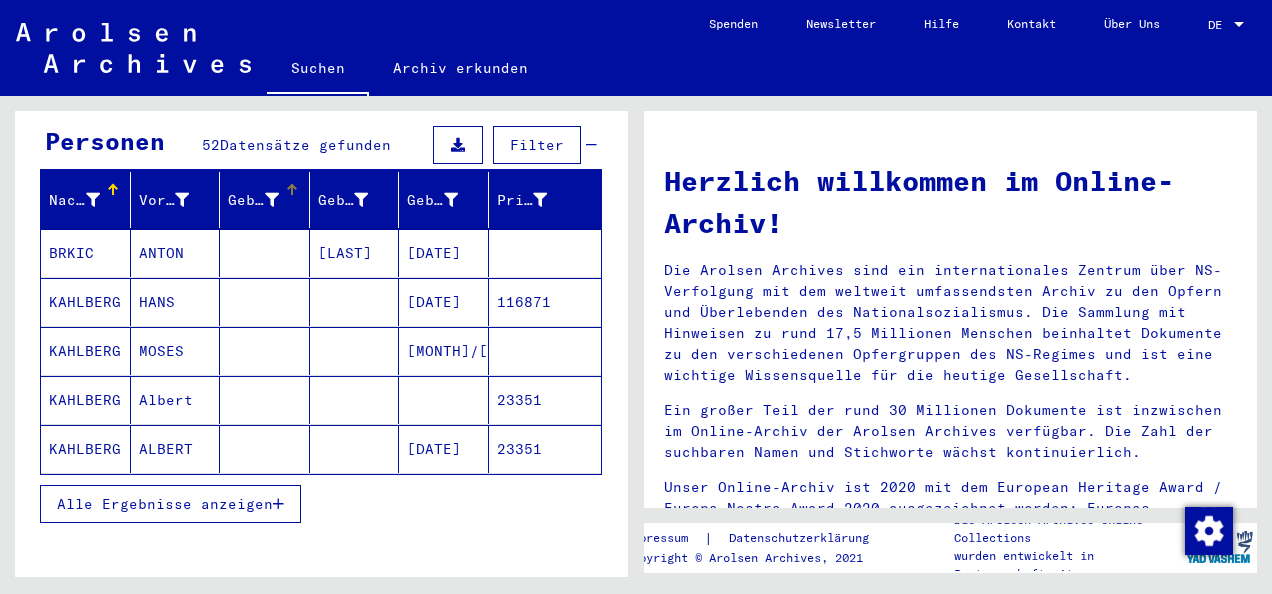 scroll, scrollTop: 199, scrollLeft: 0, axis: vertical 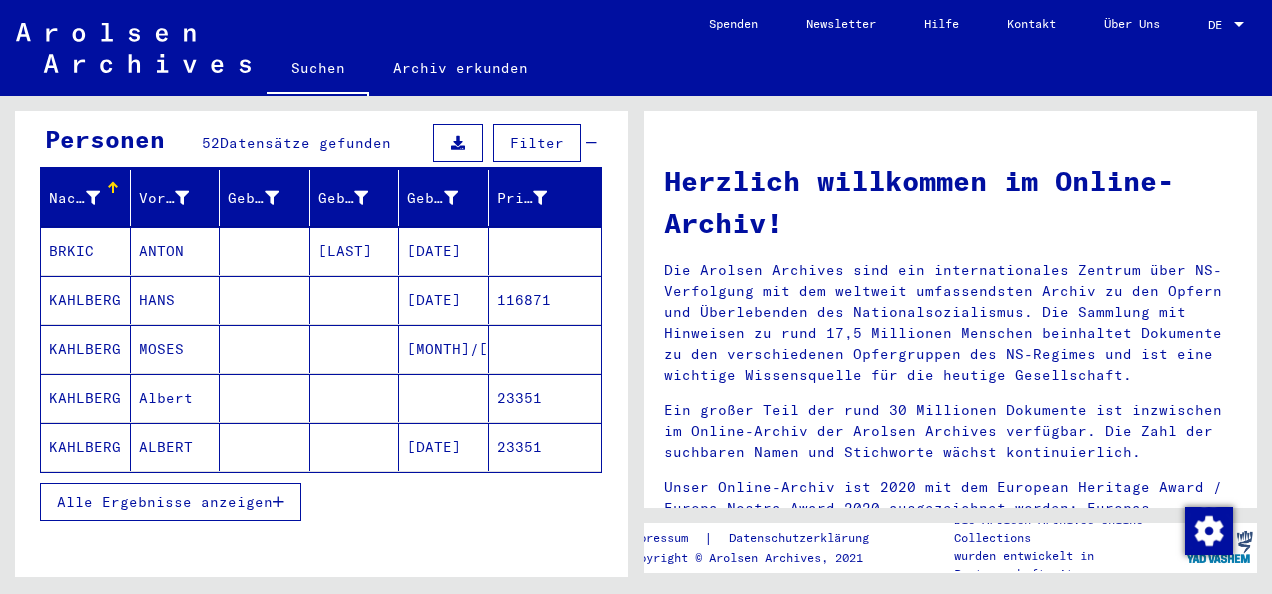 click on "BRKIC" at bounding box center [86, 300] 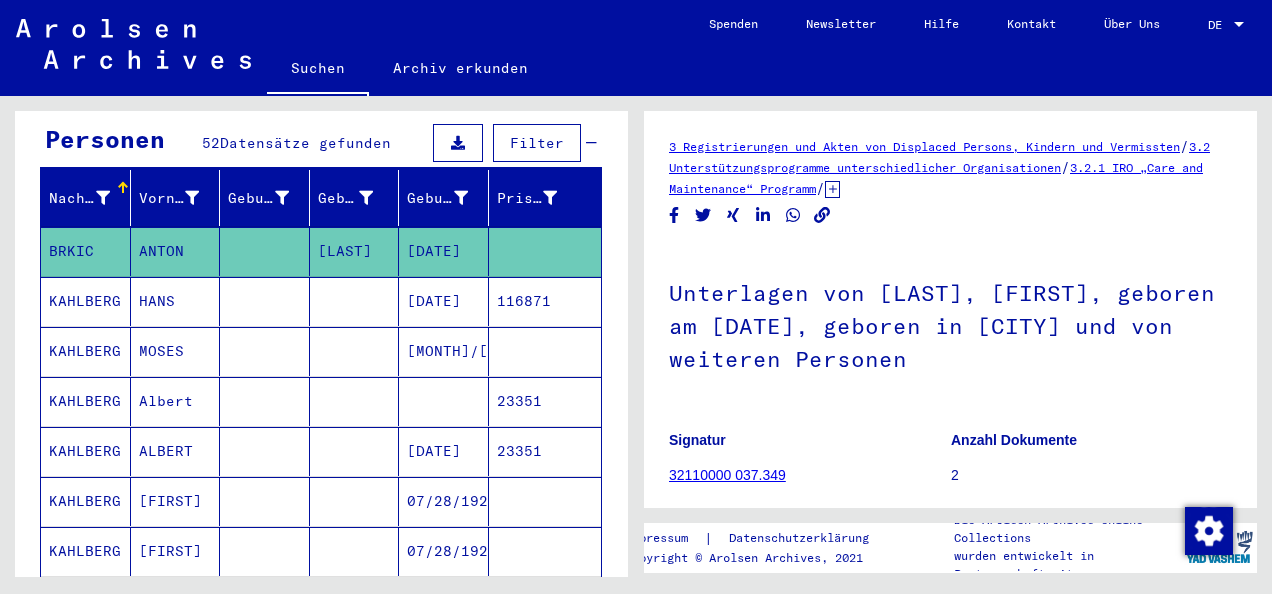 scroll, scrollTop: 0, scrollLeft: 0, axis: both 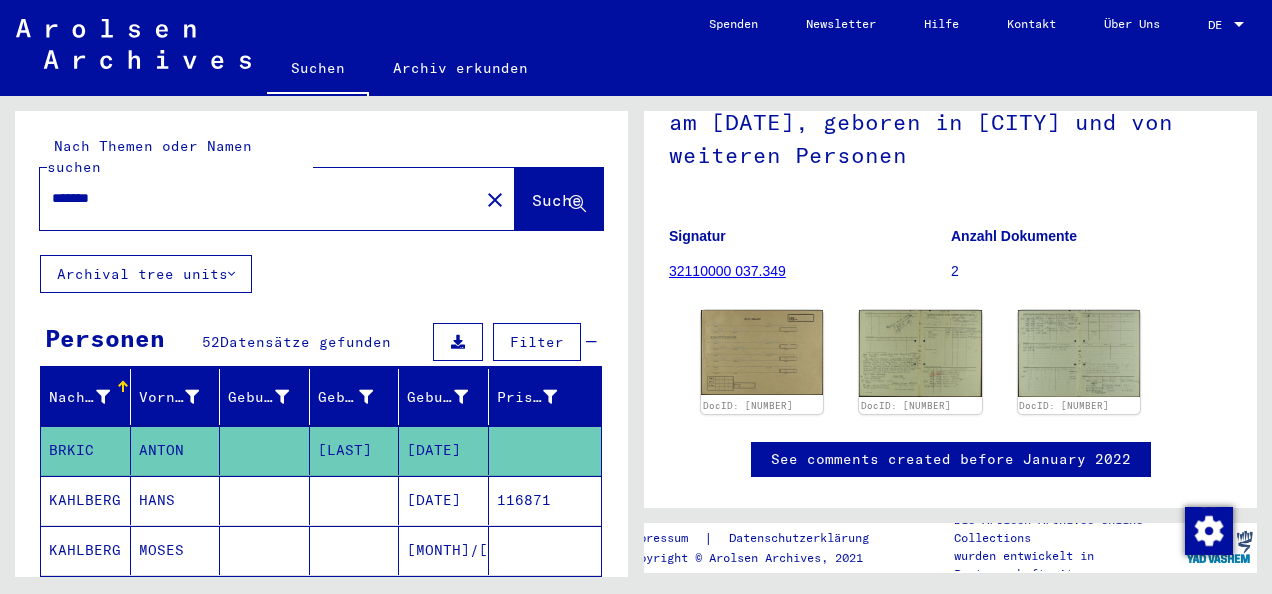 click on "close" 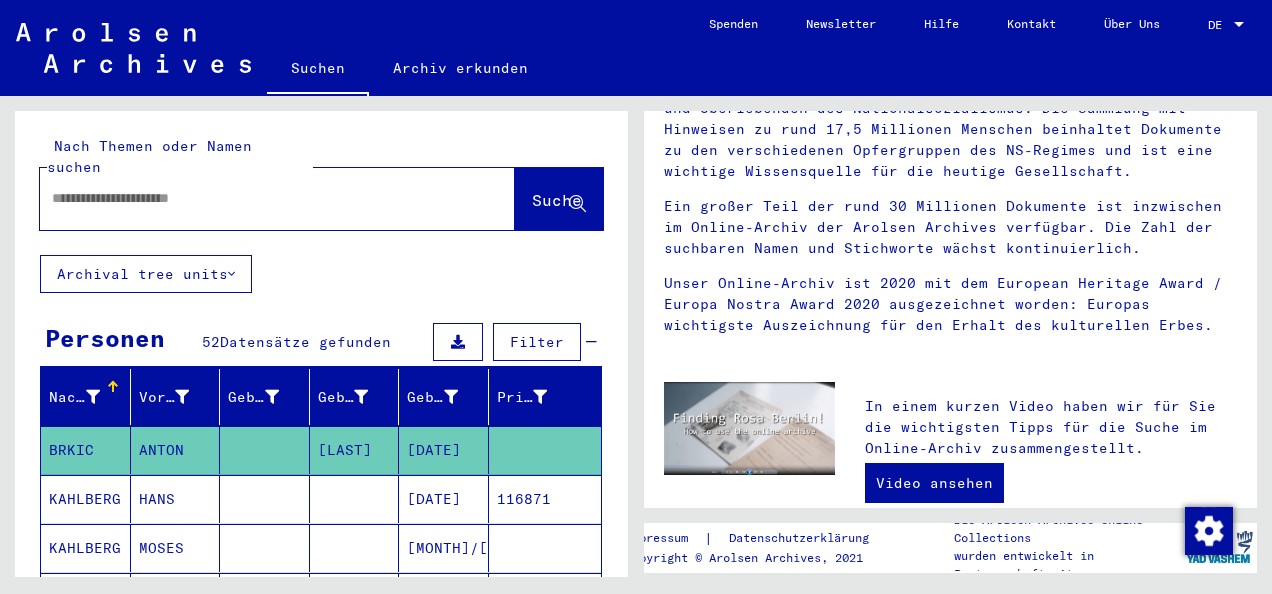 scroll, scrollTop: 0, scrollLeft: 0, axis: both 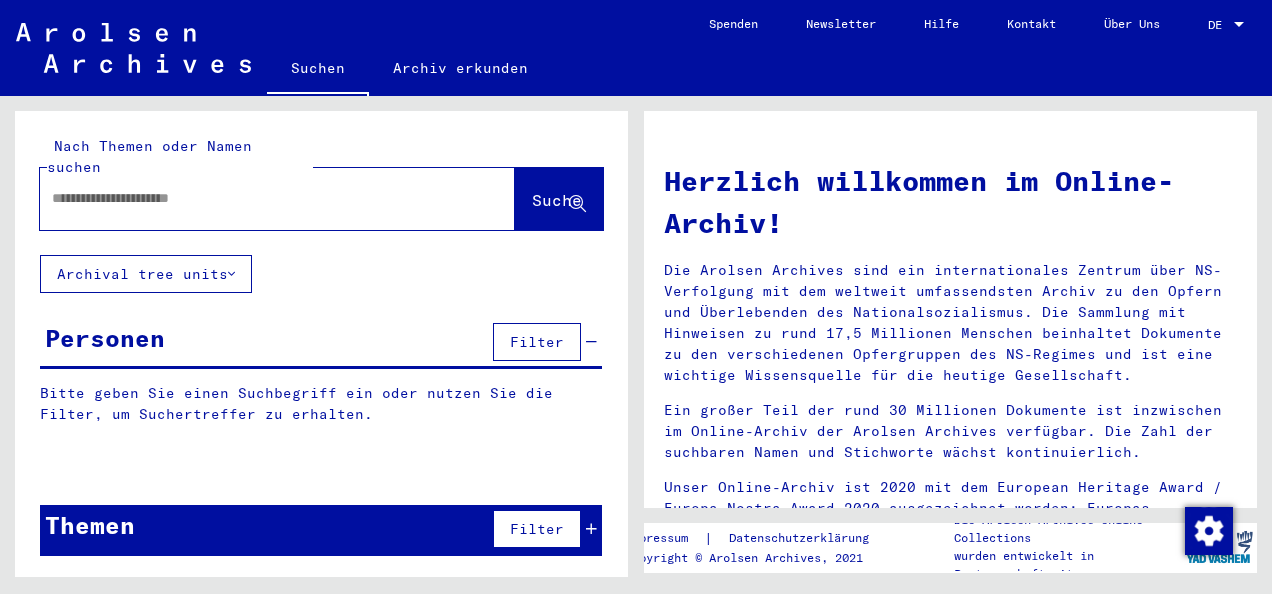 click at bounding box center (253, 198) 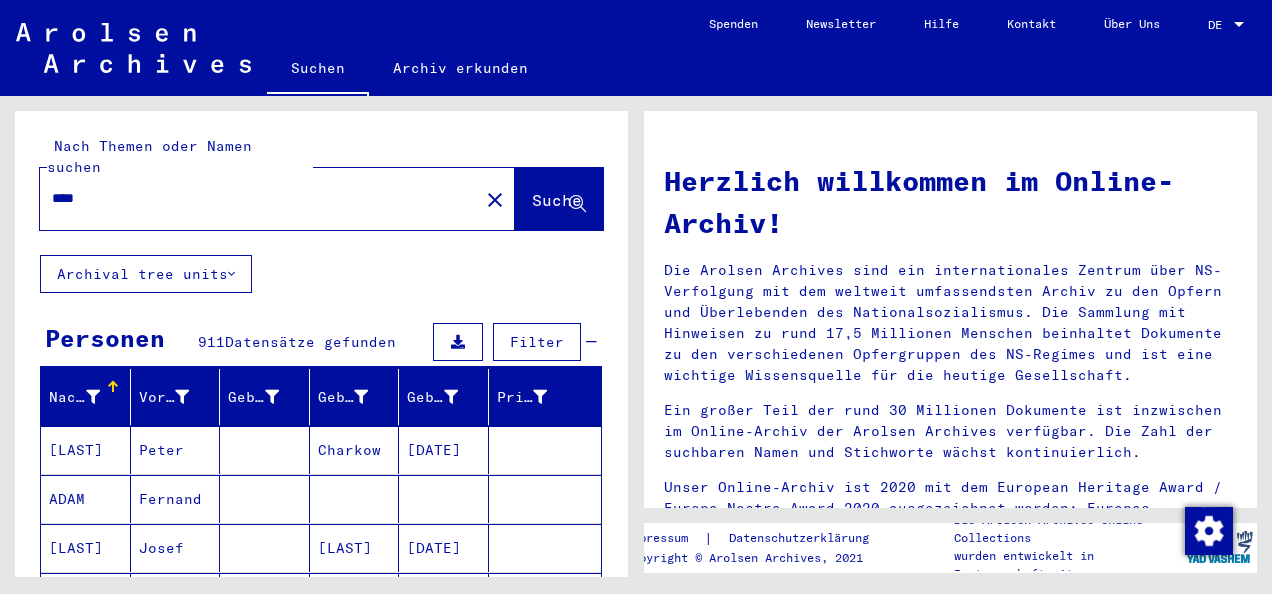 click on "****" at bounding box center (253, 198) 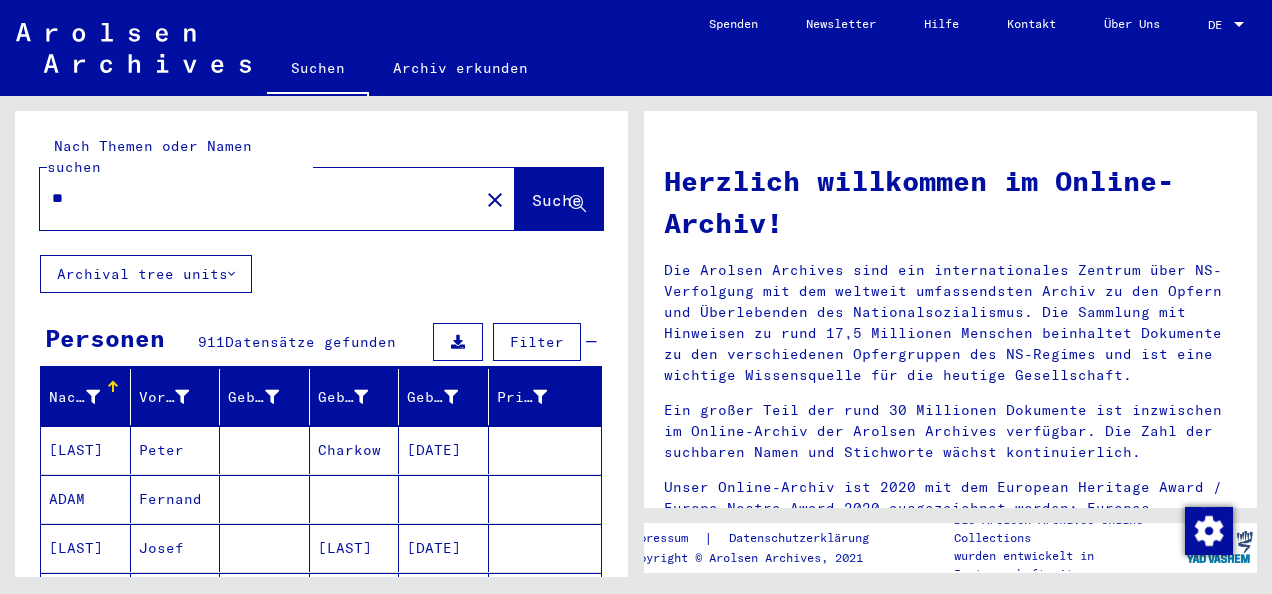type on "*" 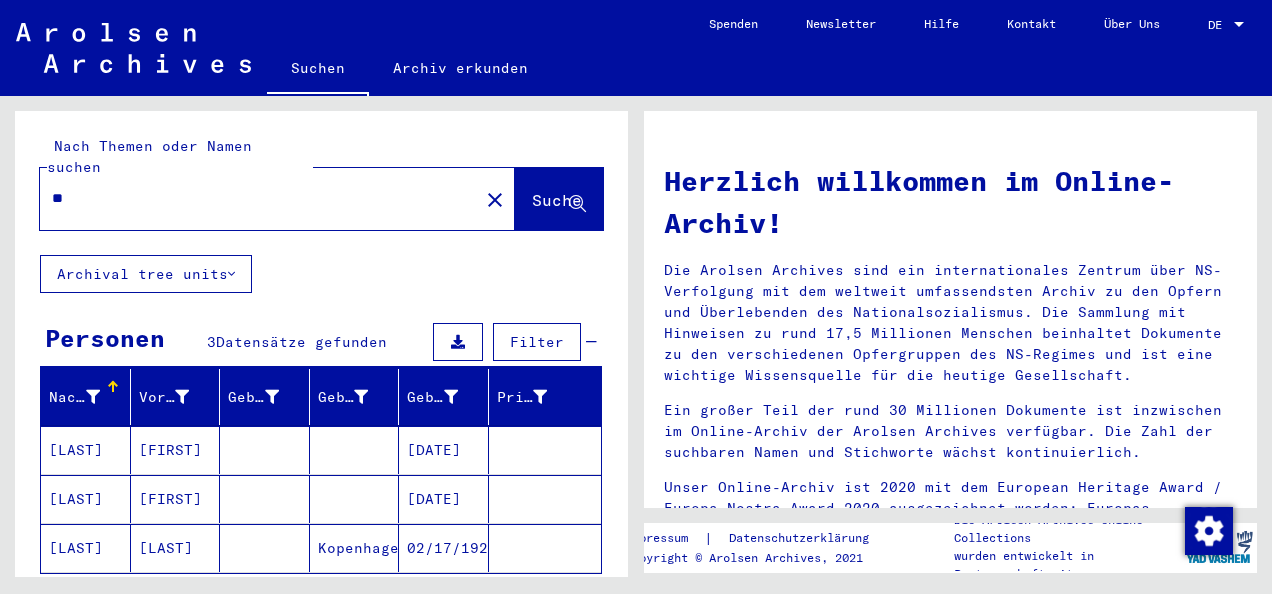 type on "*" 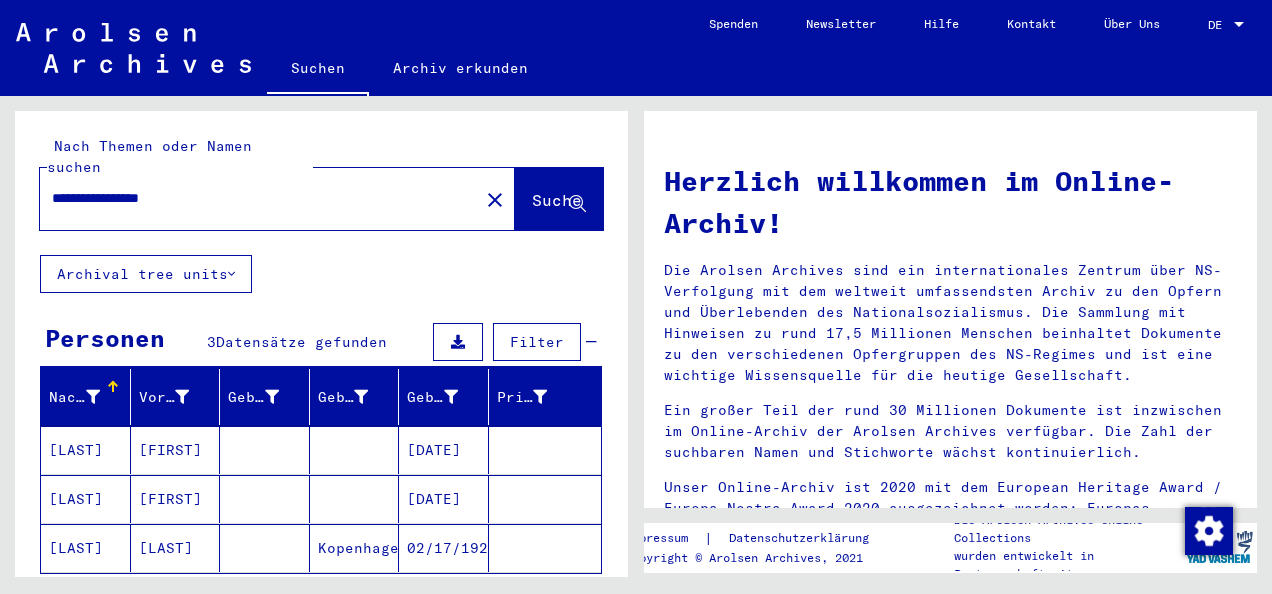 type on "**********" 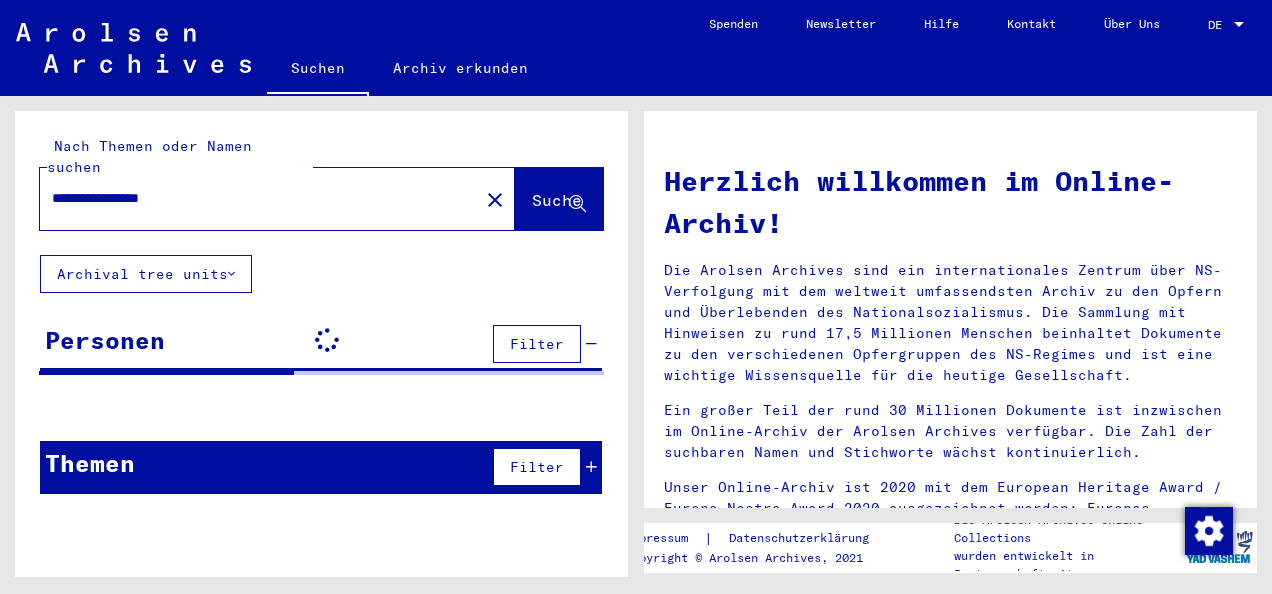 click 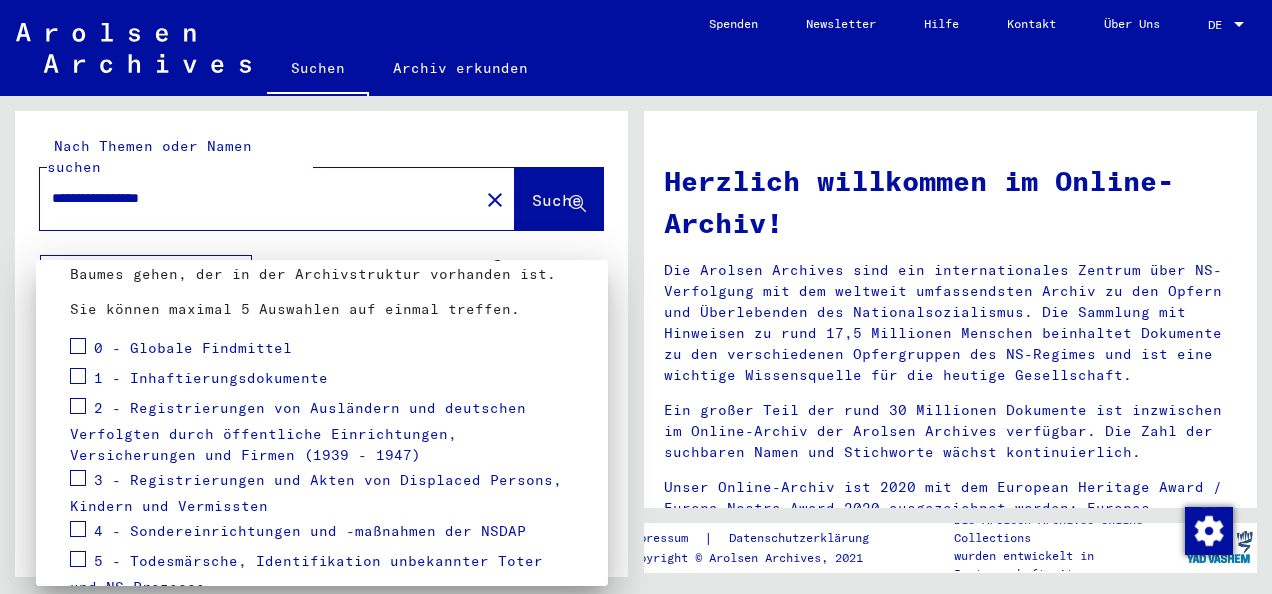scroll, scrollTop: 408, scrollLeft: 0, axis: vertical 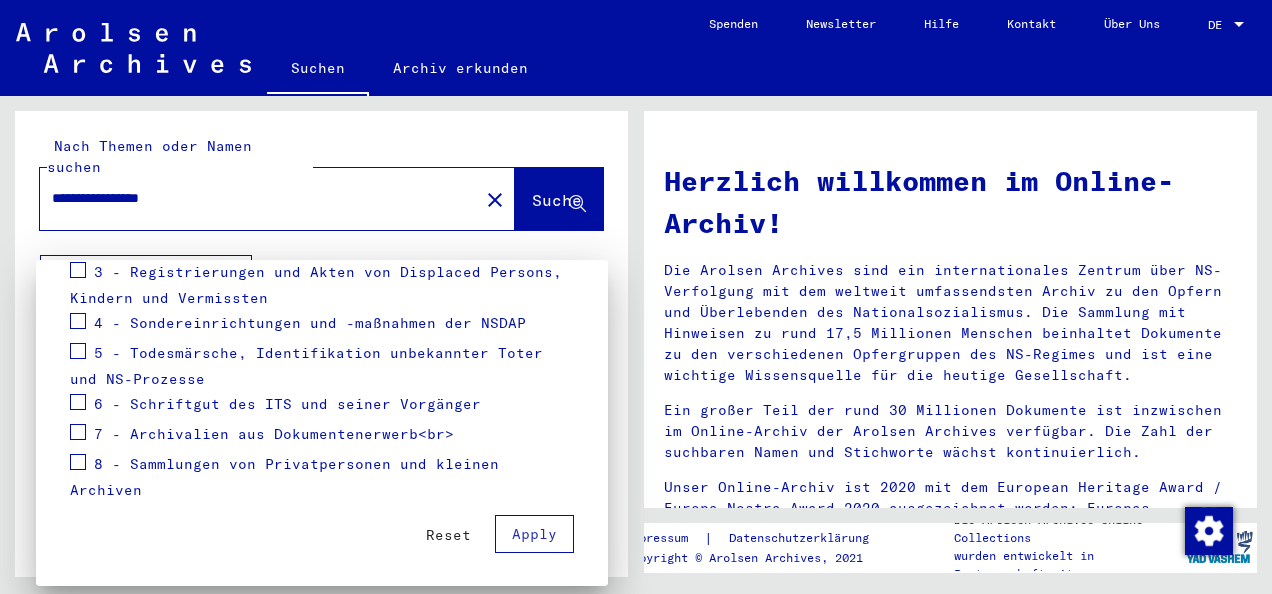 click on "Reset" at bounding box center (448, 535) 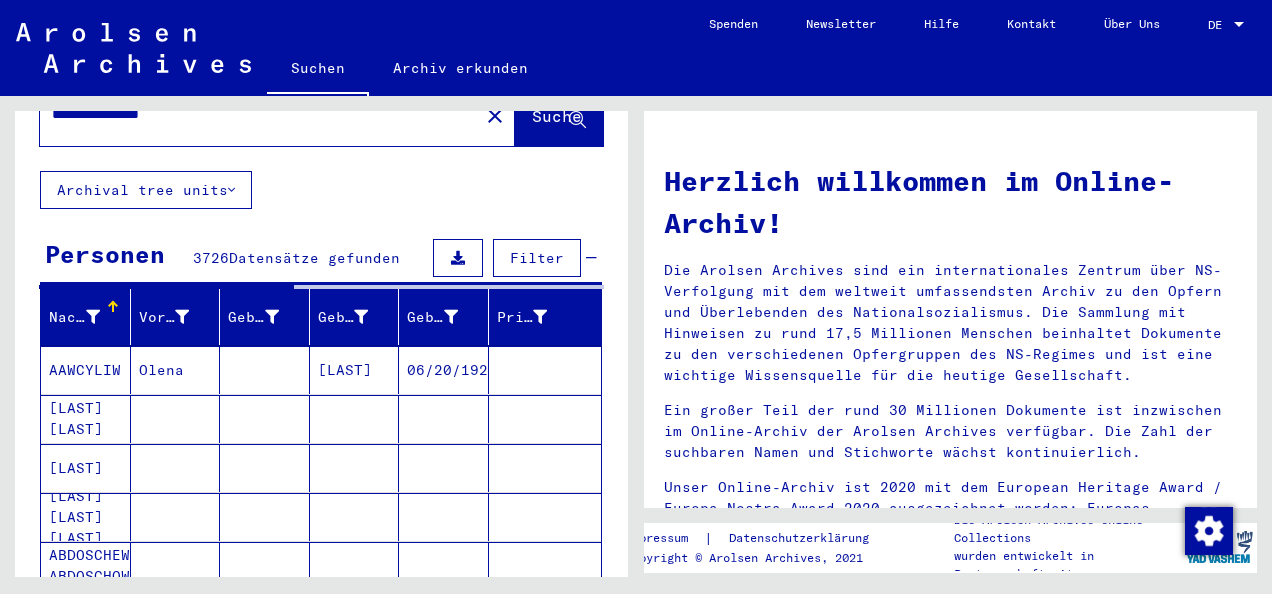 scroll, scrollTop: 0, scrollLeft: 0, axis: both 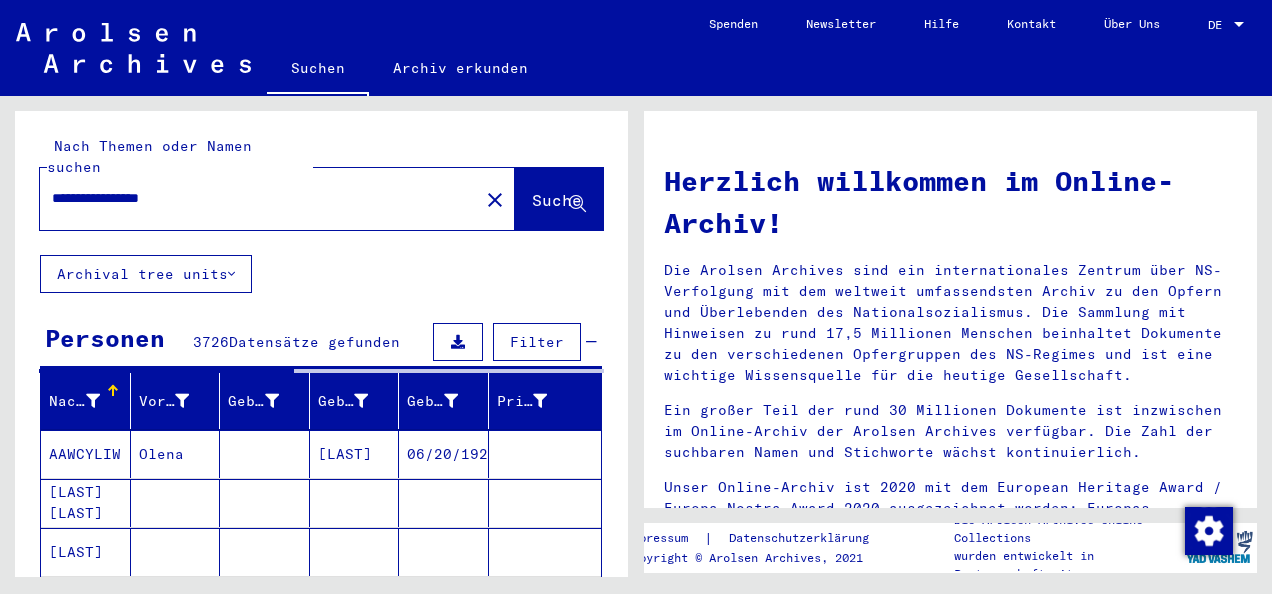 click on "close" 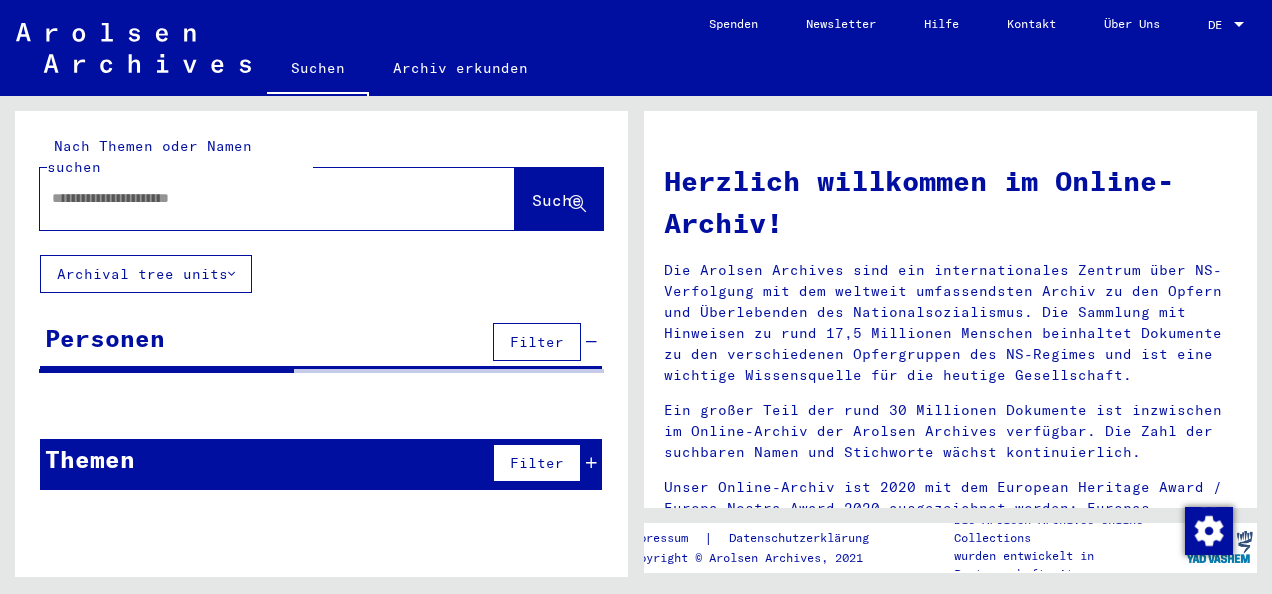 click at bounding box center (253, 198) 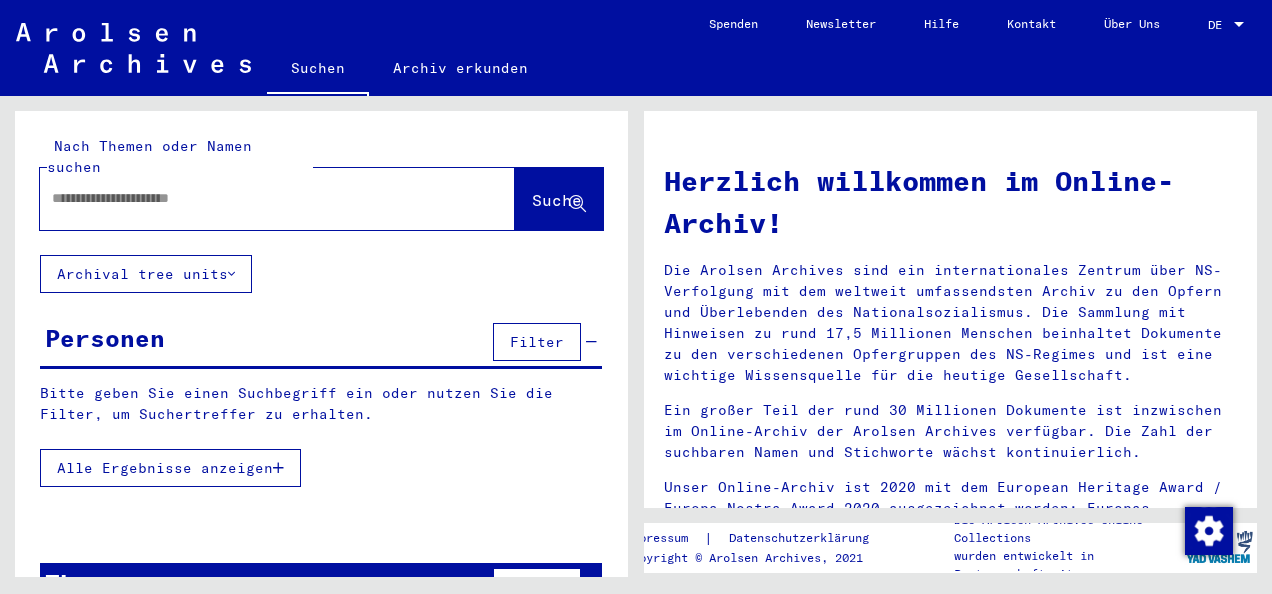 click at bounding box center [253, 198] 